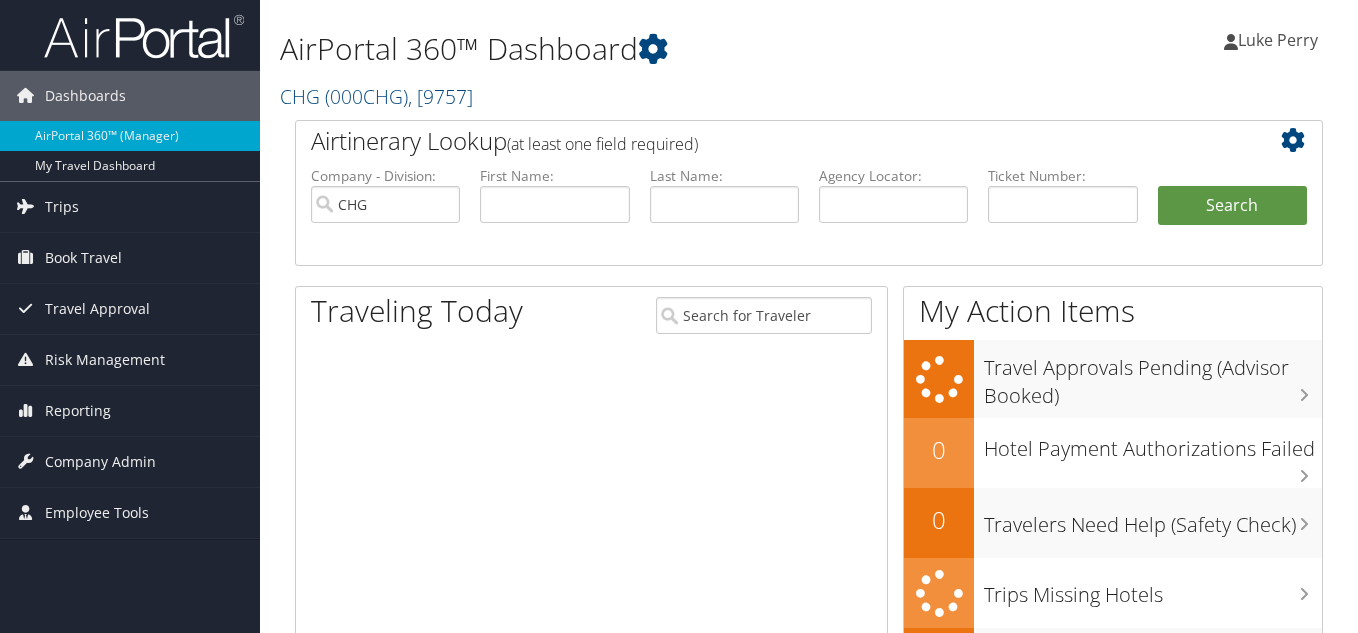 scroll, scrollTop: 0, scrollLeft: 0, axis: both 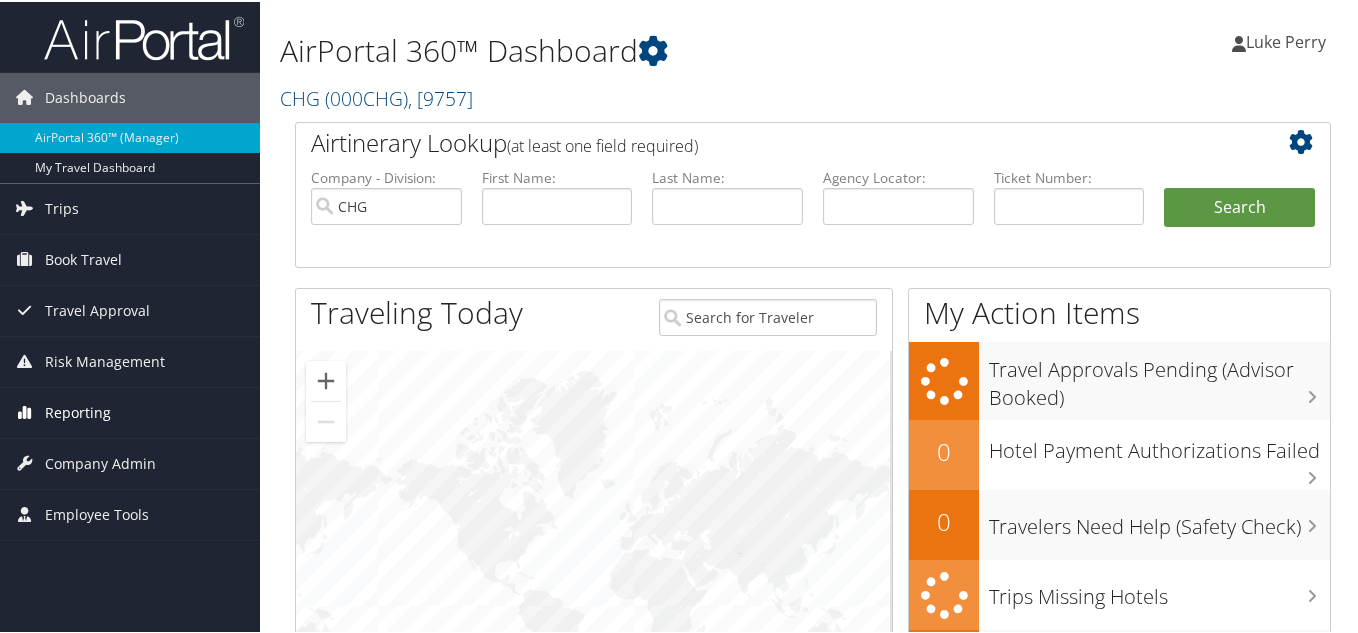 click on "Reporting" at bounding box center (78, 411) 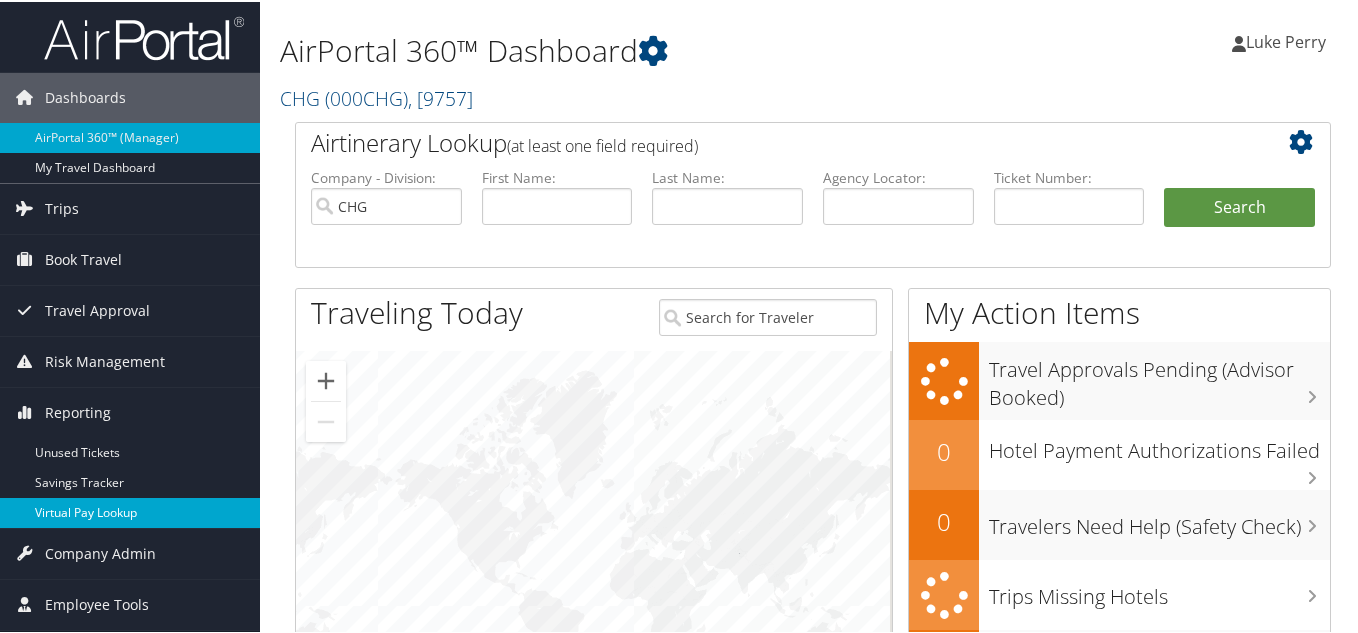 click on "Virtual Pay Lookup" at bounding box center [130, 511] 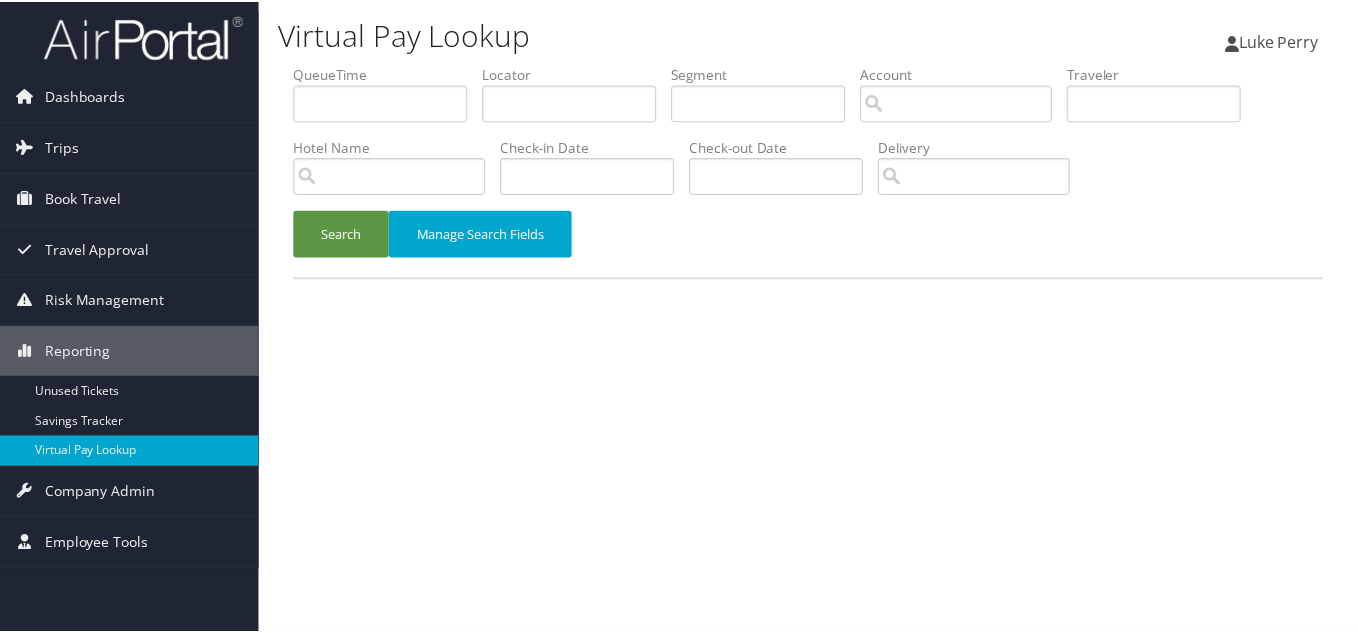scroll, scrollTop: 0, scrollLeft: 0, axis: both 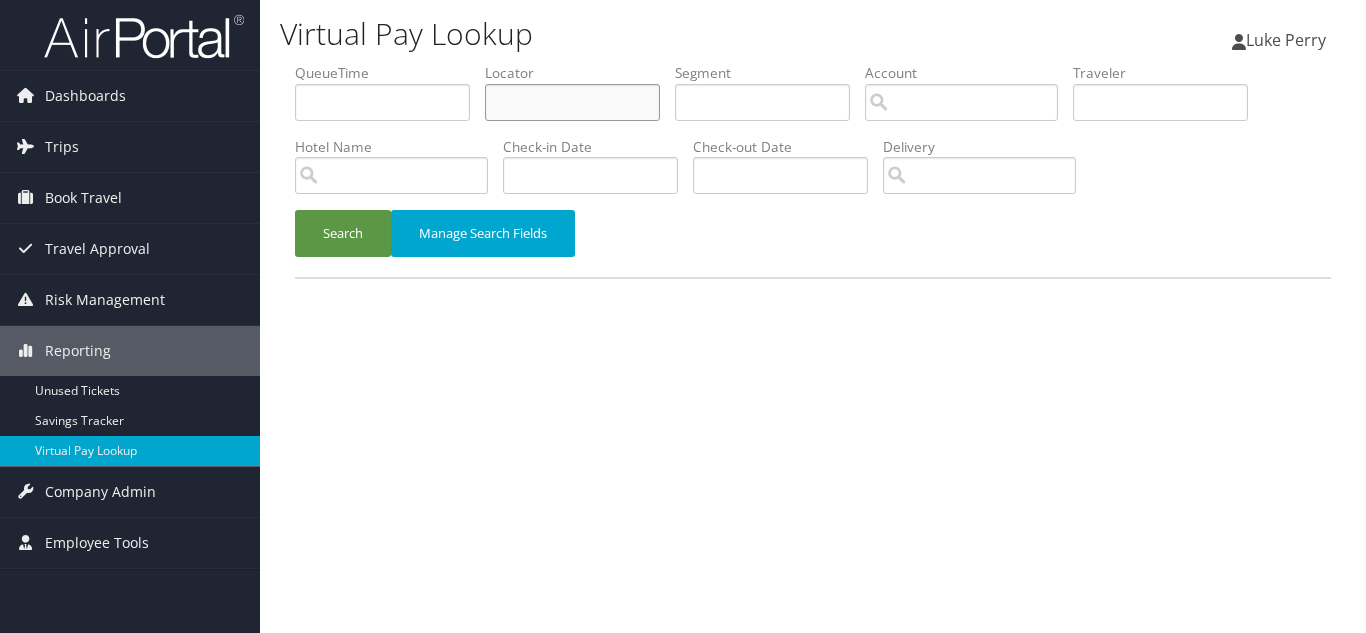 click at bounding box center [572, 102] 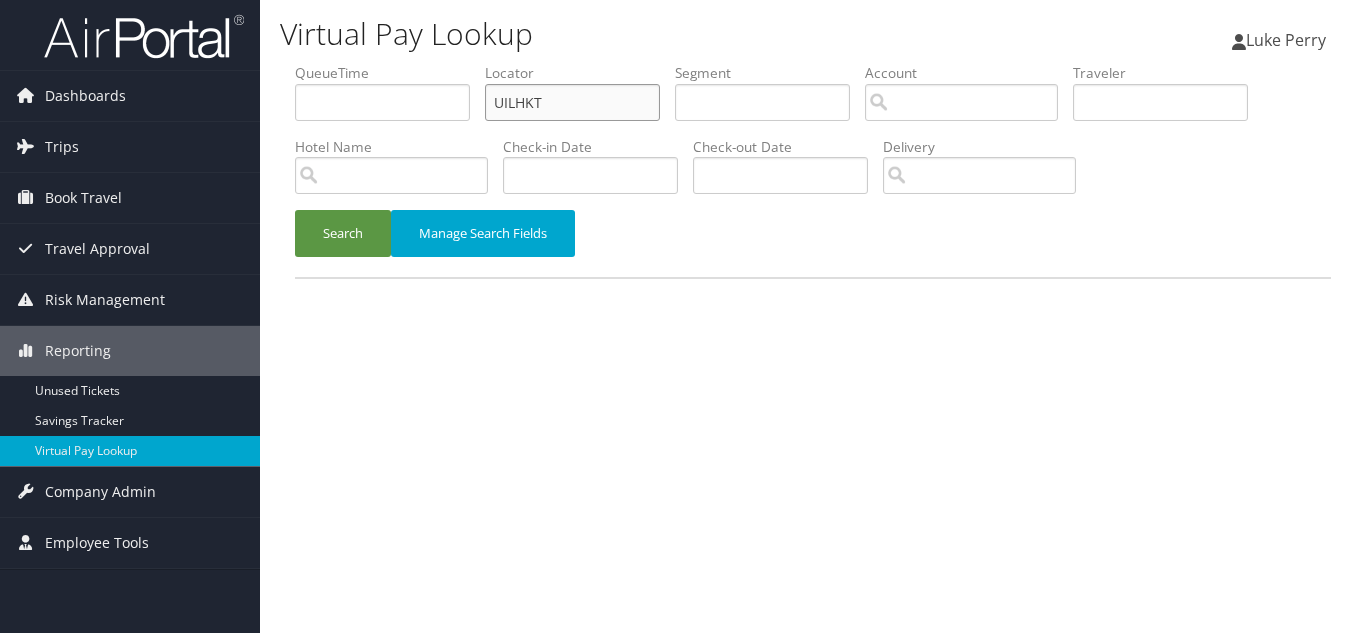 click on "Search" at bounding box center (343, 233) 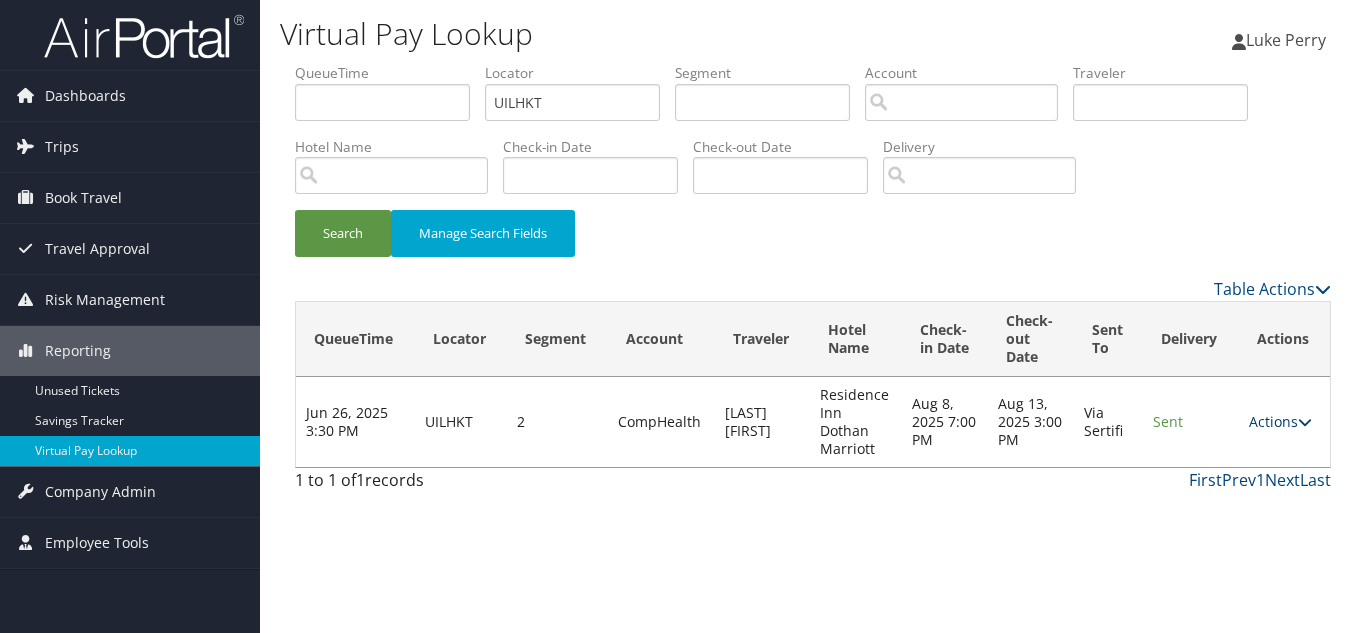 click on "Actions" at bounding box center (1280, 421) 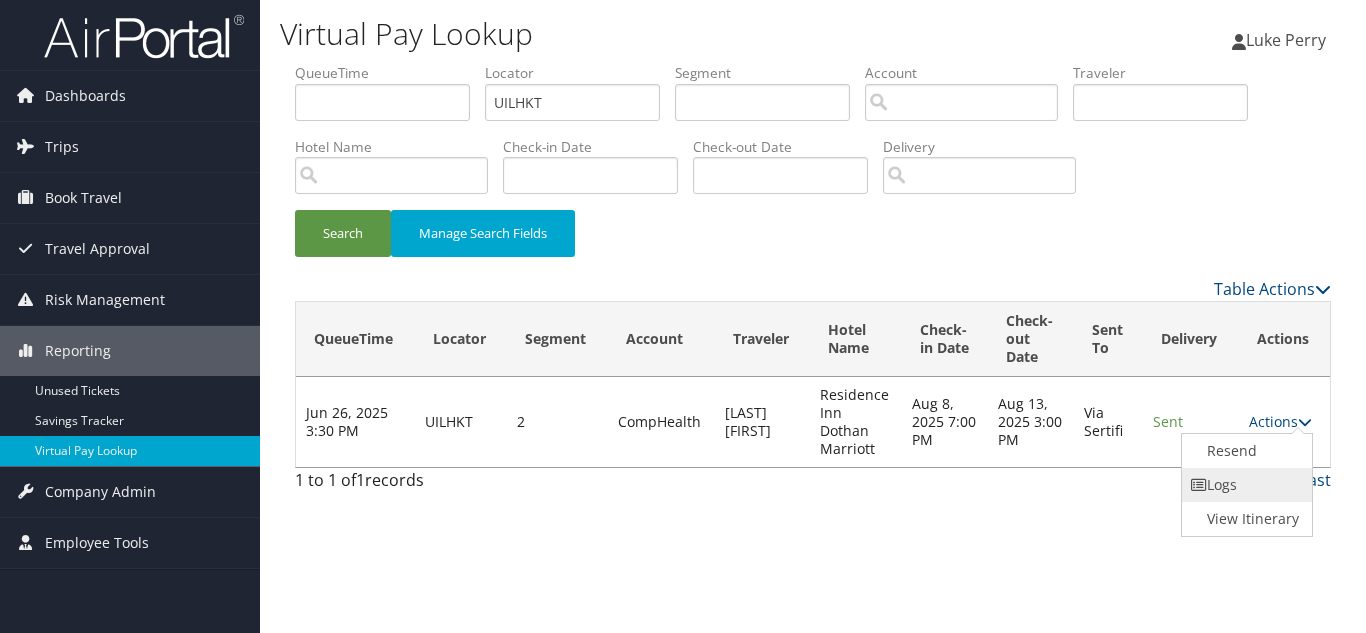 click on "Logs" at bounding box center [1245, 485] 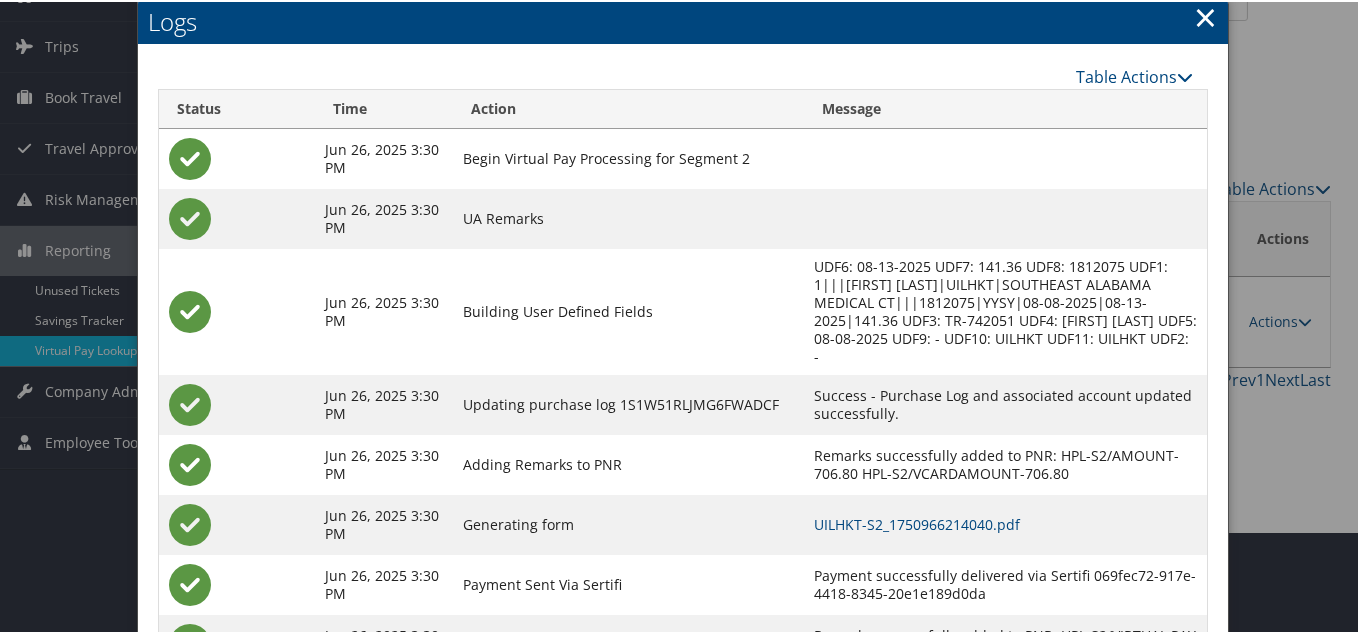 scroll, scrollTop: 198, scrollLeft: 0, axis: vertical 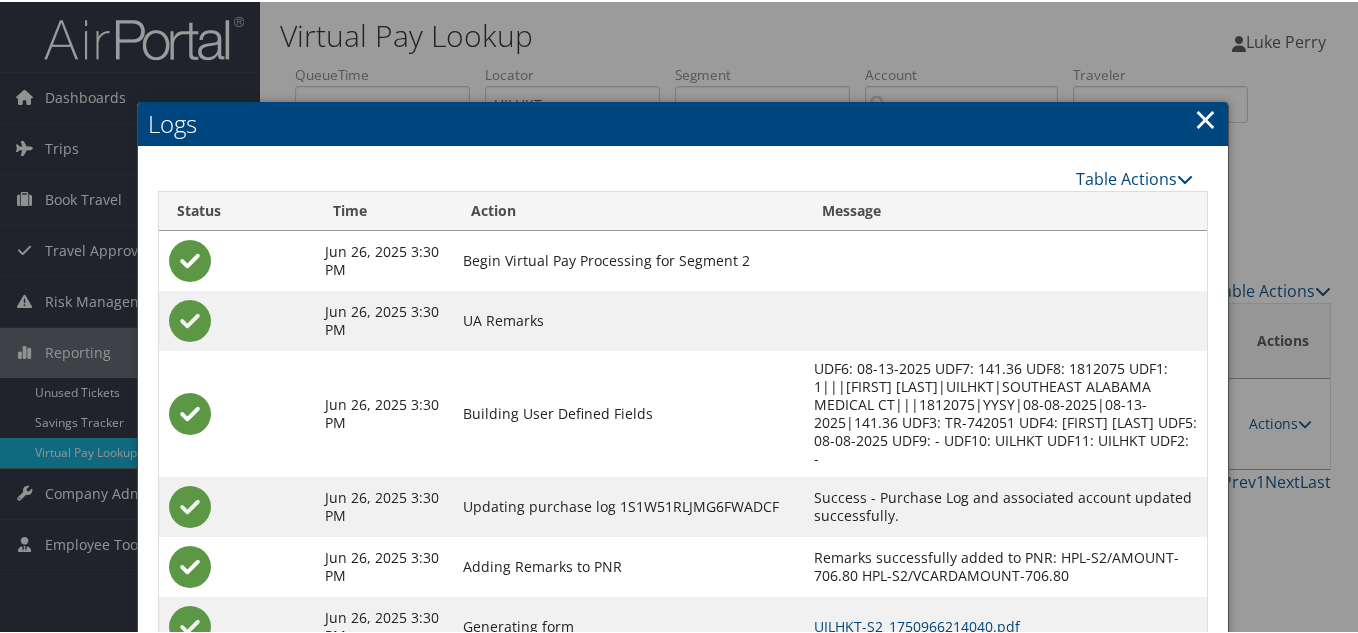 click on "×" at bounding box center [1205, 117] 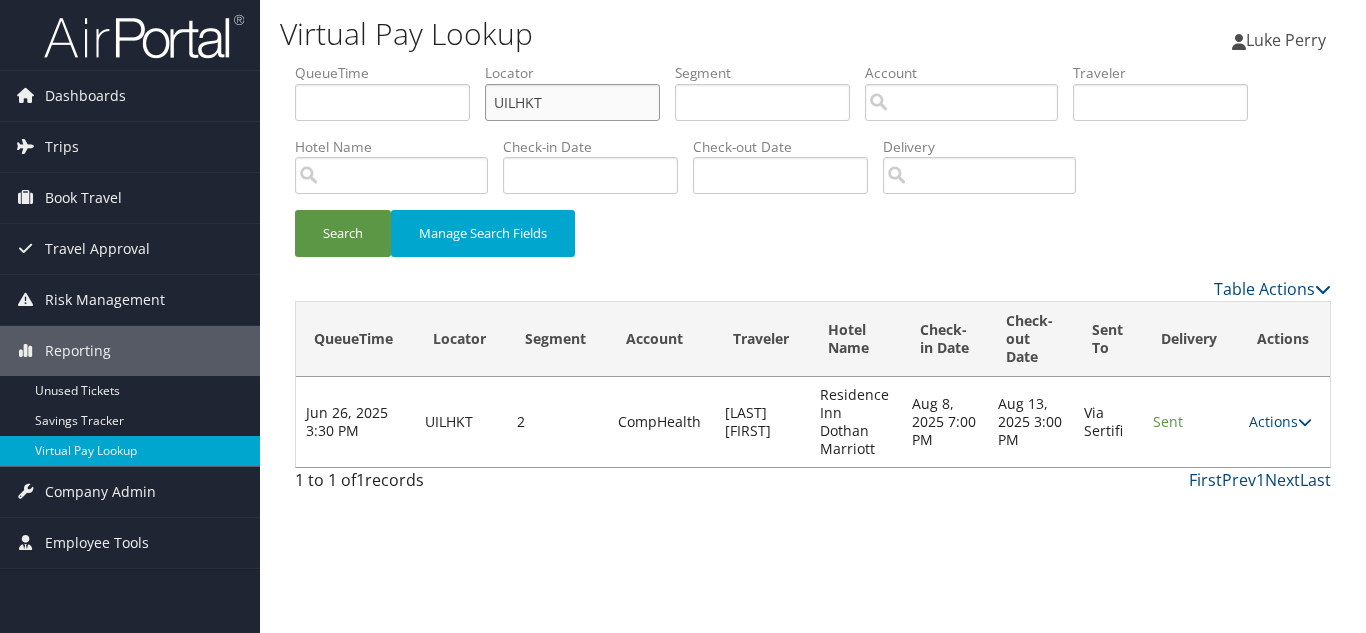 drag, startPoint x: 424, startPoint y: 106, endPoint x: 340, endPoint y: 106, distance: 84 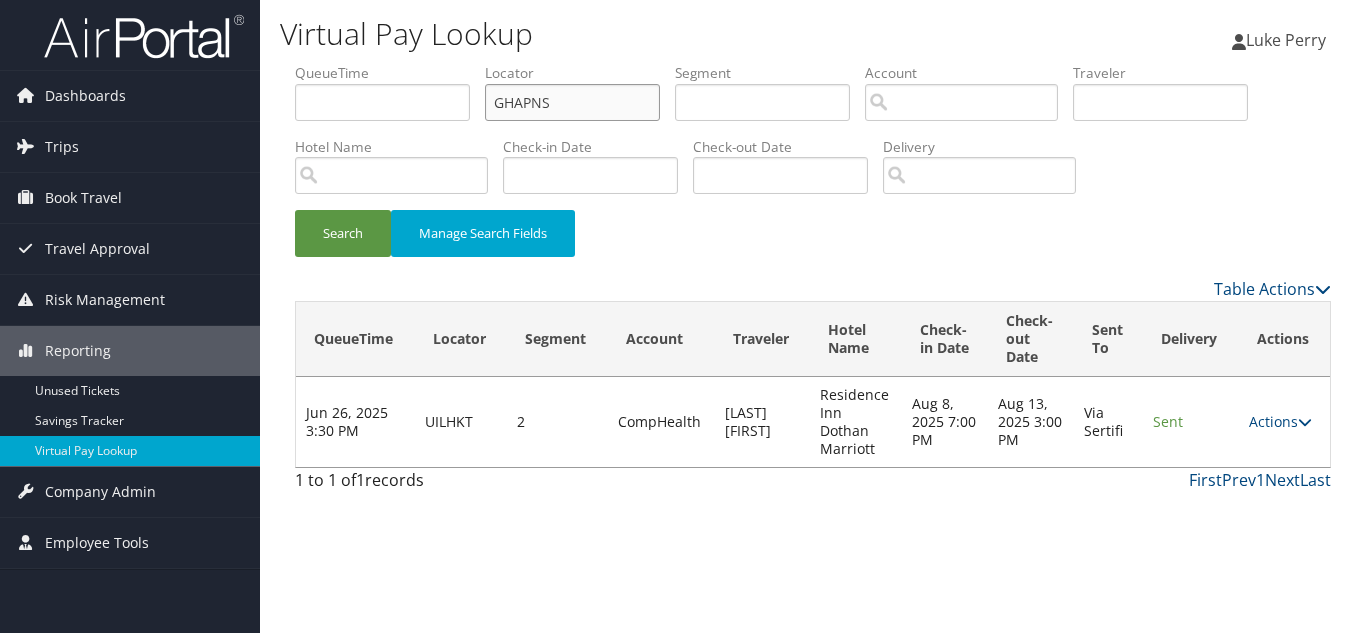 click on "Search" at bounding box center (343, 233) 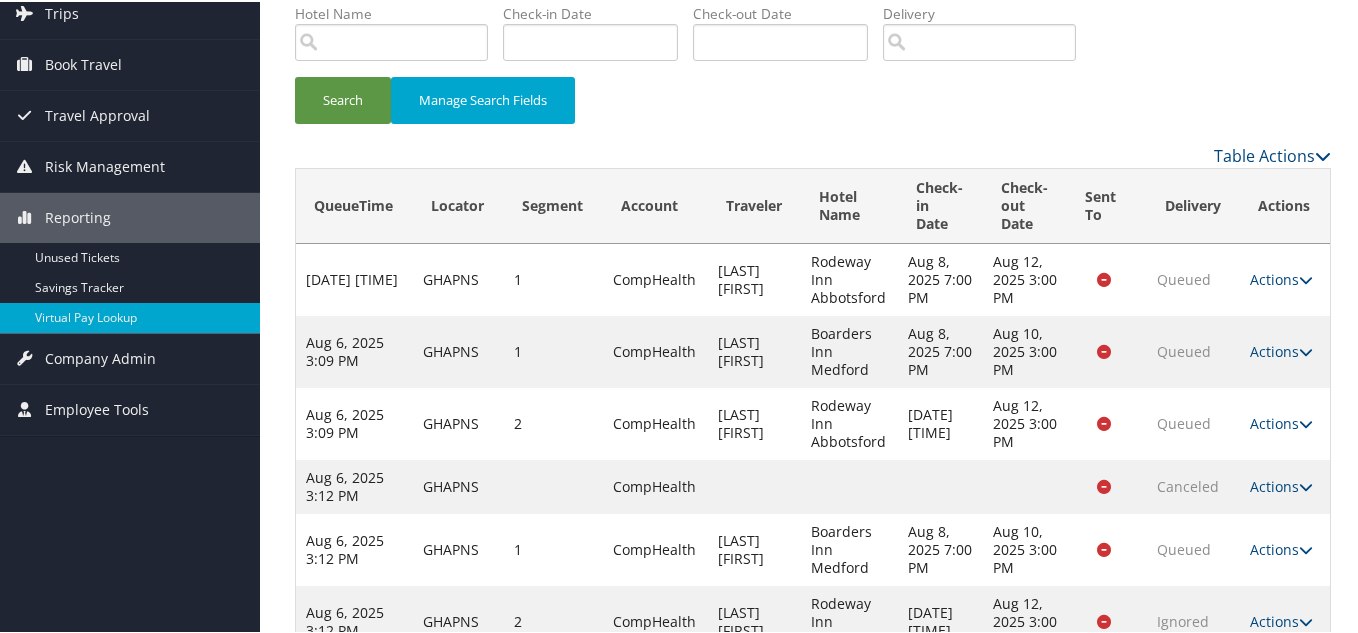 scroll, scrollTop: 283, scrollLeft: 0, axis: vertical 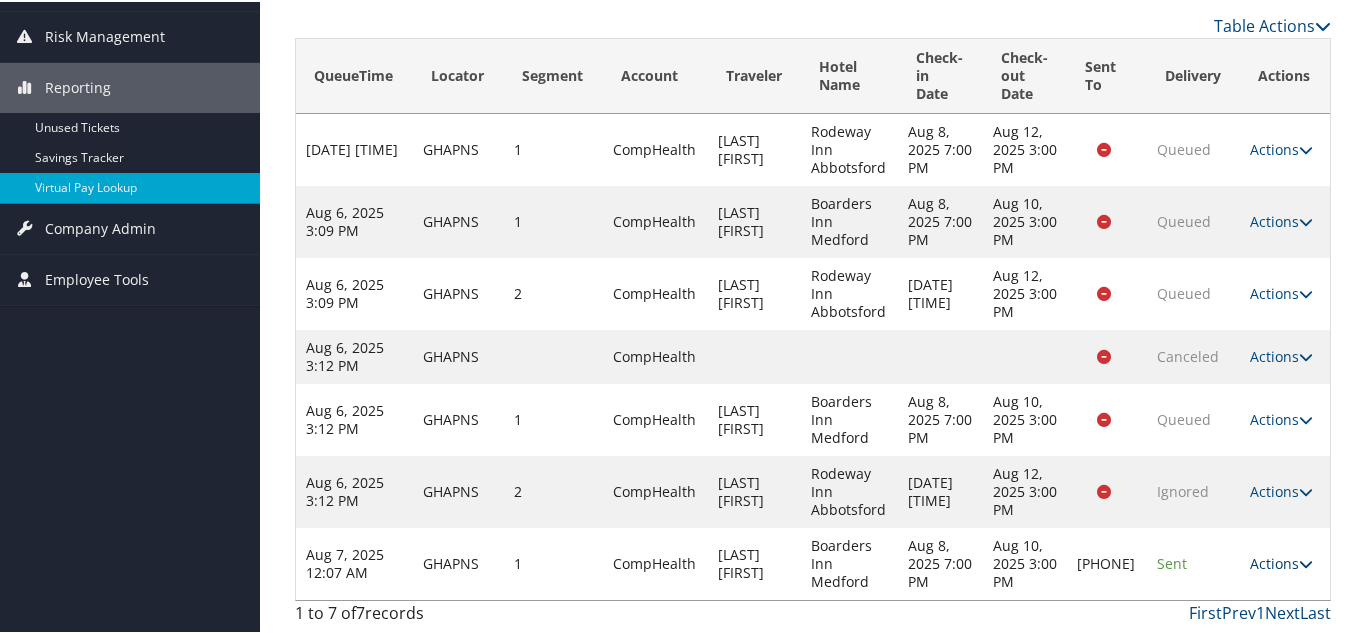 click on "Actions" at bounding box center [1281, 561] 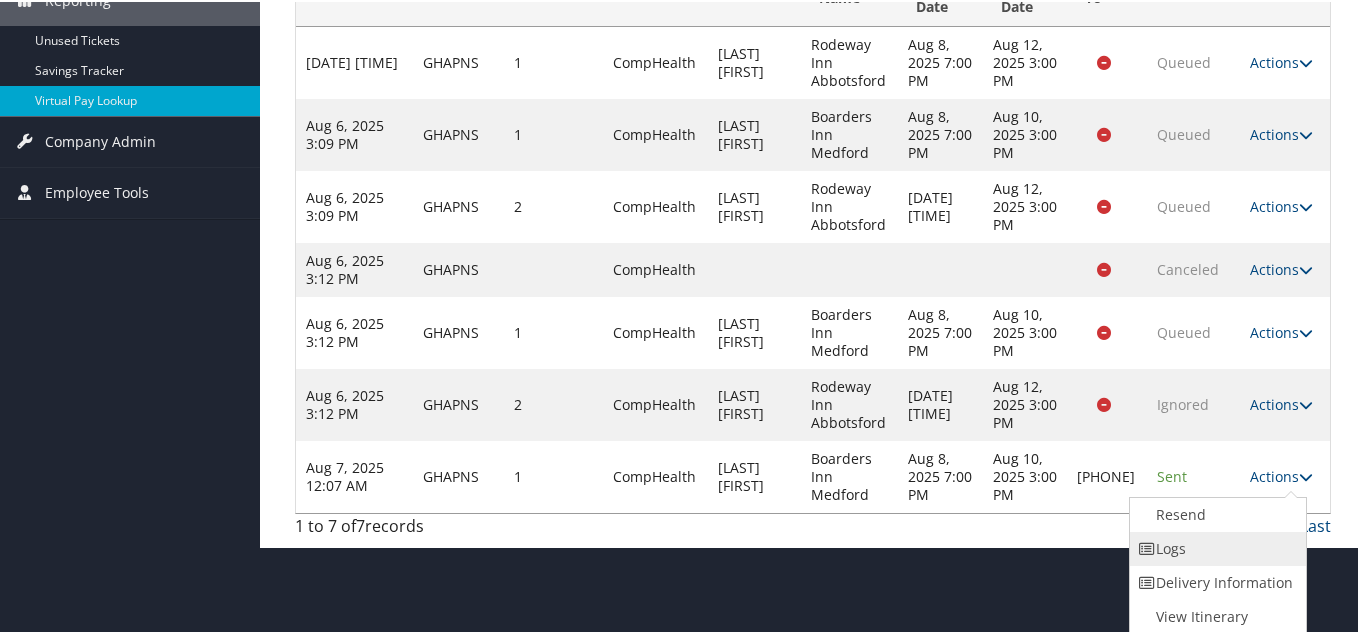 click on "Logs" at bounding box center [1215, 547] 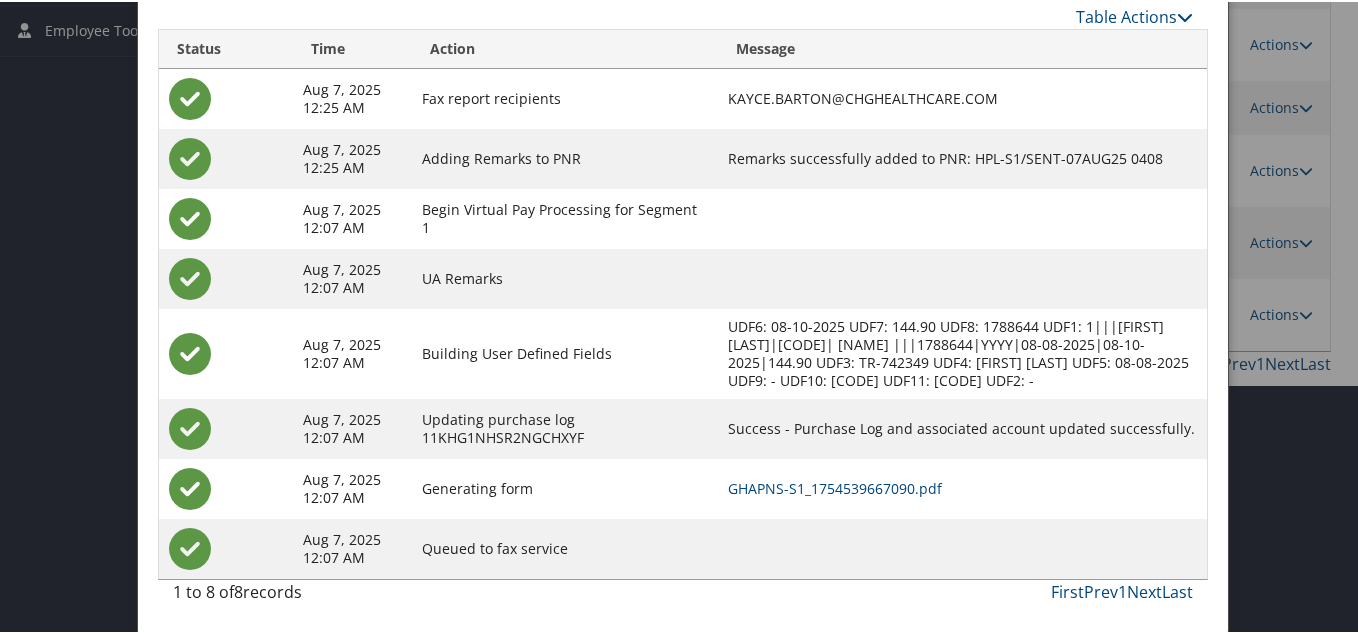 scroll, scrollTop: 532, scrollLeft: 0, axis: vertical 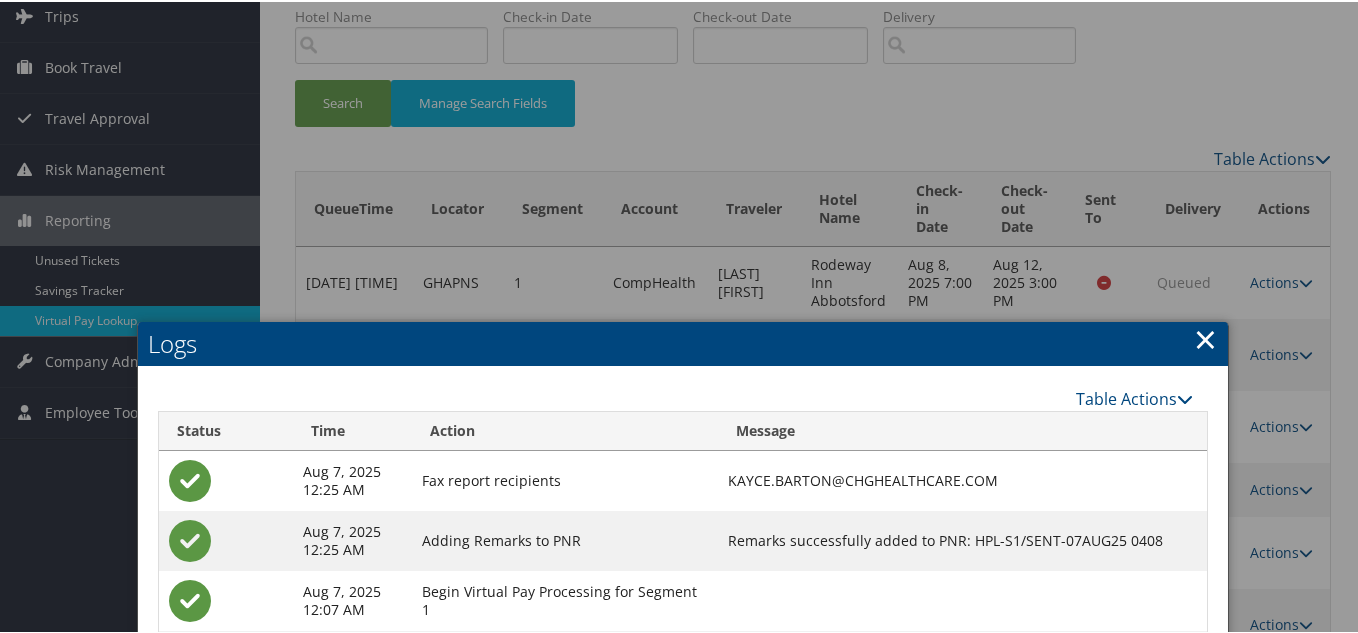 click on "×" at bounding box center [1205, 337] 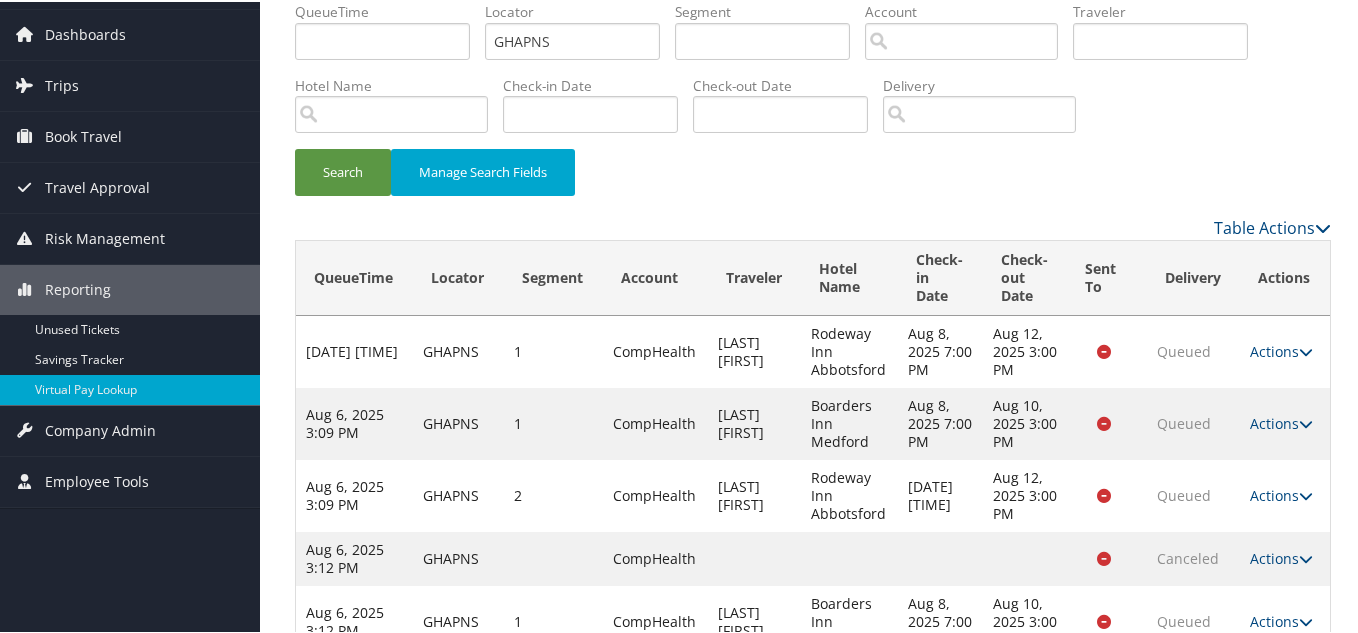scroll, scrollTop: 0, scrollLeft: 0, axis: both 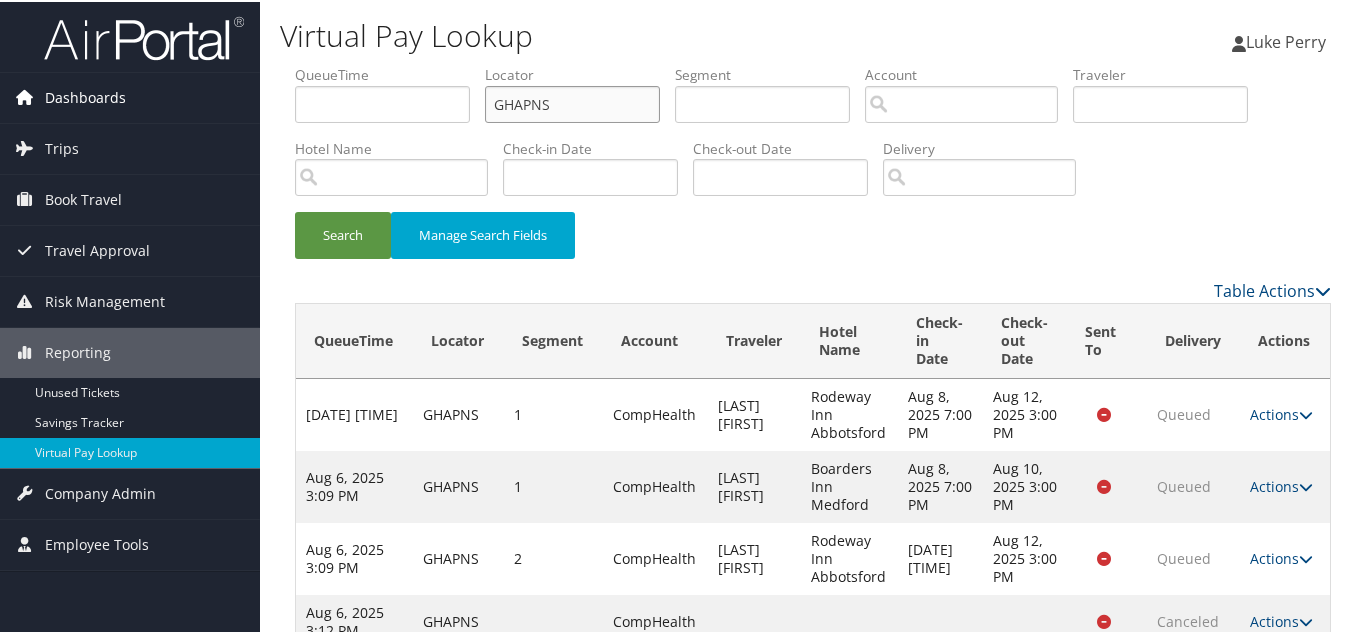 drag, startPoint x: 597, startPoint y: 99, endPoint x: 248, endPoint y: 117, distance: 349.46387 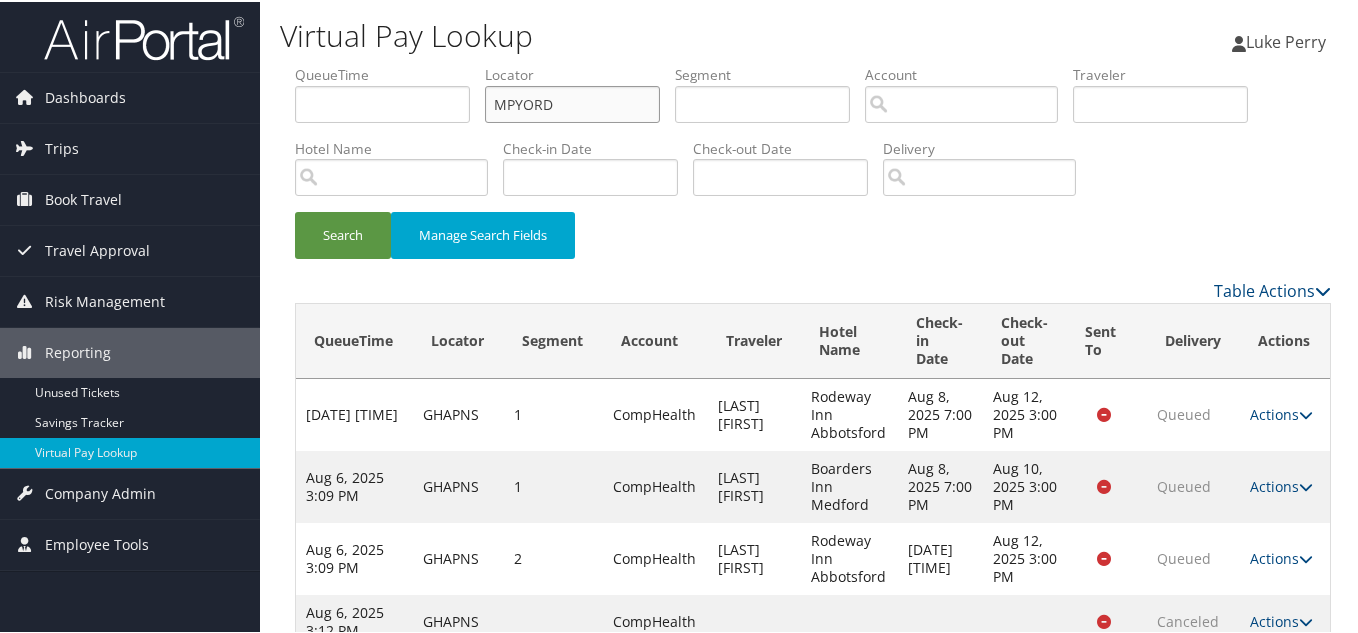 click on "Search" at bounding box center (343, 233) 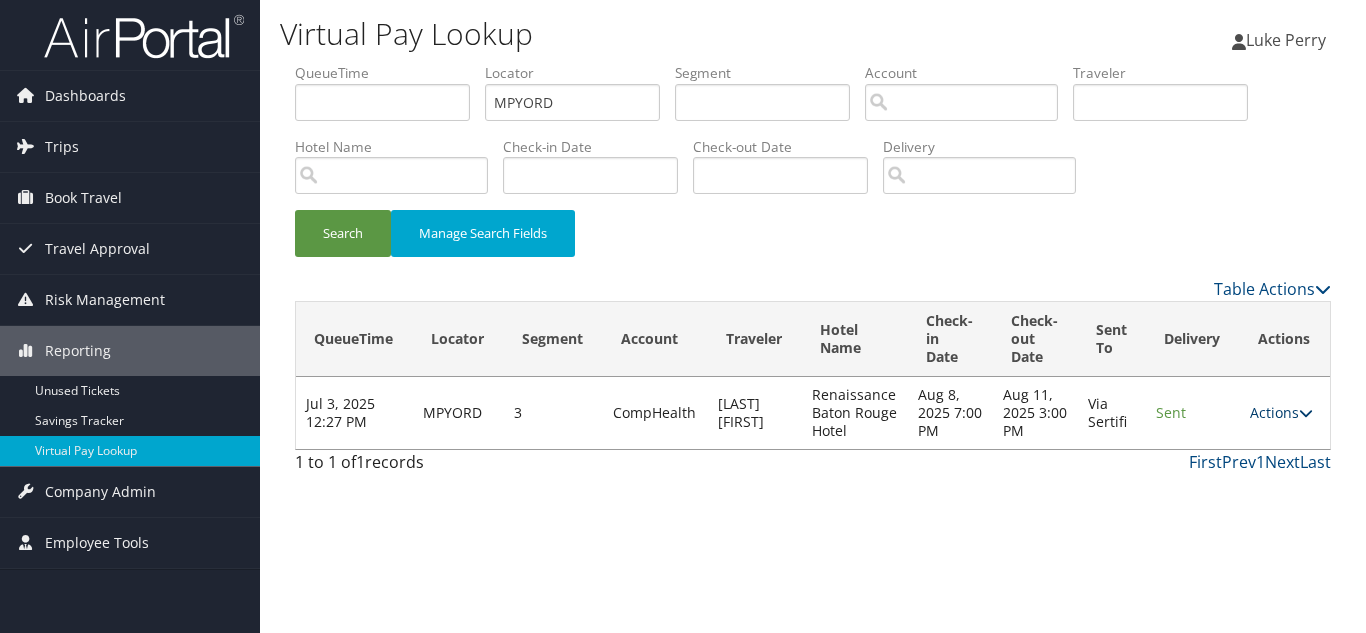 click on "Actions" at bounding box center (1281, 412) 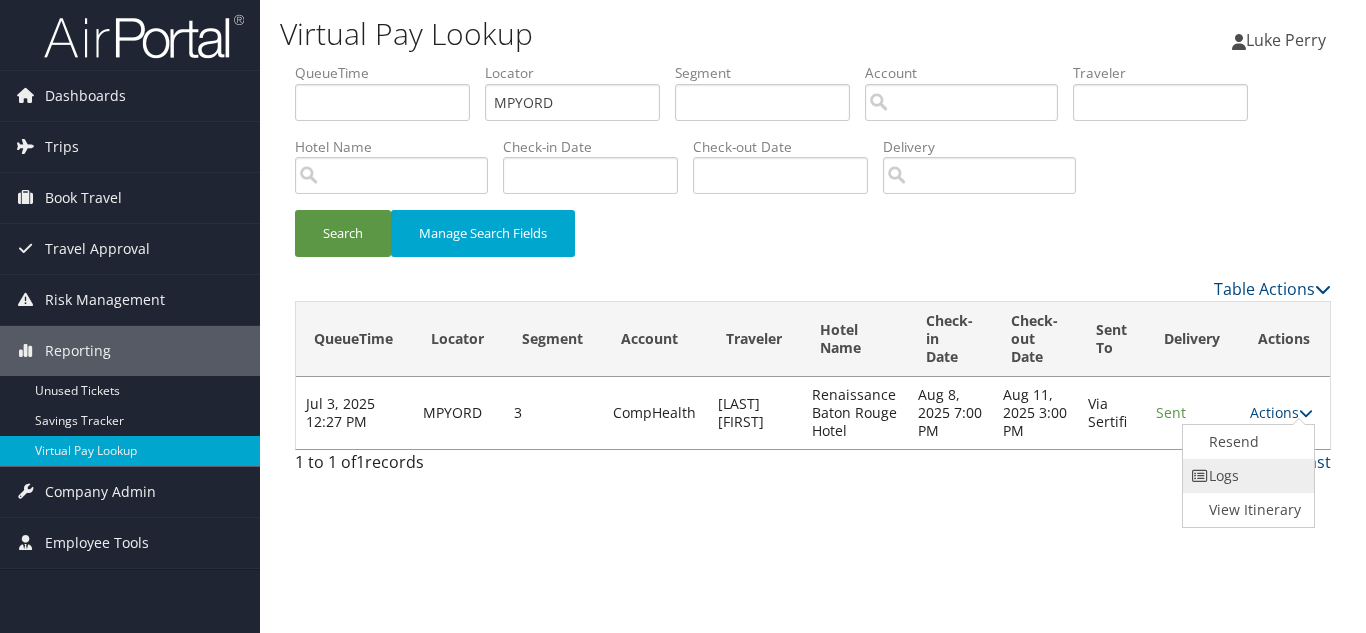 click on "Logs" at bounding box center (1246, 476) 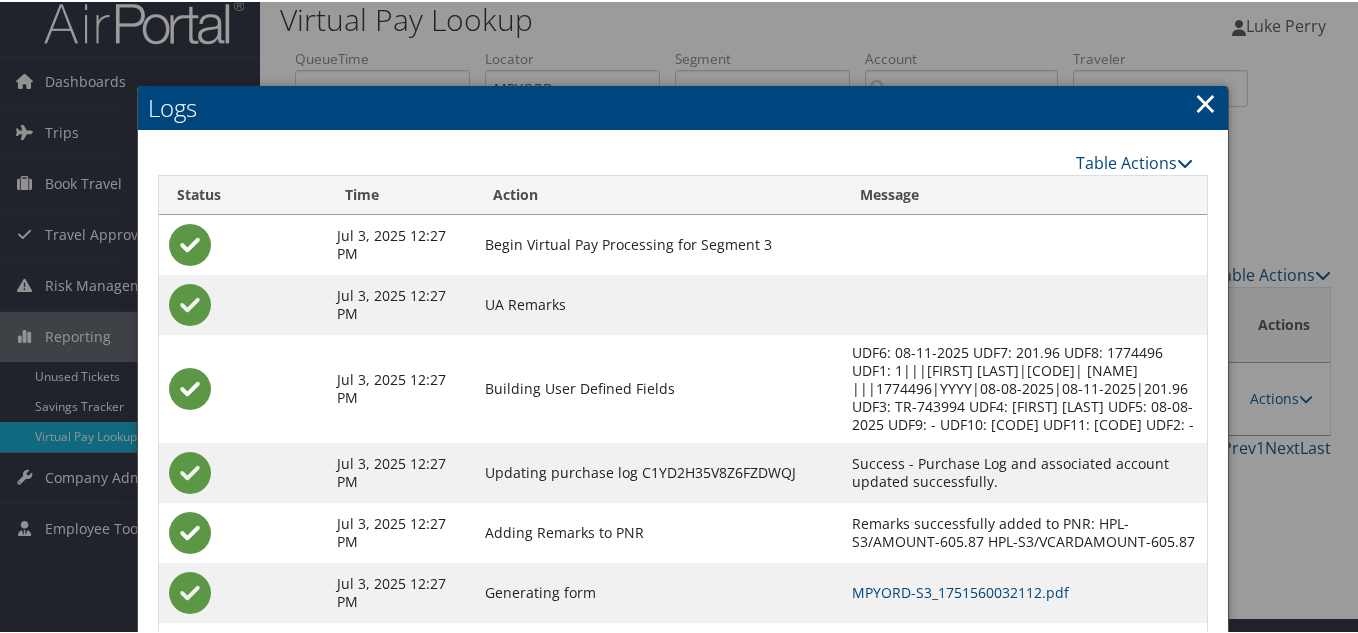 scroll, scrollTop: 180, scrollLeft: 0, axis: vertical 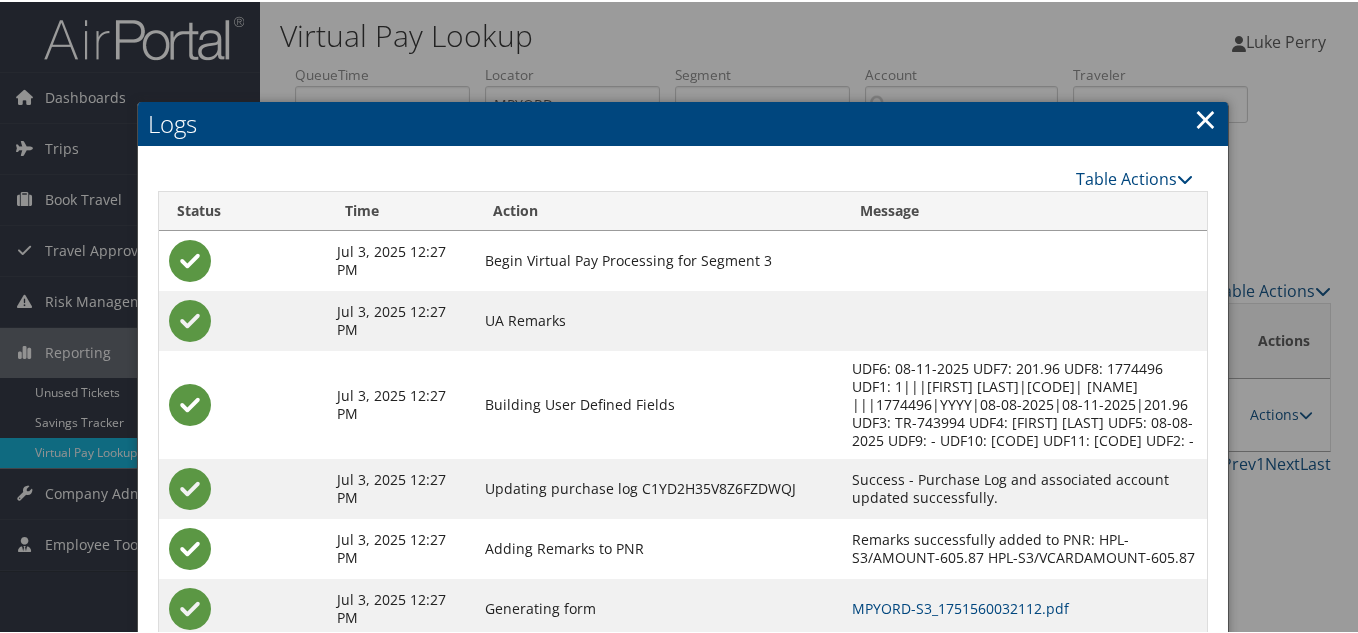 click on "×" at bounding box center [1205, 117] 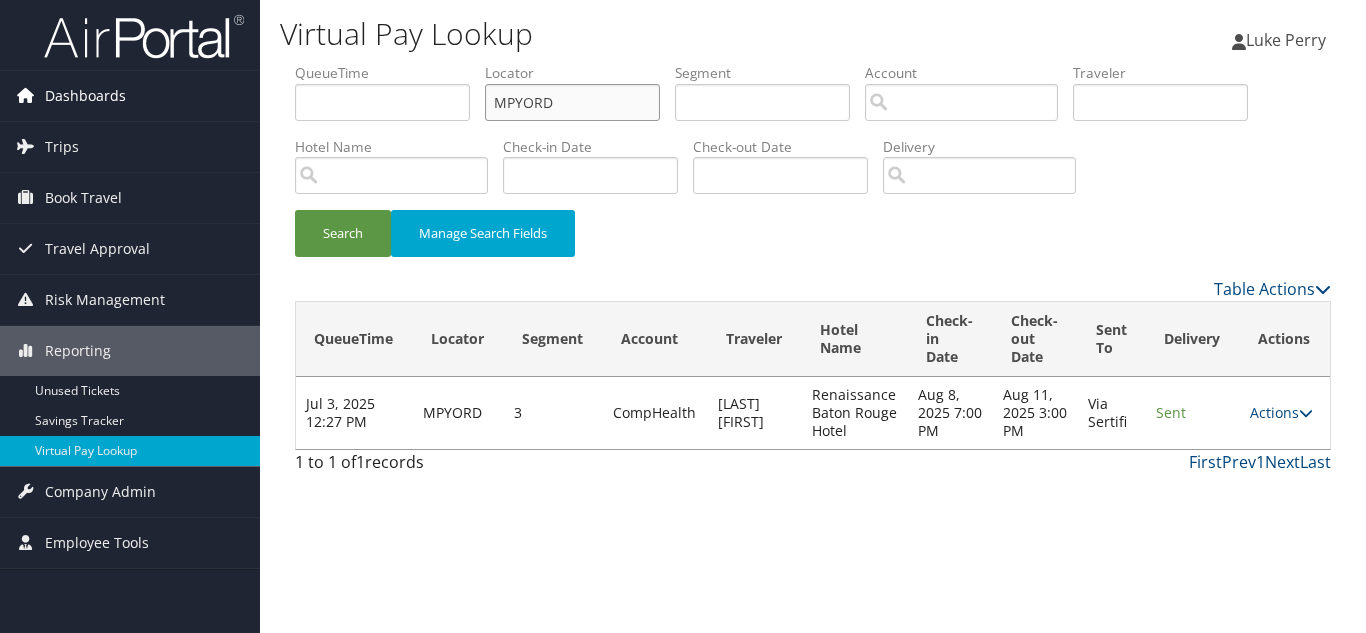 drag, startPoint x: 536, startPoint y: 108, endPoint x: 112, endPoint y: 113, distance: 424.02948 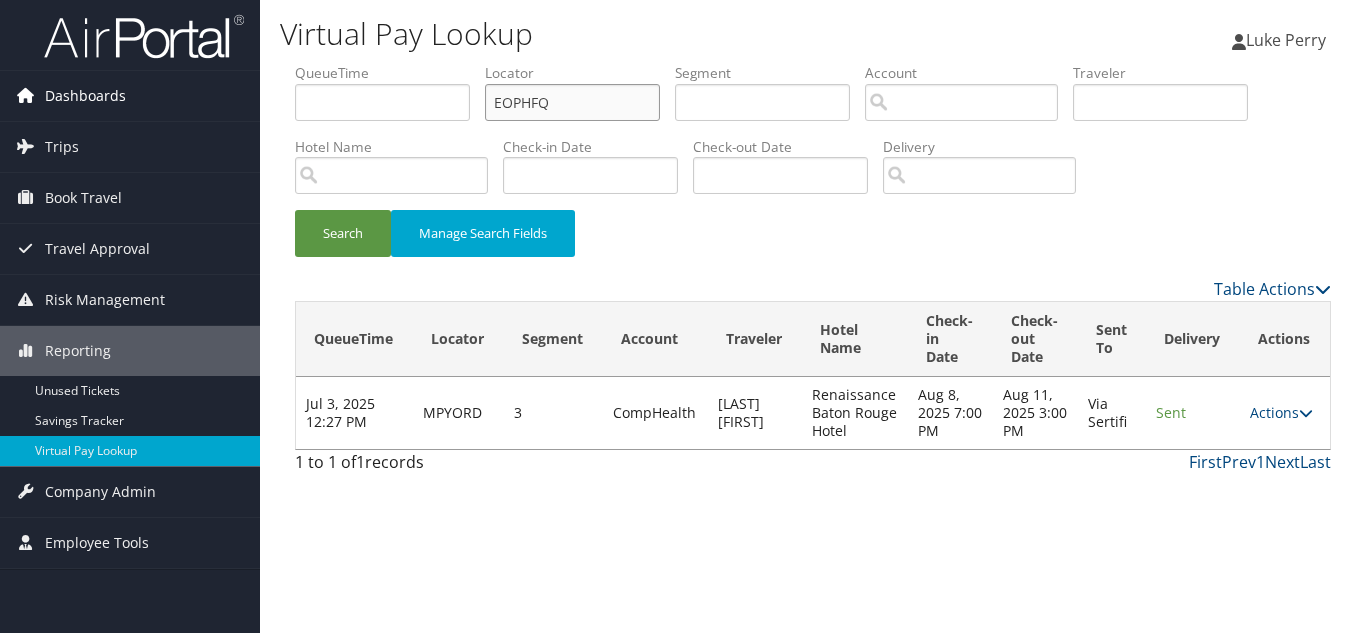 click on "Search" at bounding box center [343, 233] 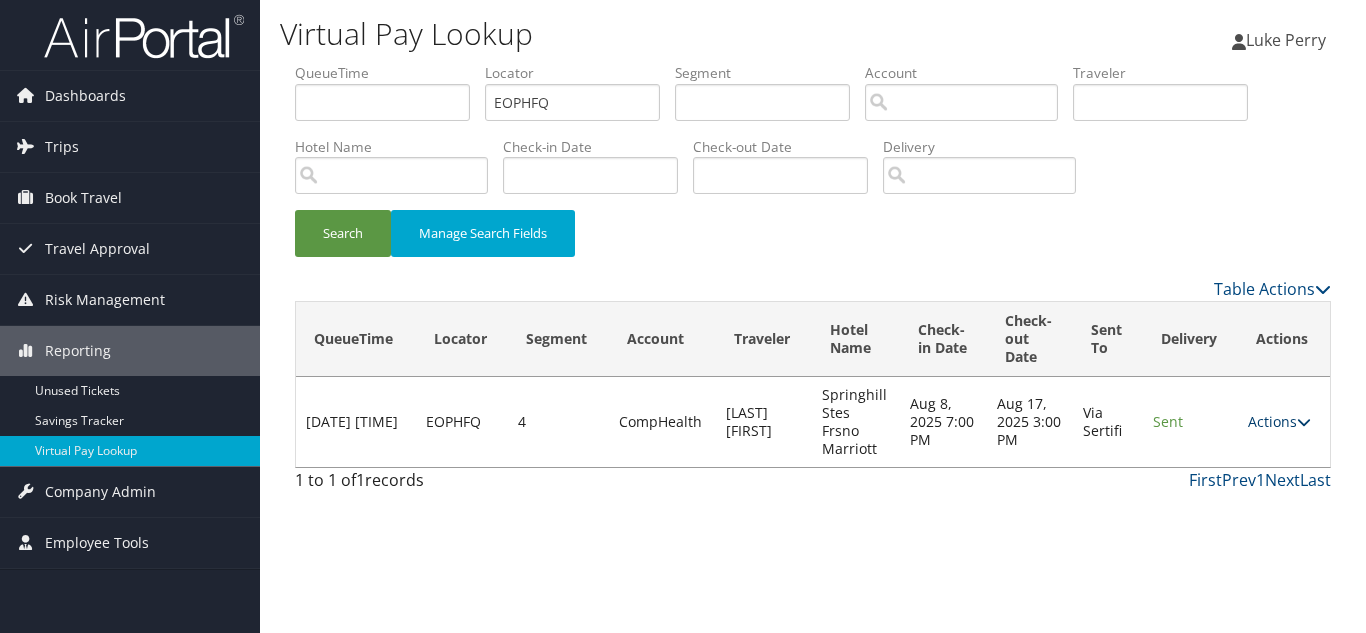 click on "Actions" at bounding box center [1279, 421] 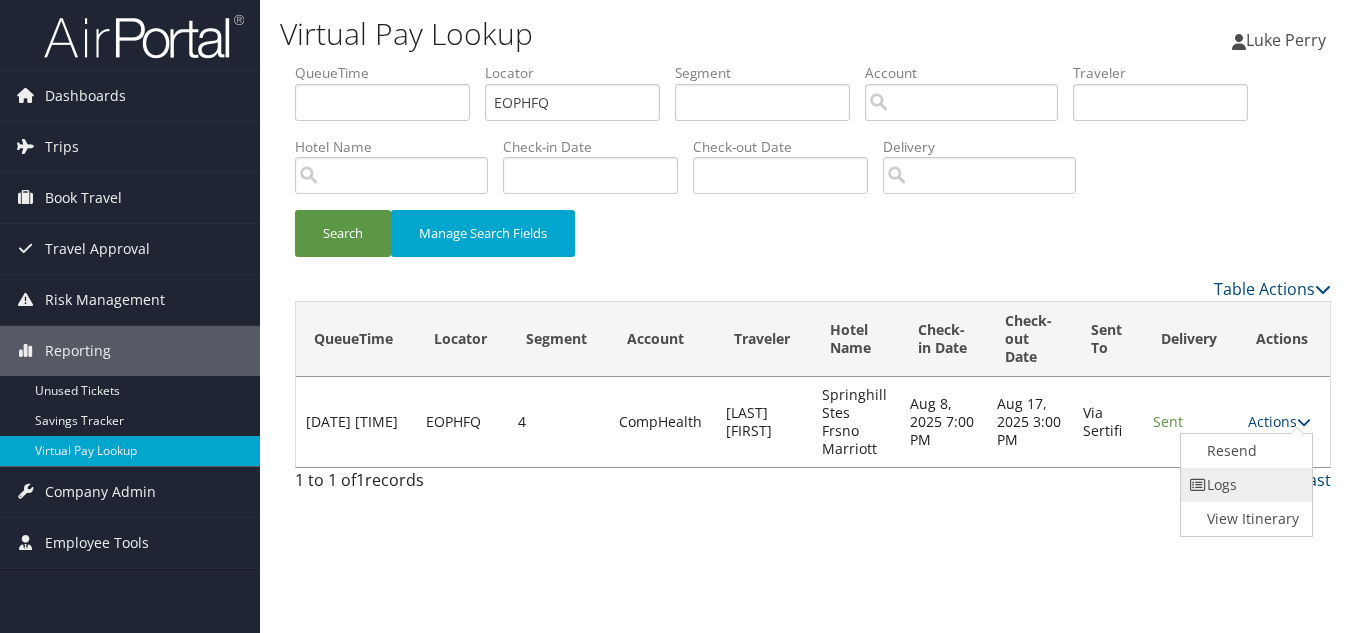 click on "Logs" at bounding box center [1244, 485] 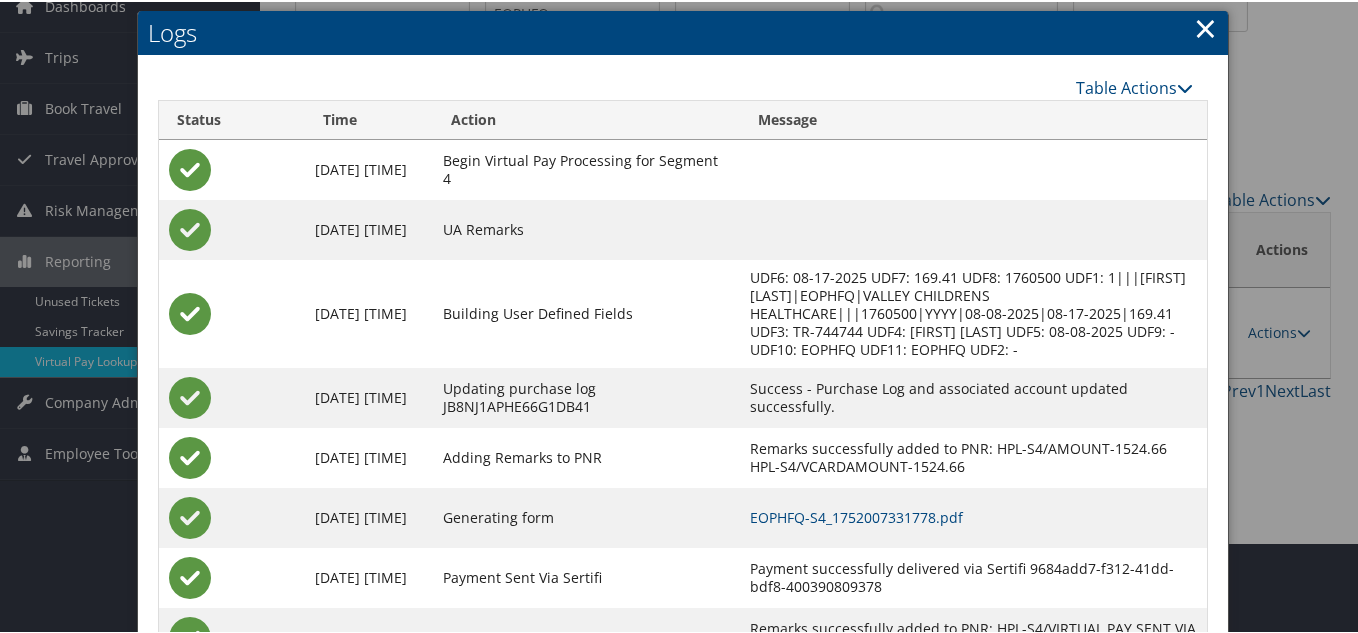 scroll, scrollTop: 180, scrollLeft: 0, axis: vertical 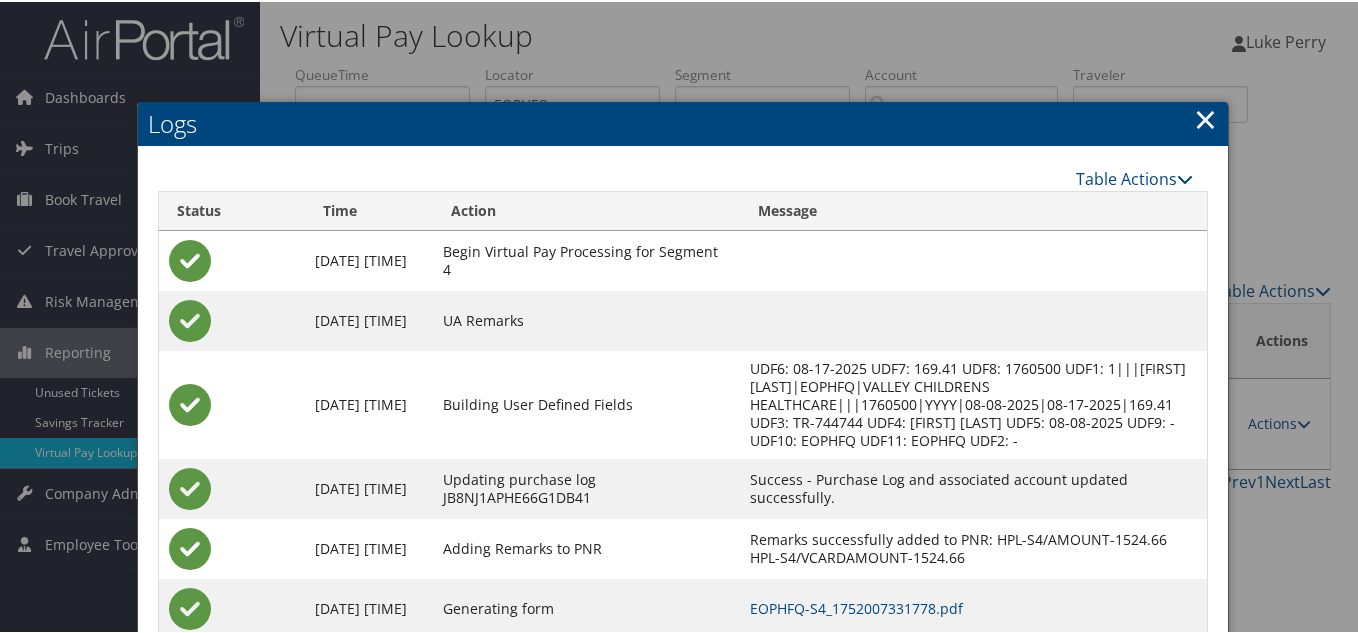 click on "×" at bounding box center (1205, 117) 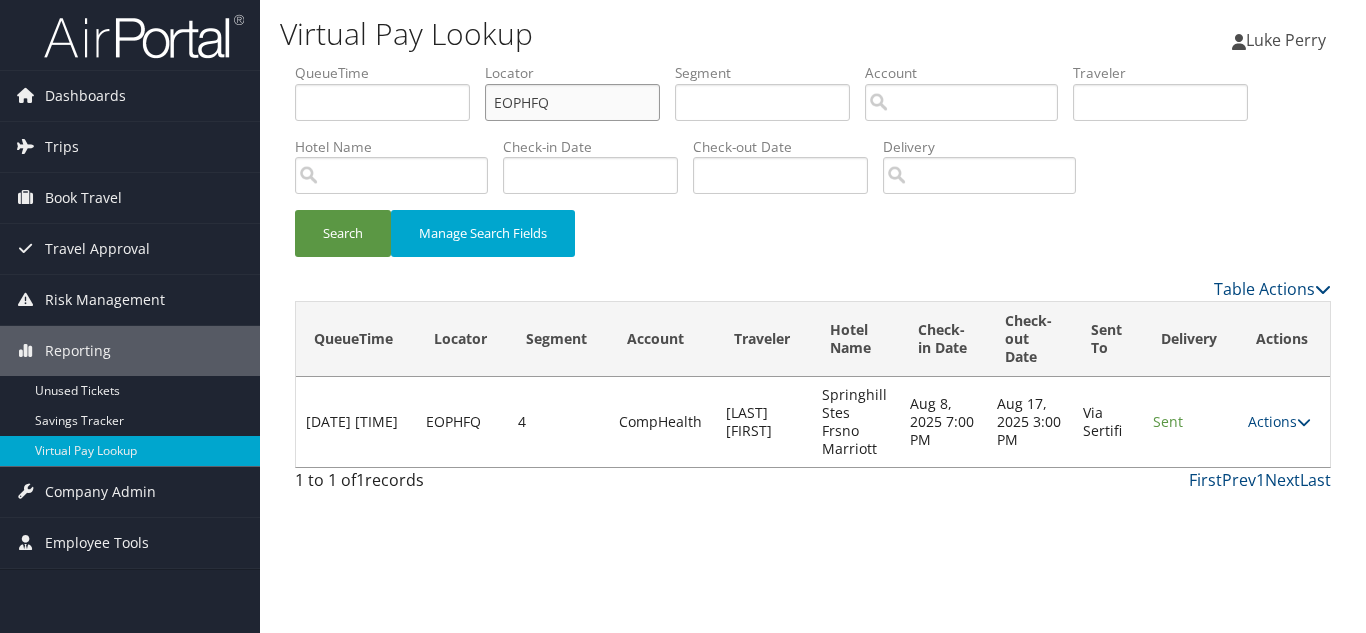 drag, startPoint x: 565, startPoint y: 111, endPoint x: 361, endPoint y: 111, distance: 204 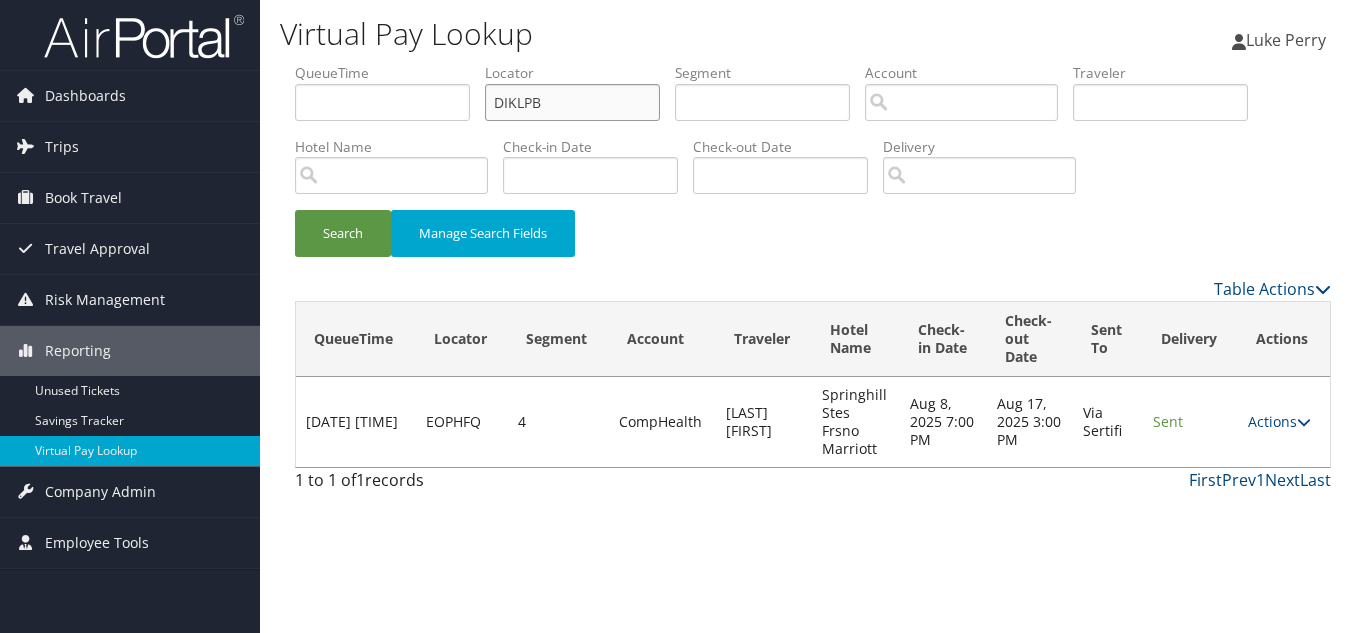 click on "Search" at bounding box center (343, 233) 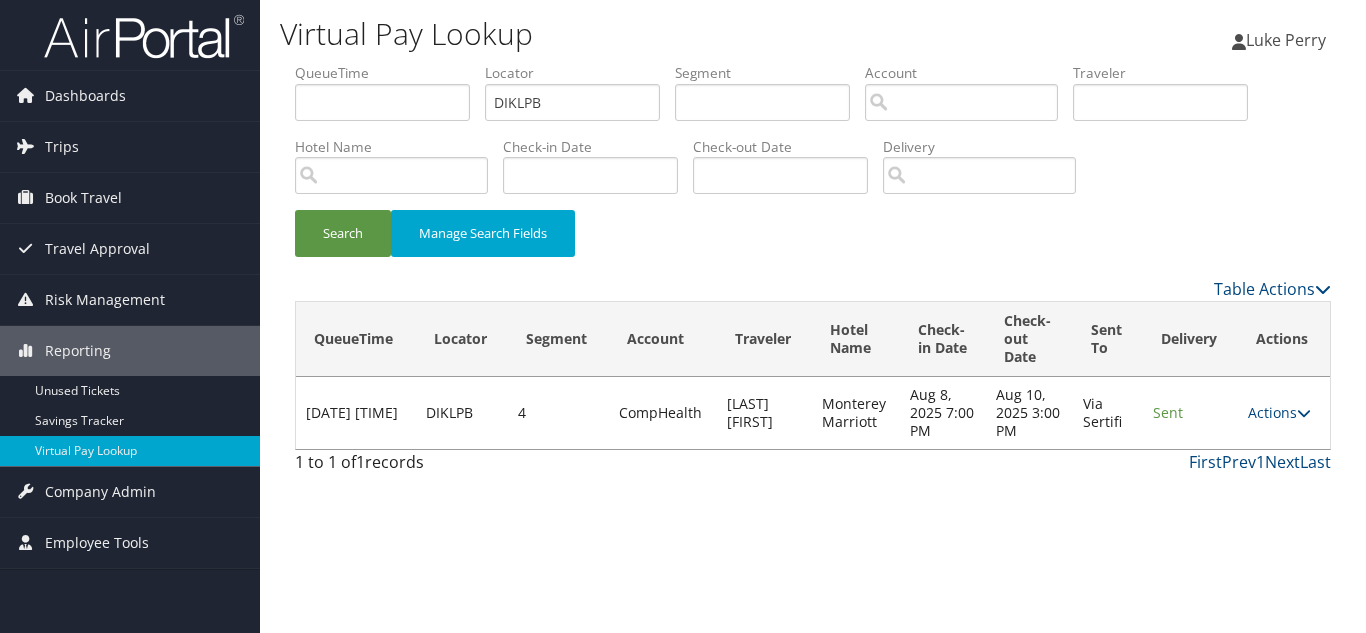 click on "Actions   Resend  Logs  View Itinerary" at bounding box center [1284, 413] 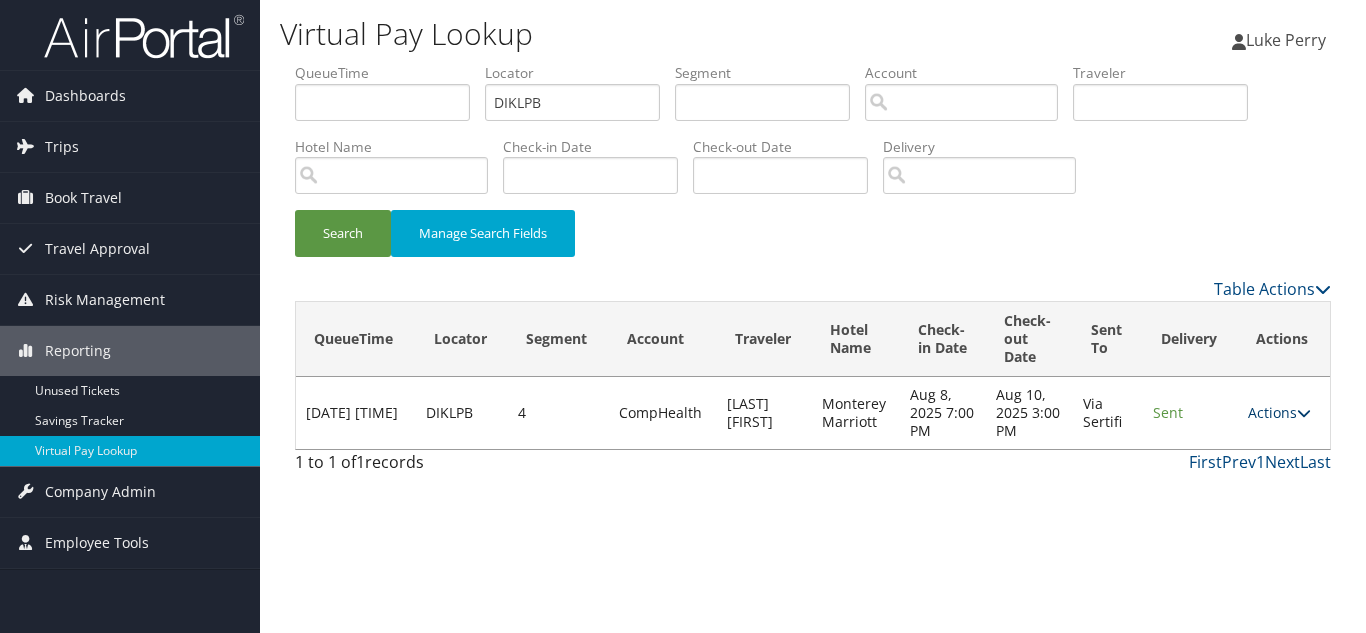click on "Actions" at bounding box center (1279, 412) 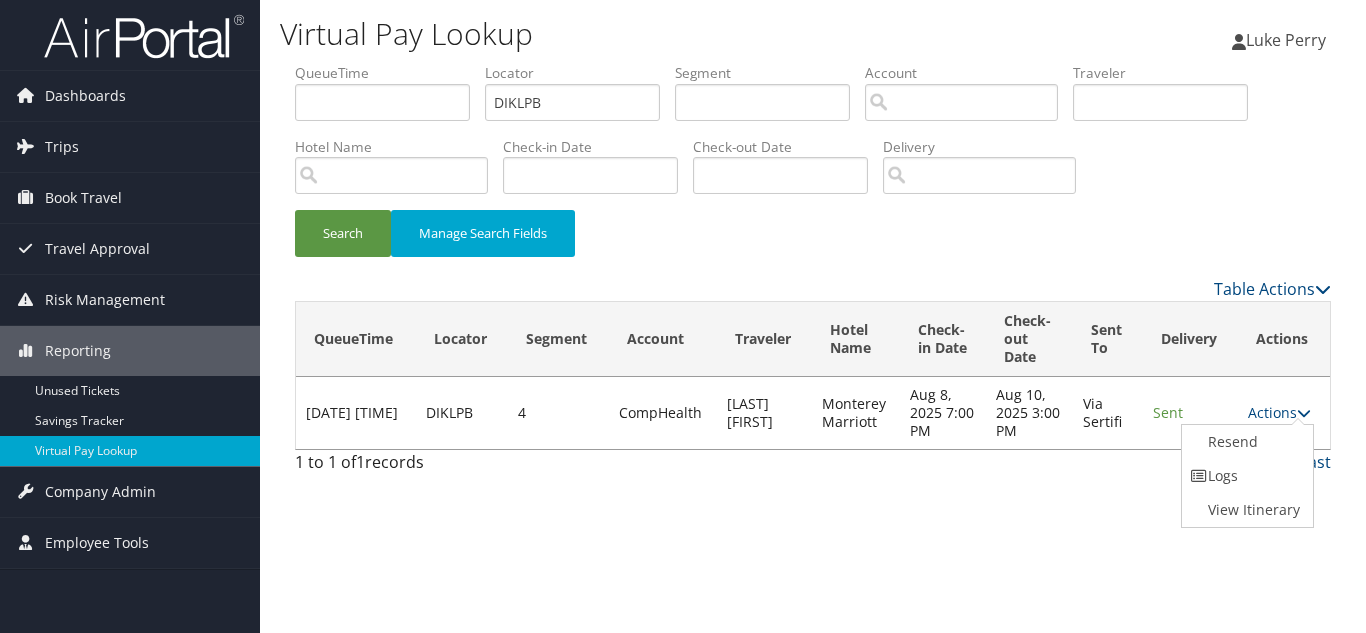 click on "Logs" at bounding box center [1245, 476] 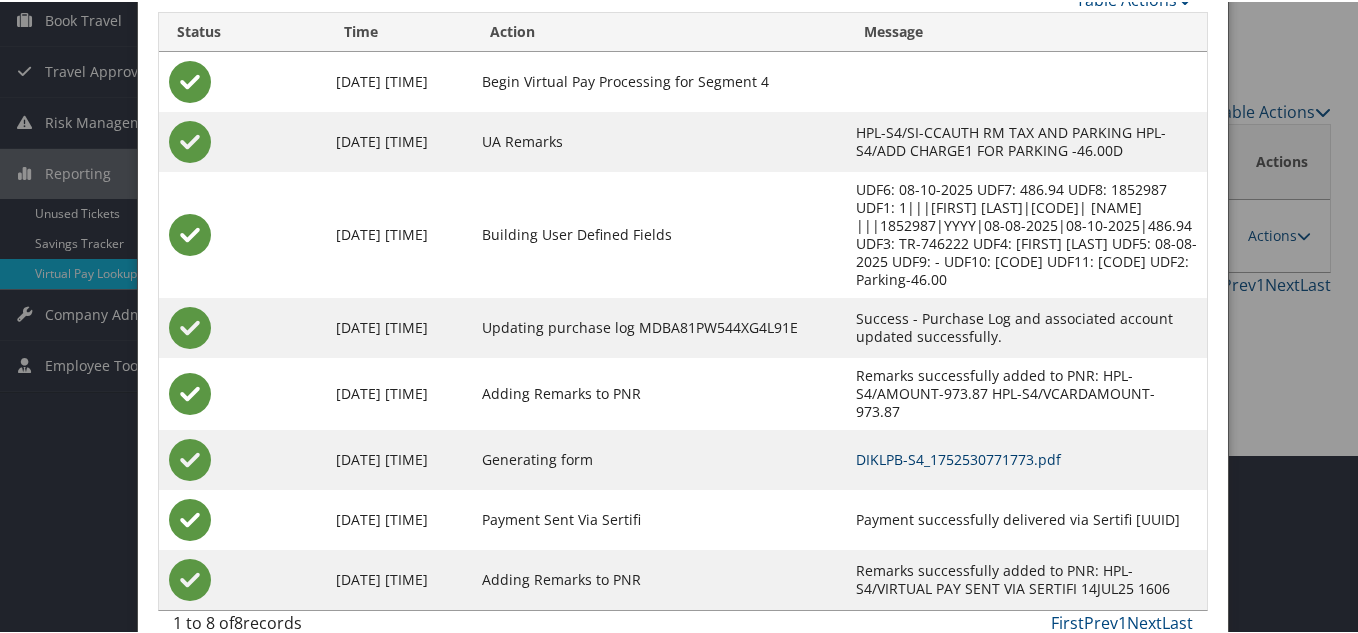 scroll, scrollTop: 180, scrollLeft: 0, axis: vertical 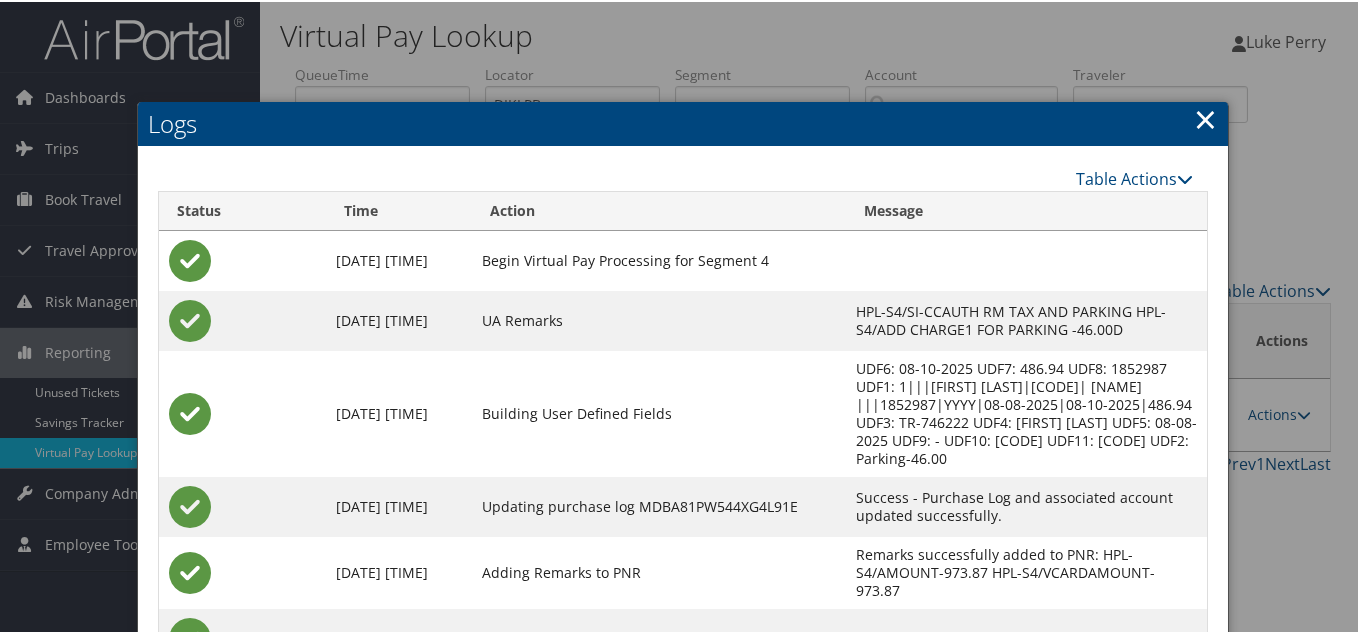 click on "×" at bounding box center [1205, 117] 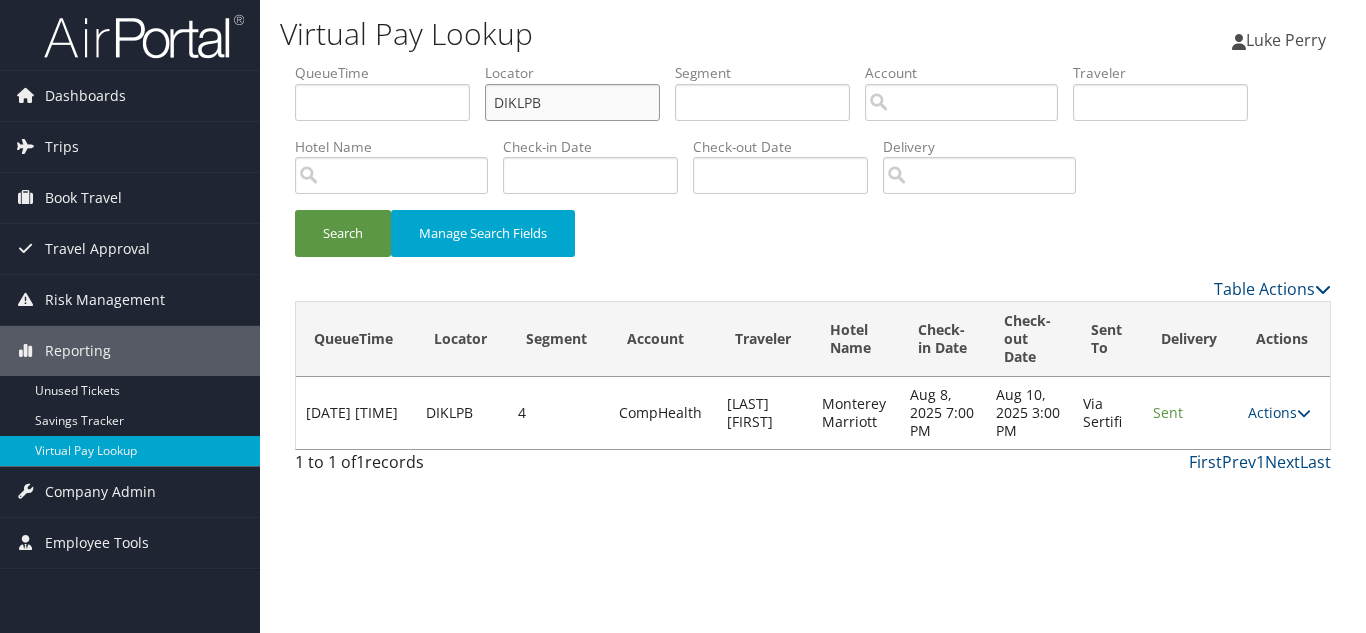 drag, startPoint x: 458, startPoint y: 121, endPoint x: 305, endPoint y: 137, distance: 153.83432 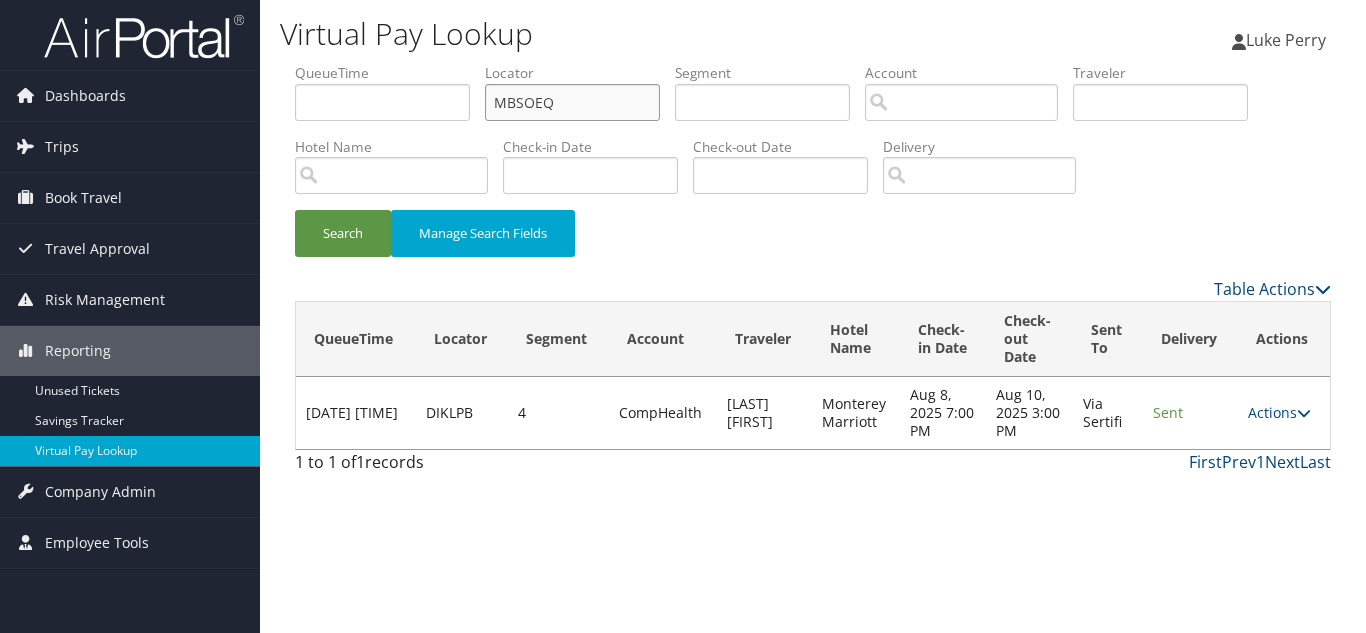 click on "Search" at bounding box center [343, 233] 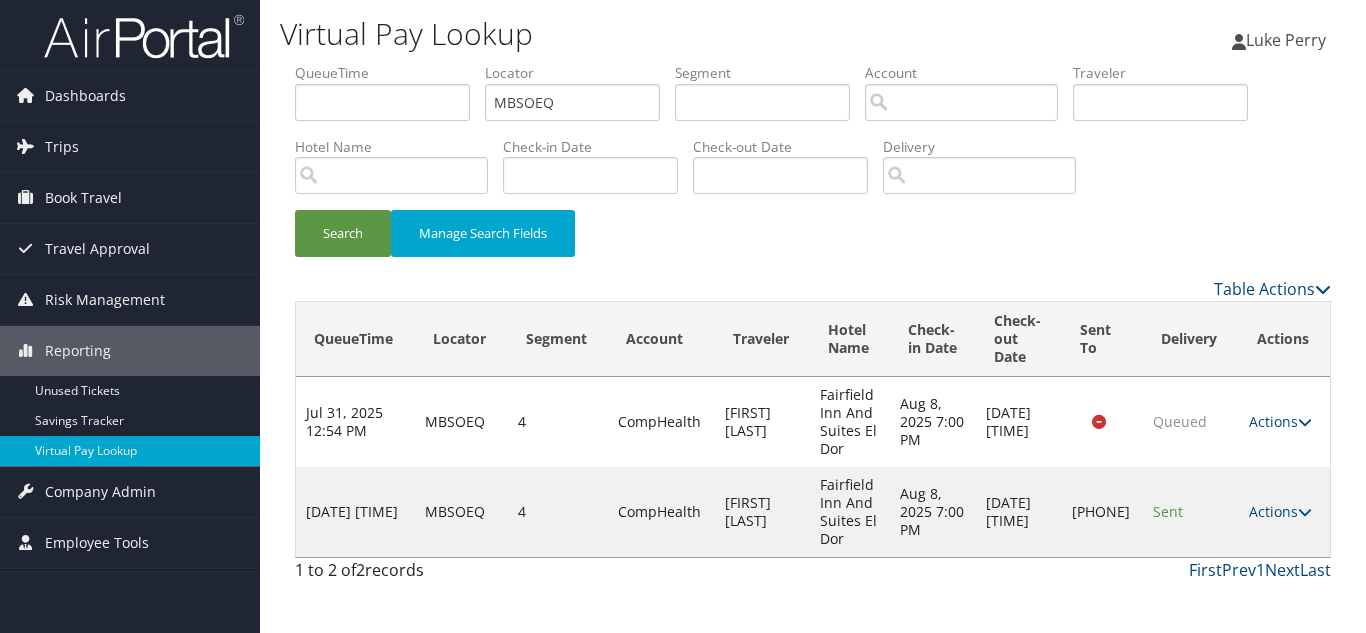 click on "Actions" at bounding box center [1280, 511] 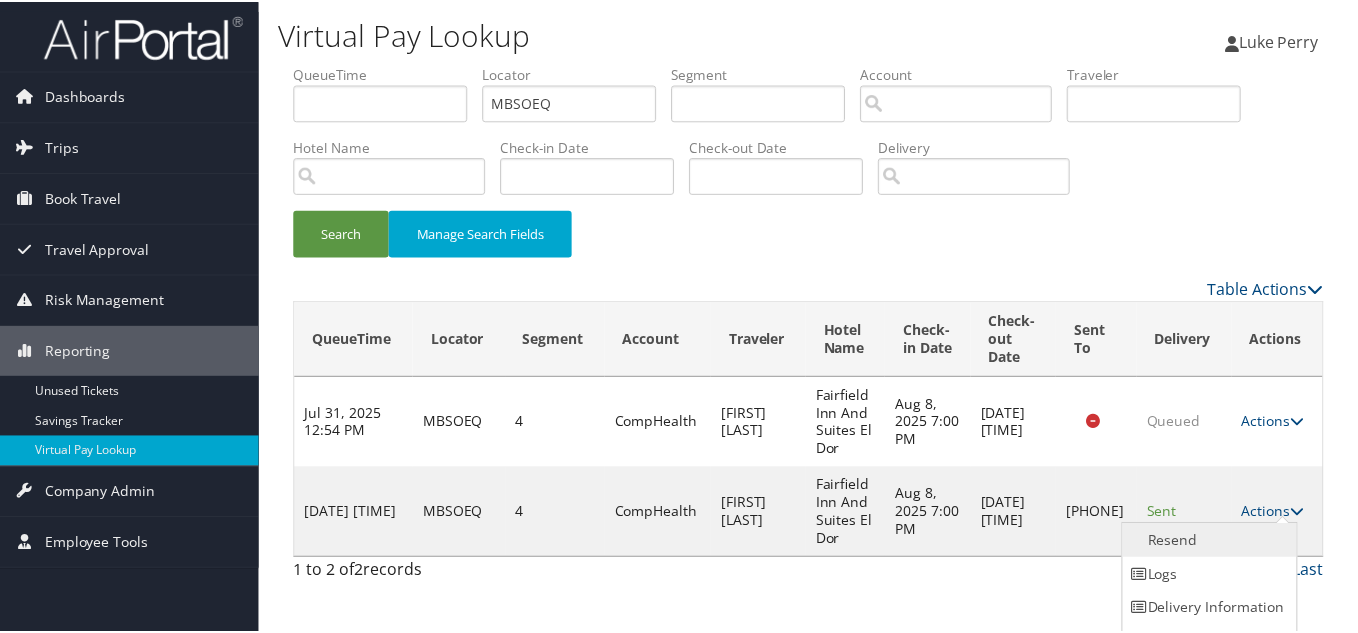 scroll, scrollTop: 28, scrollLeft: 0, axis: vertical 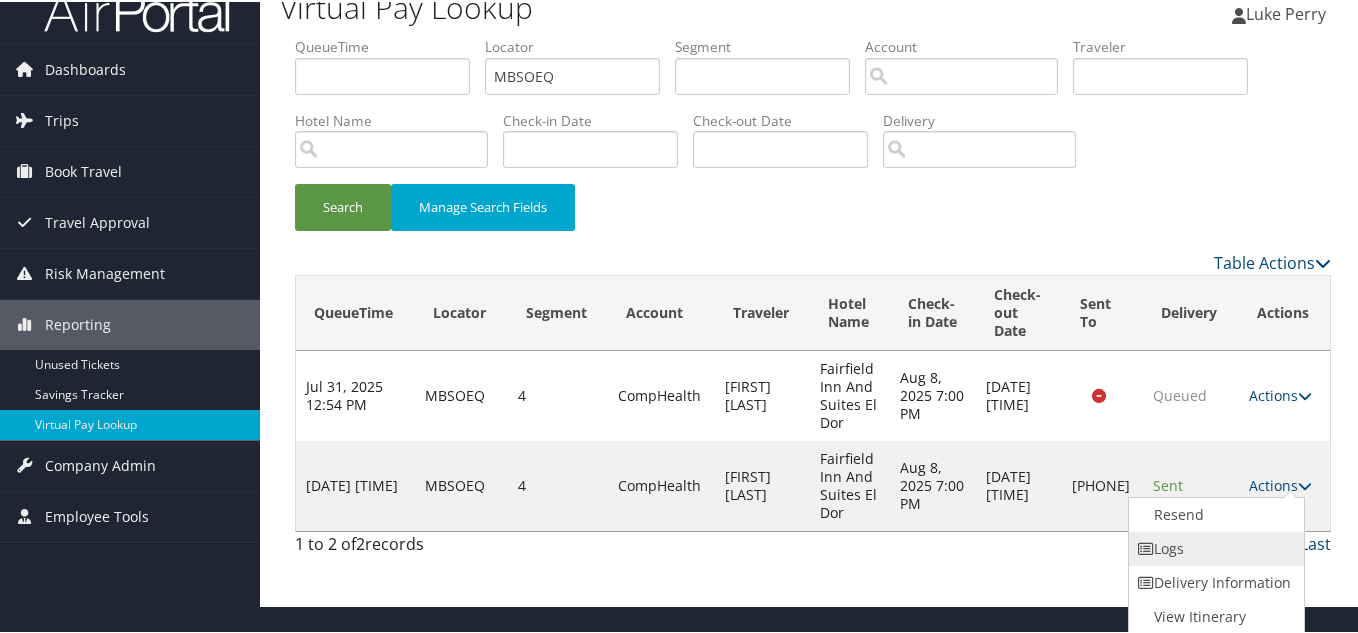 click on "Logs" at bounding box center [1214, 547] 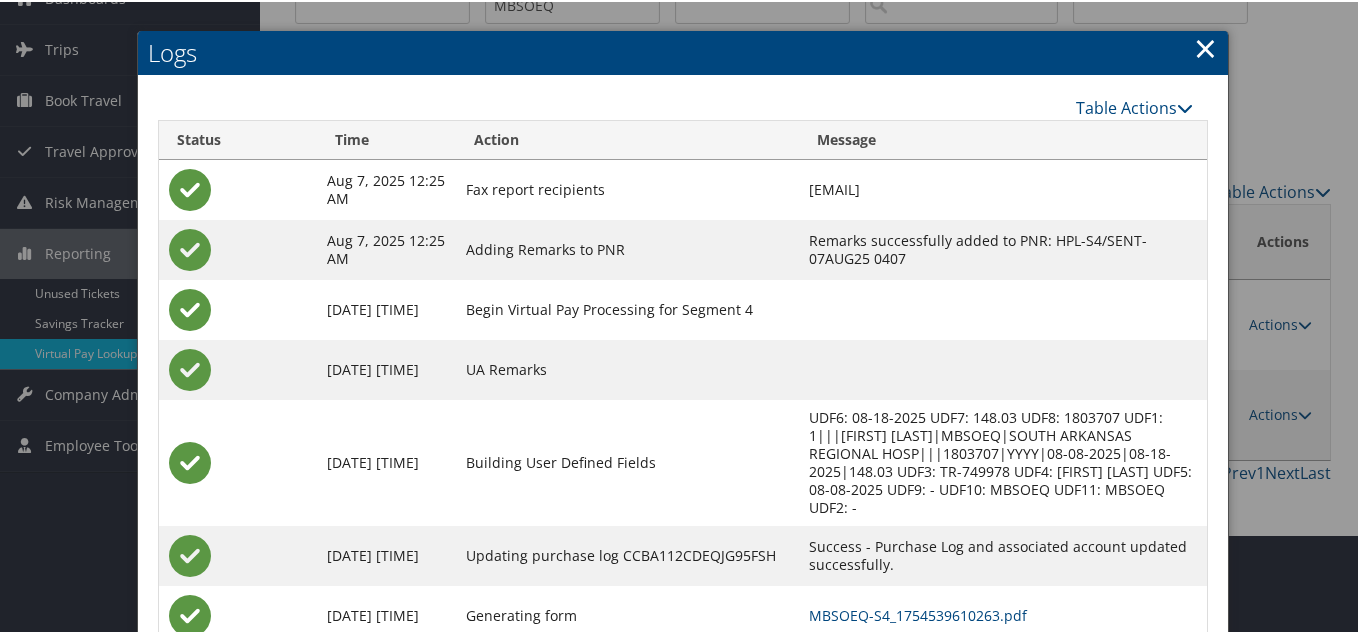 scroll, scrollTop: 208, scrollLeft: 0, axis: vertical 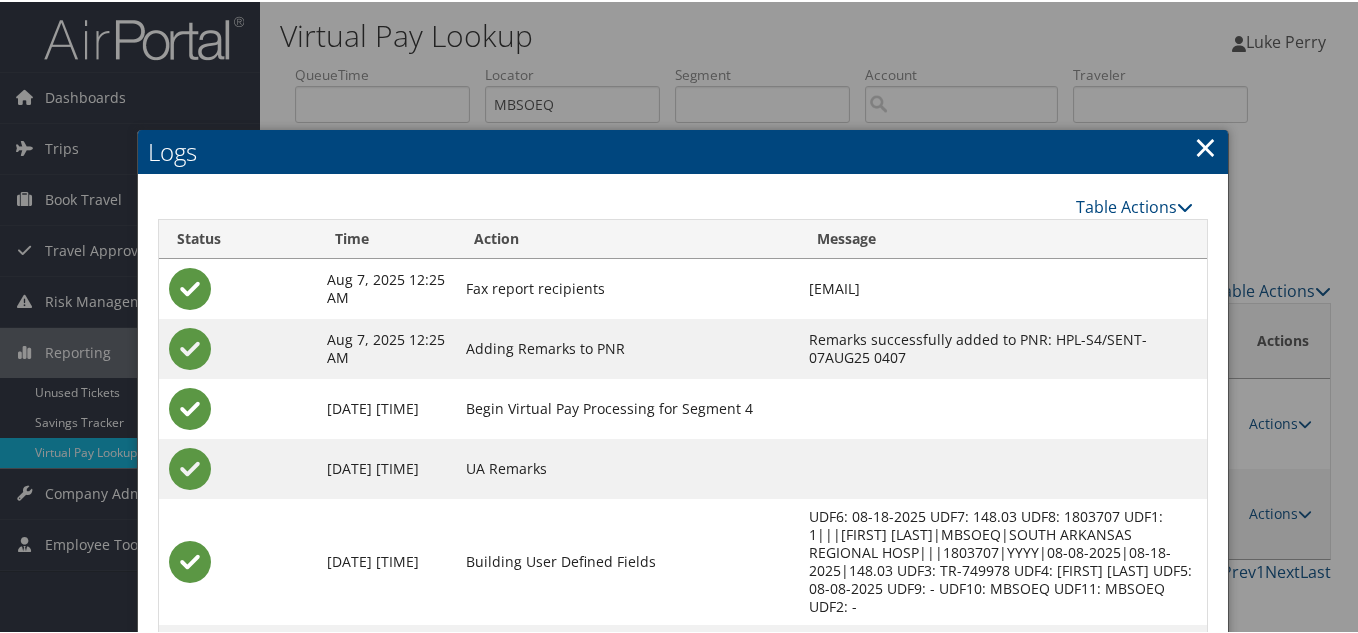 click on "×" at bounding box center (1205, 145) 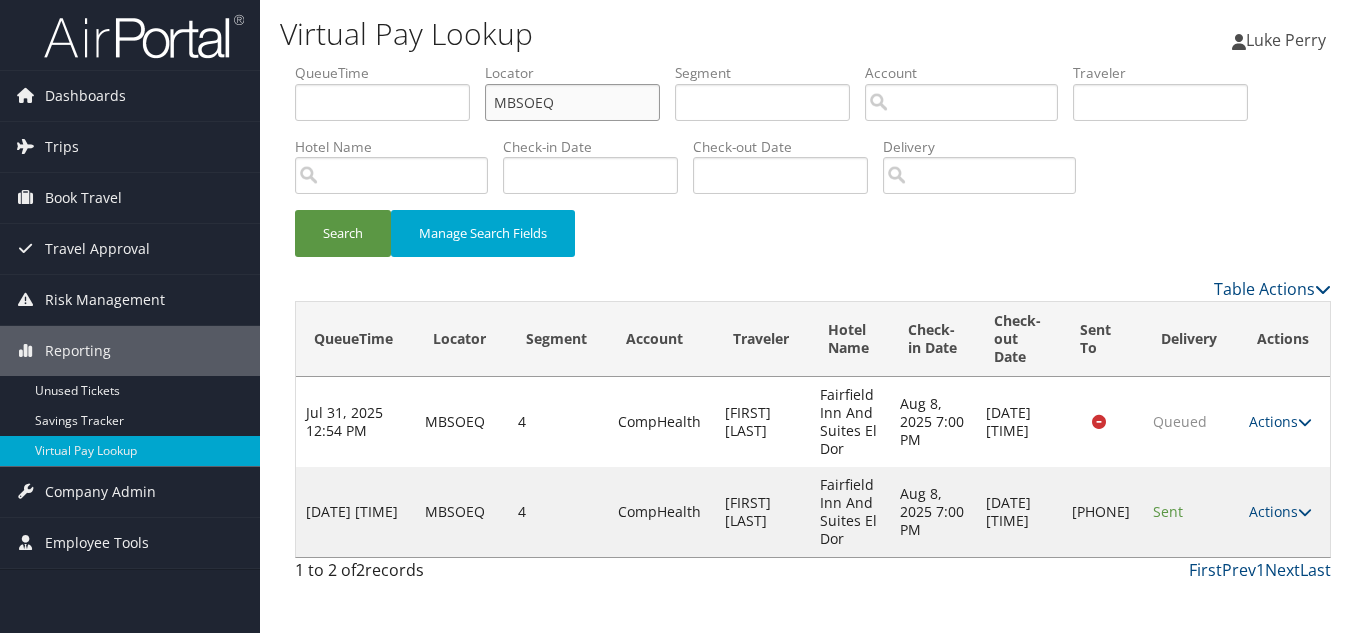 drag, startPoint x: 589, startPoint y: 116, endPoint x: 271, endPoint y: 83, distance: 319.70767 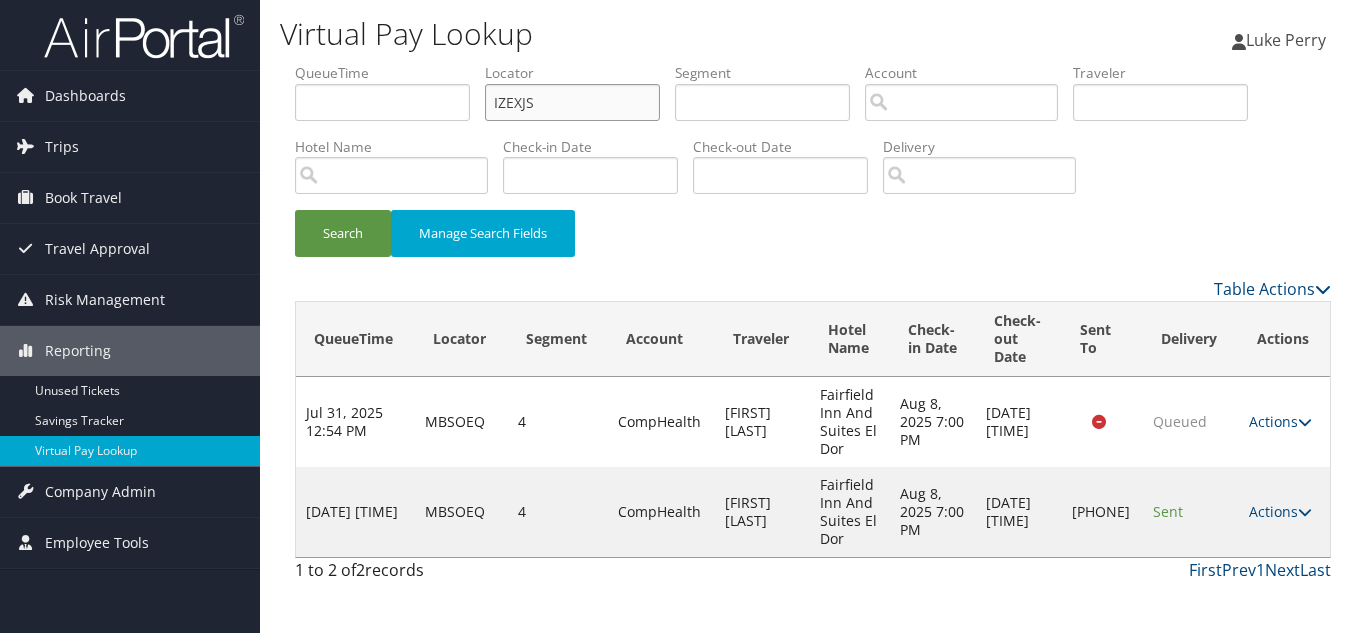click on "Search" at bounding box center [343, 233] 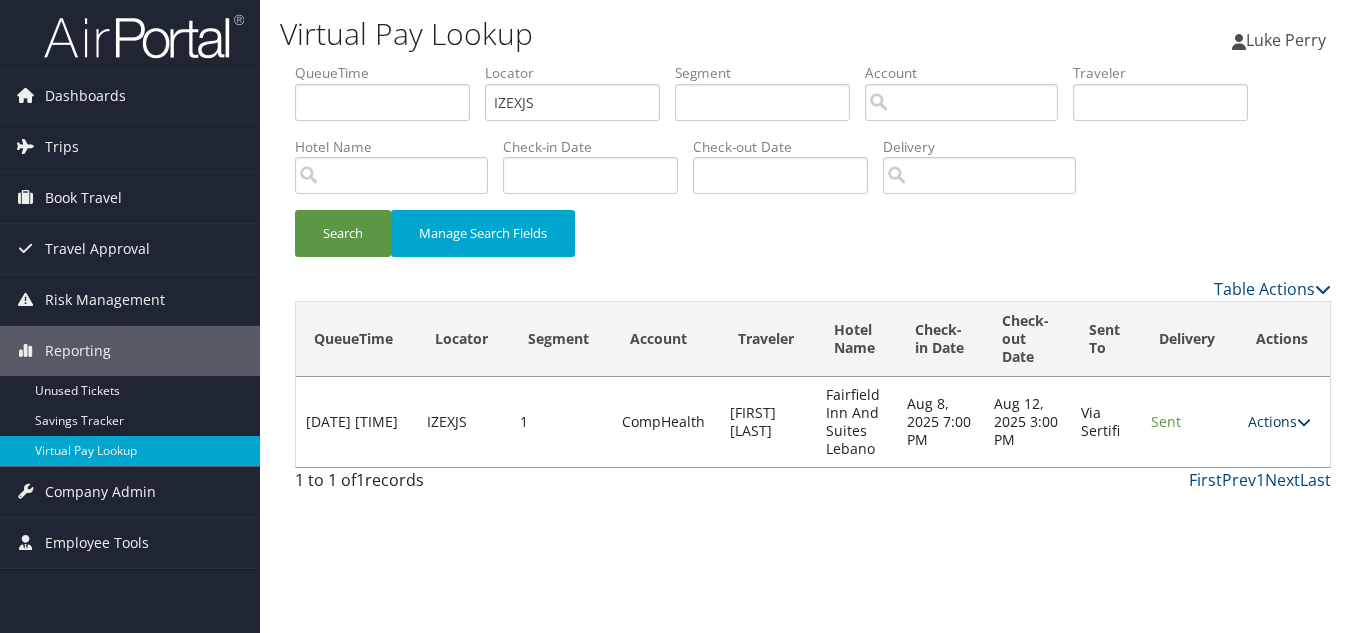 click on "Actions" at bounding box center (1279, 421) 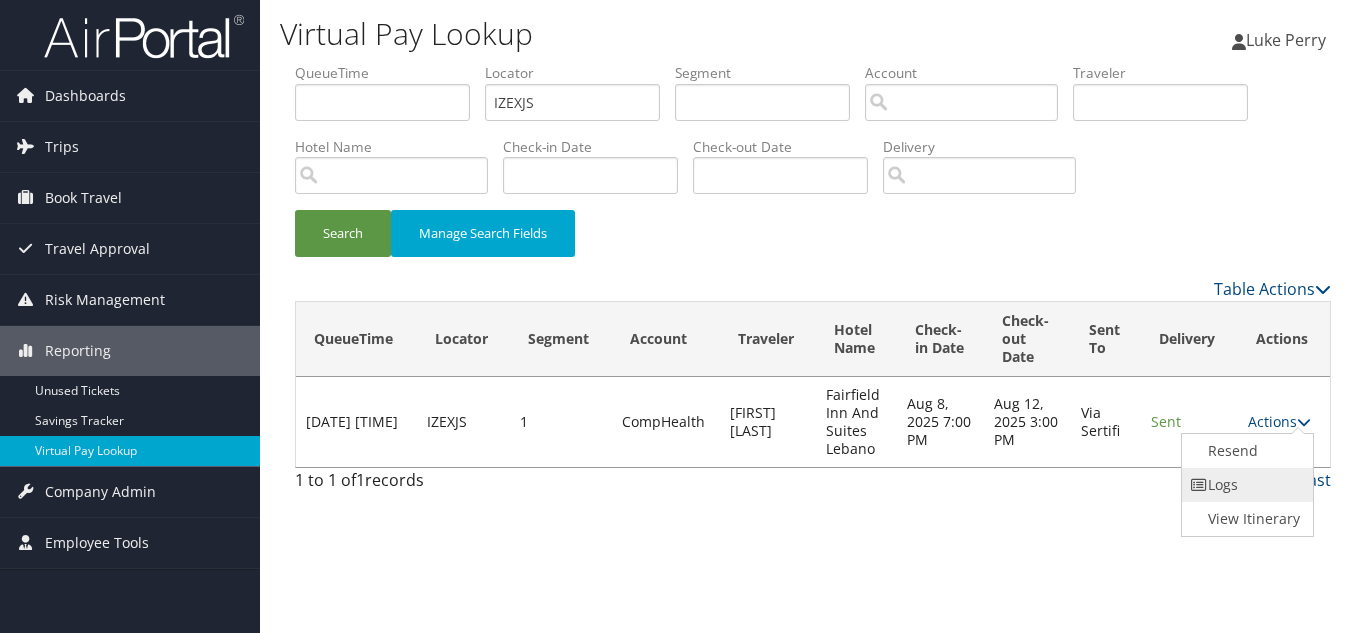 click on "Logs" at bounding box center [1245, 485] 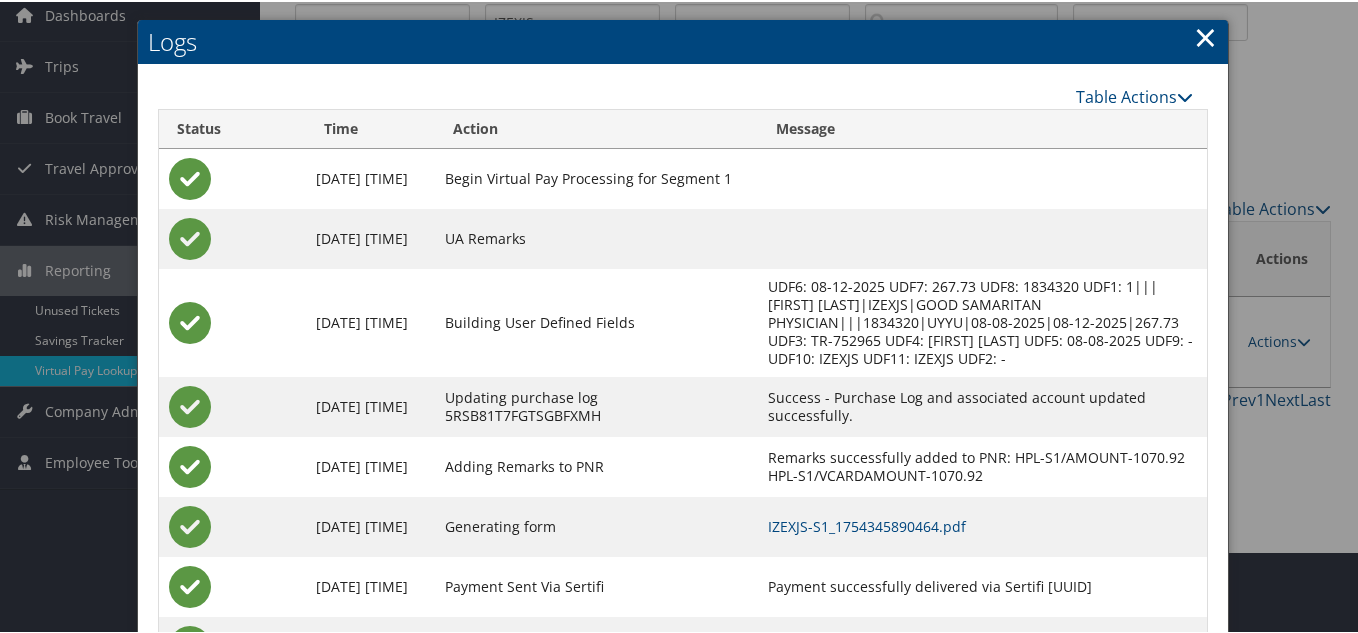 scroll, scrollTop: 180, scrollLeft: 0, axis: vertical 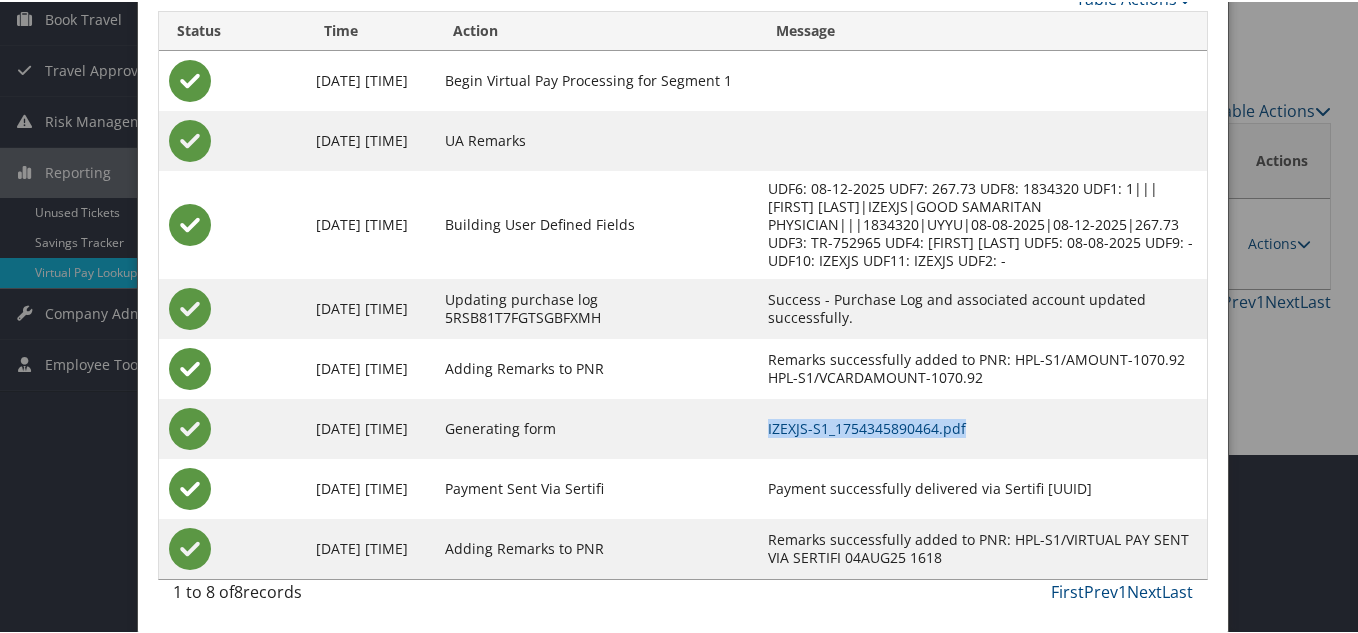 drag, startPoint x: 970, startPoint y: 424, endPoint x: 764, endPoint y: 424, distance: 206 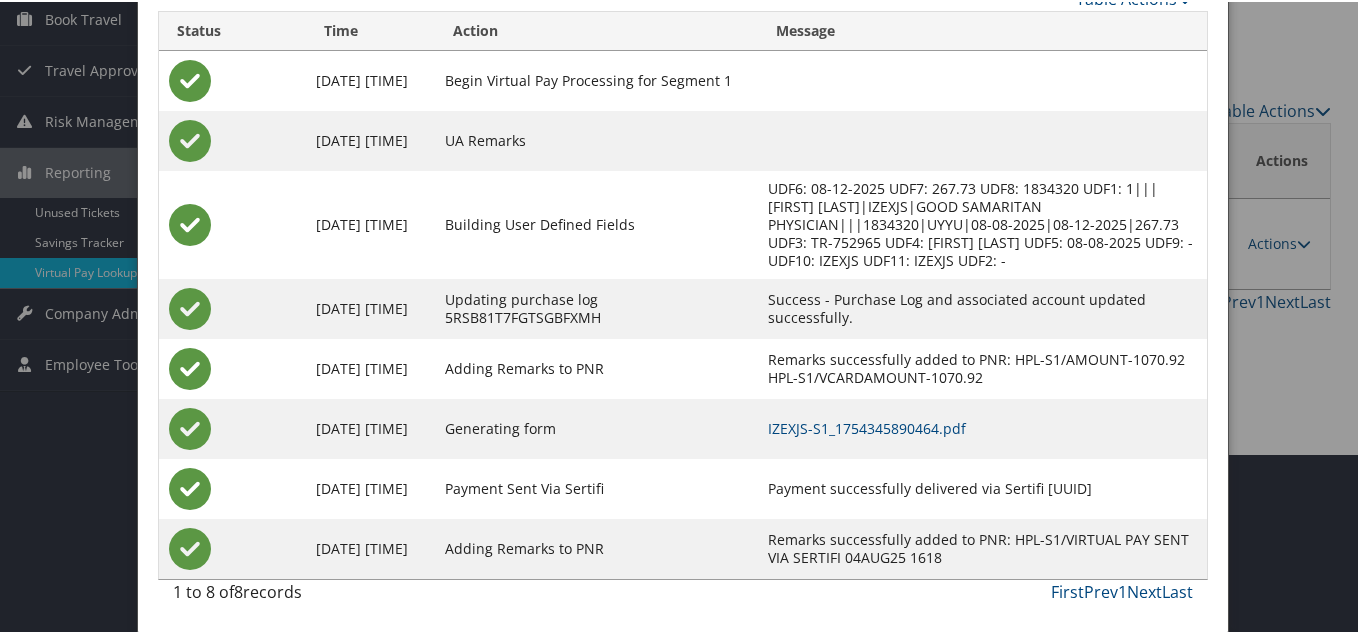 click on "Building User Defined Fields" at bounding box center (597, 223) 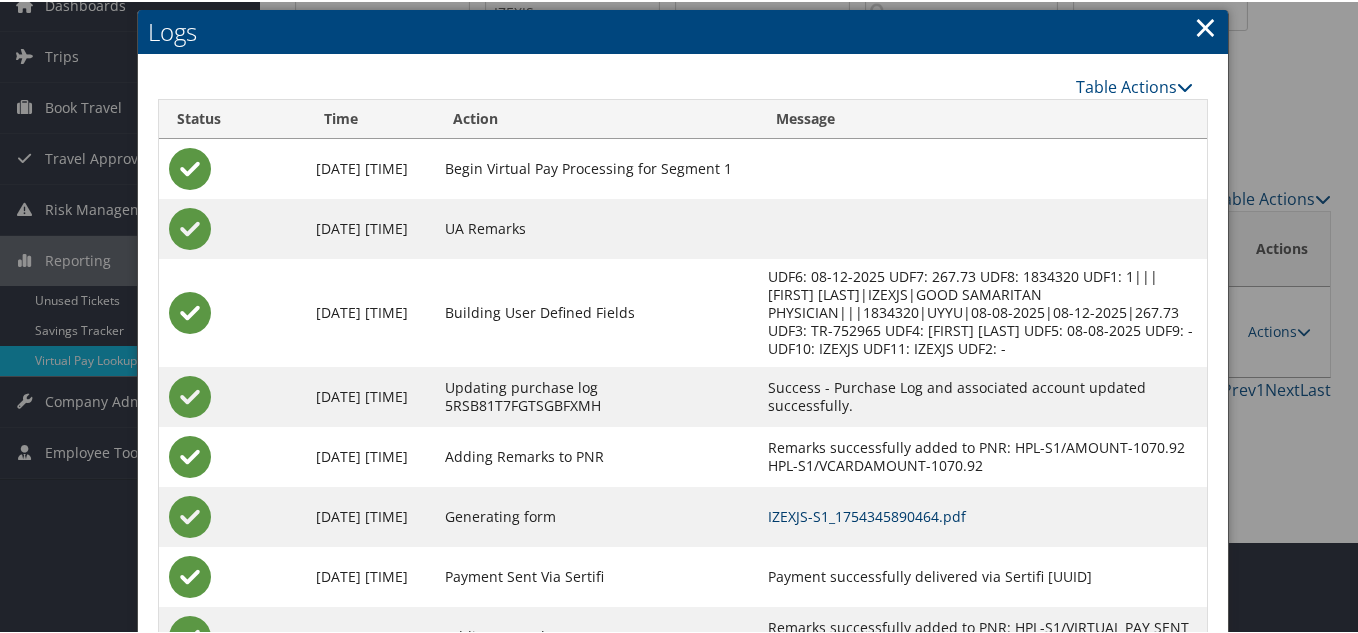 scroll, scrollTop: 0, scrollLeft: 0, axis: both 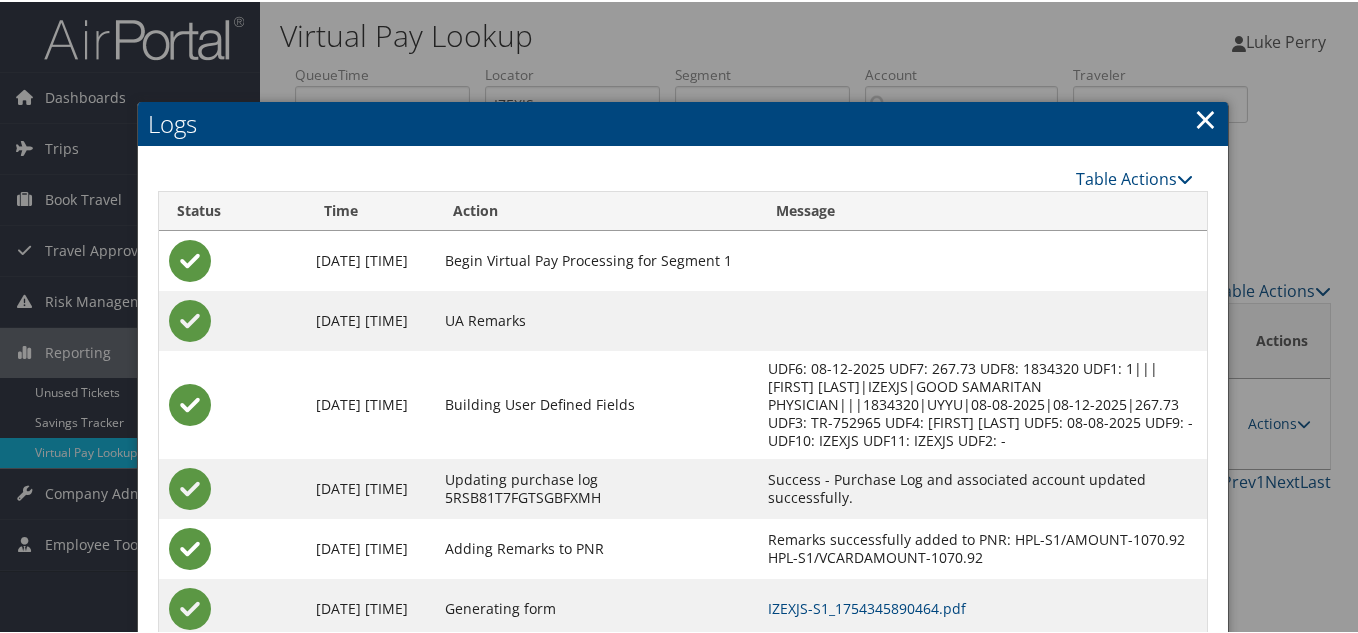 click on "×" at bounding box center [1205, 117] 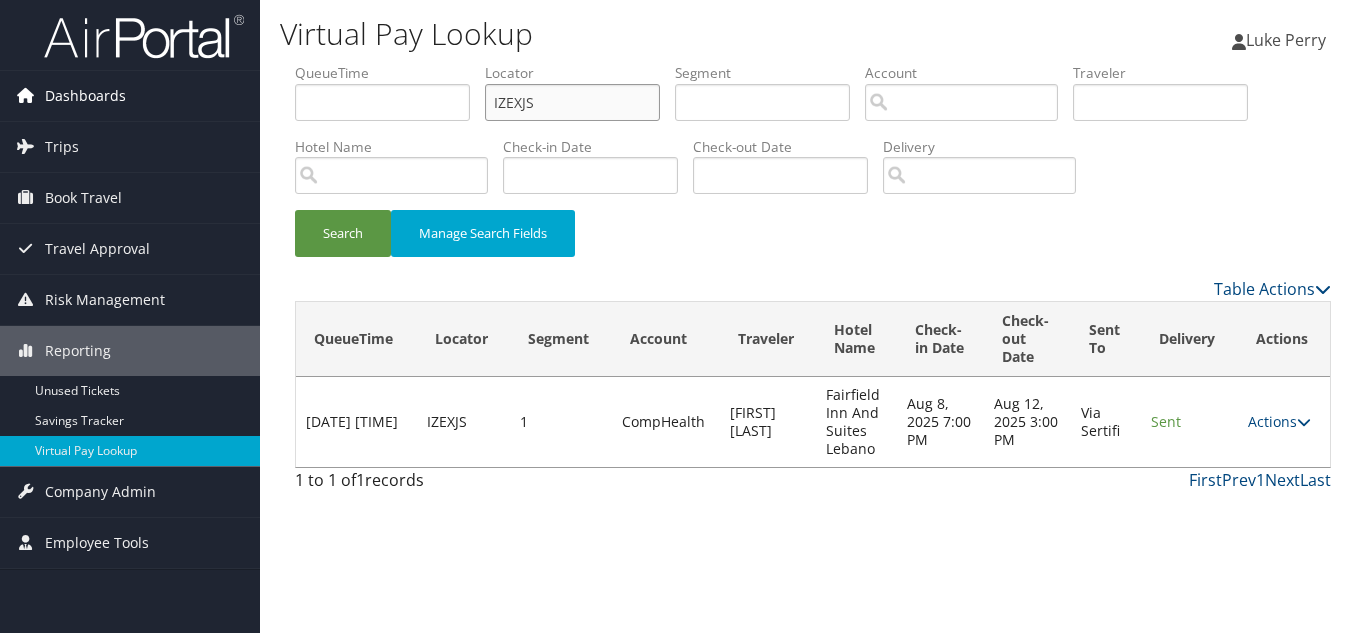 drag, startPoint x: 268, startPoint y: 113, endPoint x: 32, endPoint y: 113, distance: 236 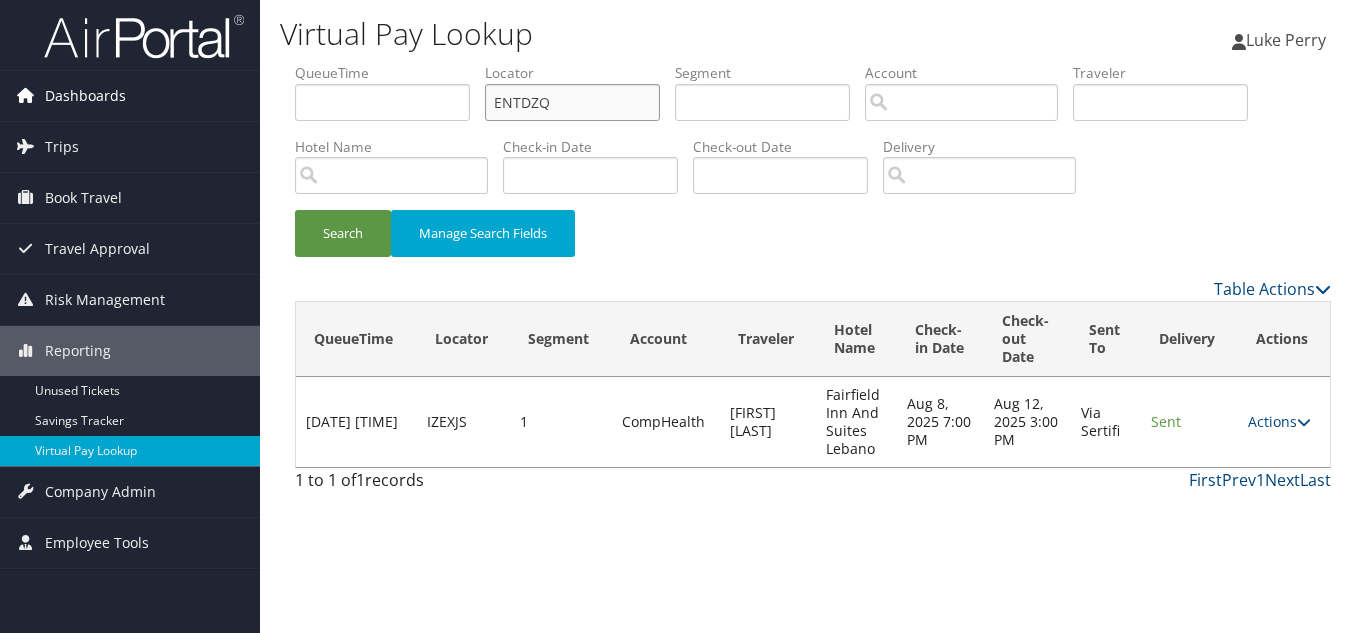 click on "Search" at bounding box center [343, 233] 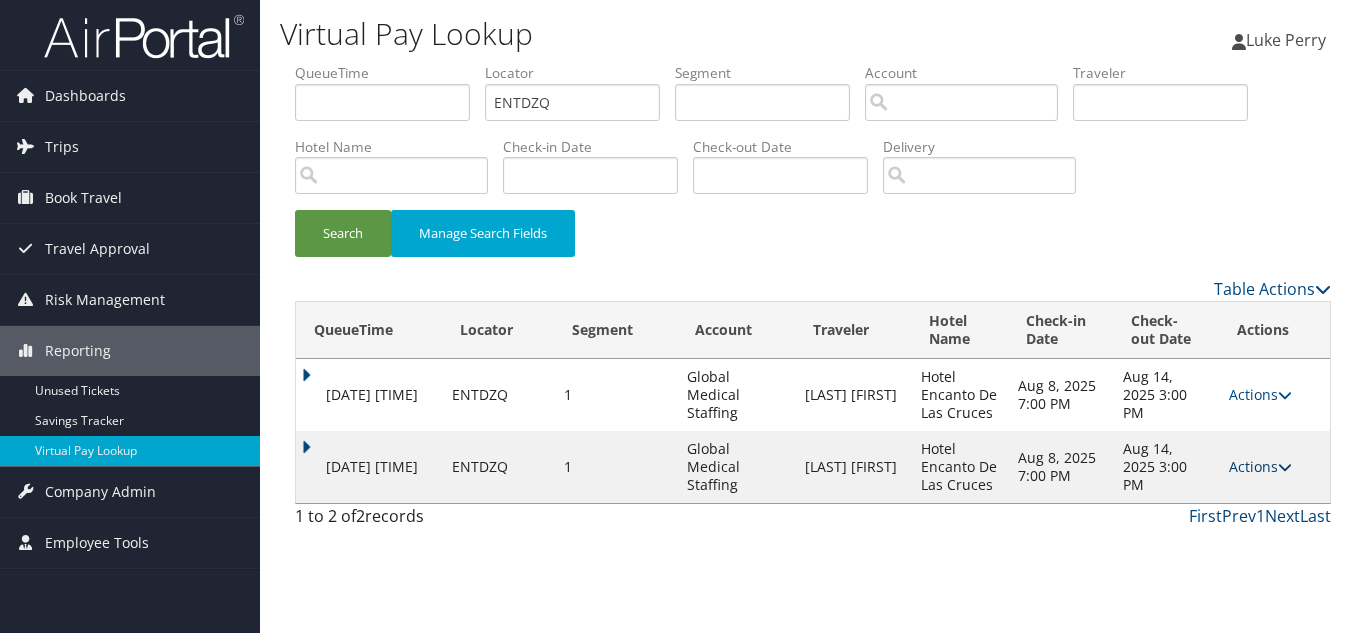 click on "Actions" at bounding box center (1260, 466) 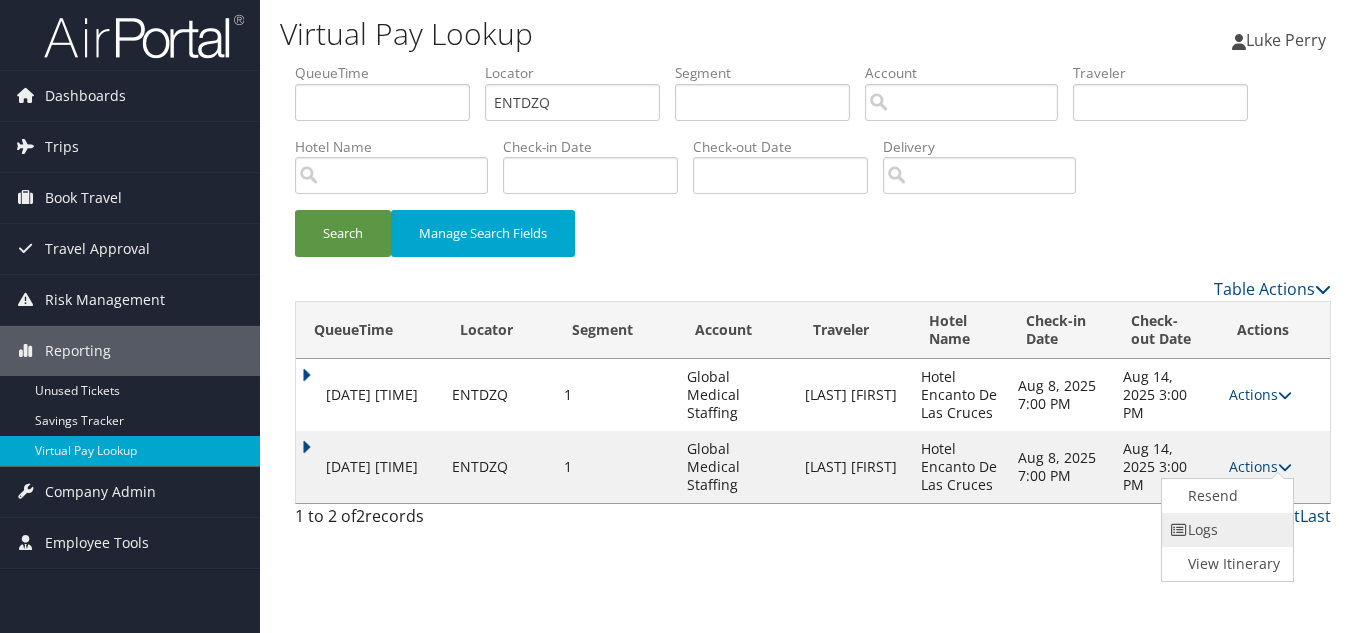 click on "Logs" at bounding box center (1225, 530) 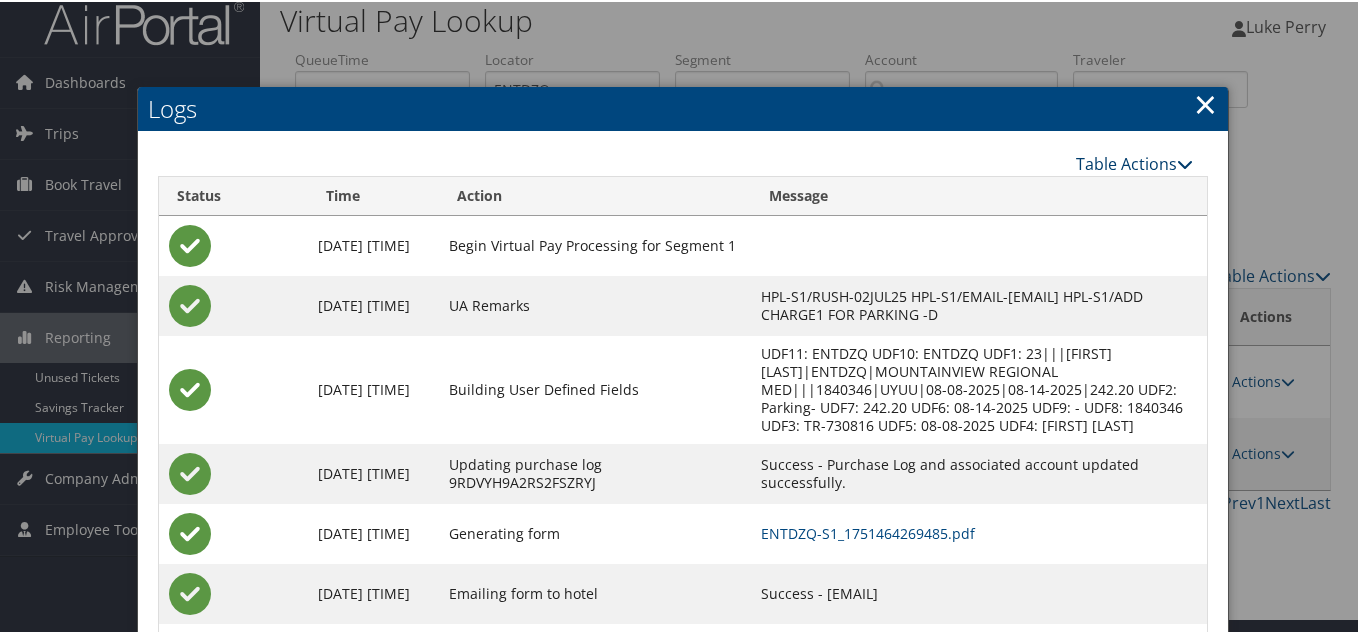 scroll, scrollTop: 0, scrollLeft: 0, axis: both 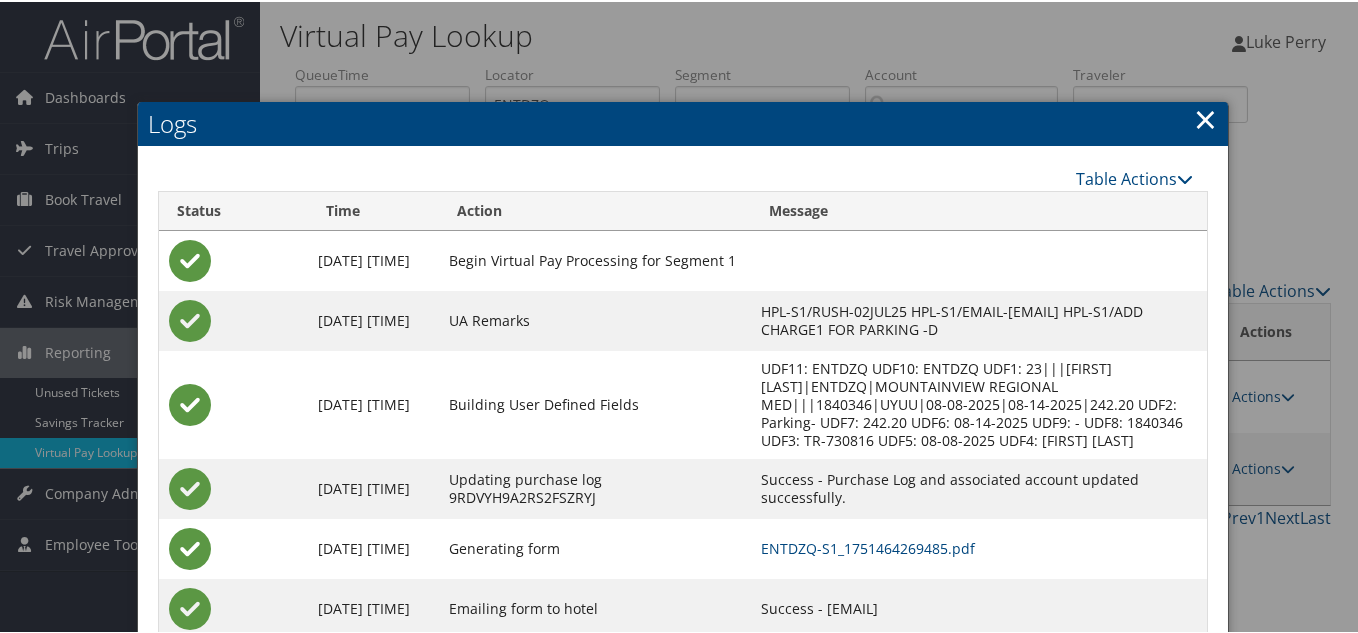 drag, startPoint x: 1193, startPoint y: 116, endPoint x: 1253, endPoint y: 193, distance: 97.6166 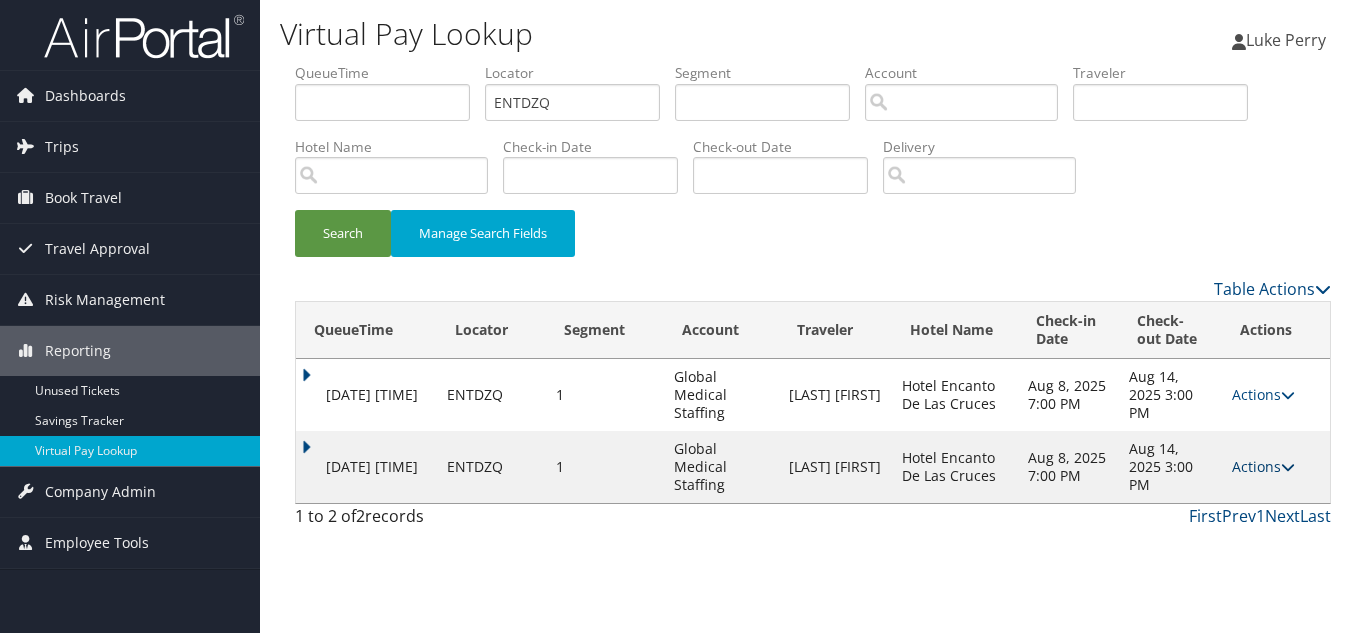 click on "Actions" at bounding box center (1263, 466) 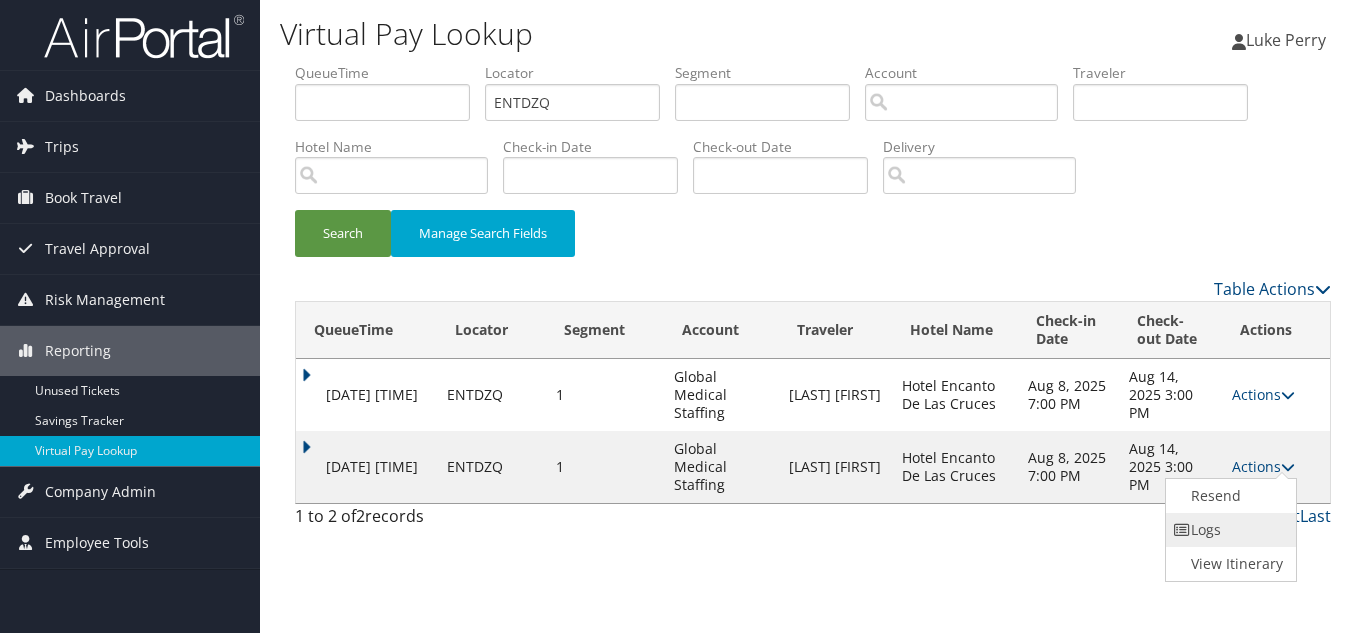 click on "Logs" at bounding box center [1229, 530] 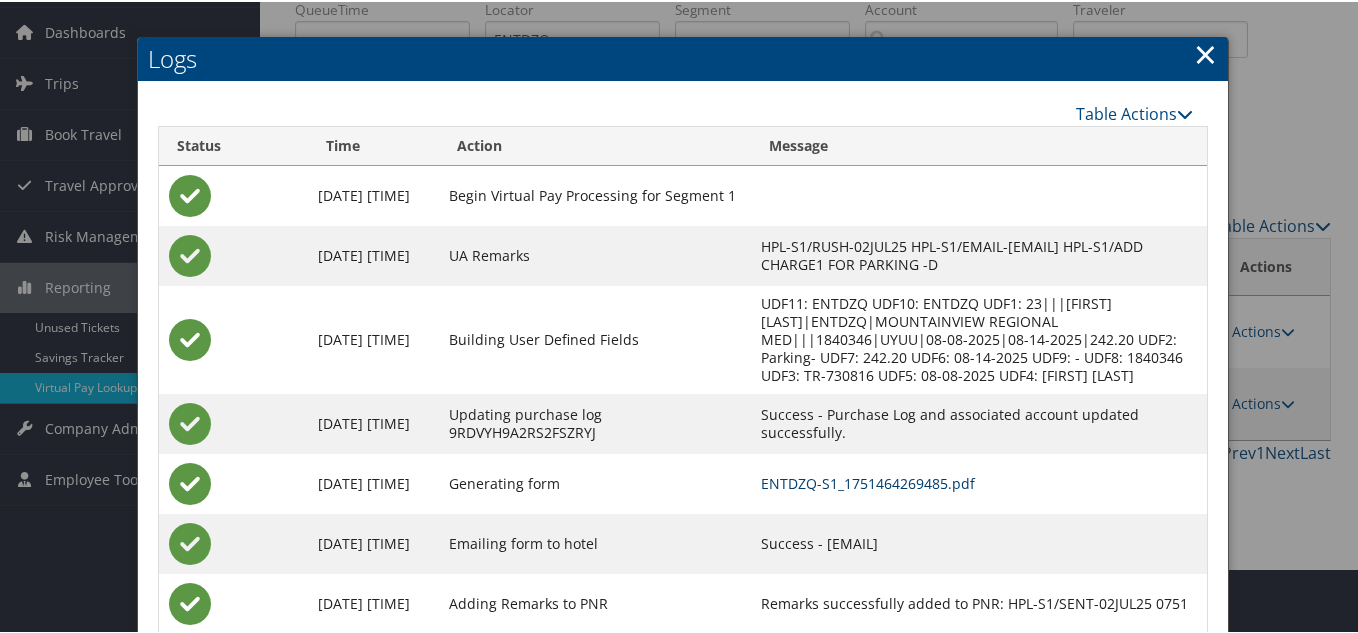 scroll, scrollTop: 132, scrollLeft: 0, axis: vertical 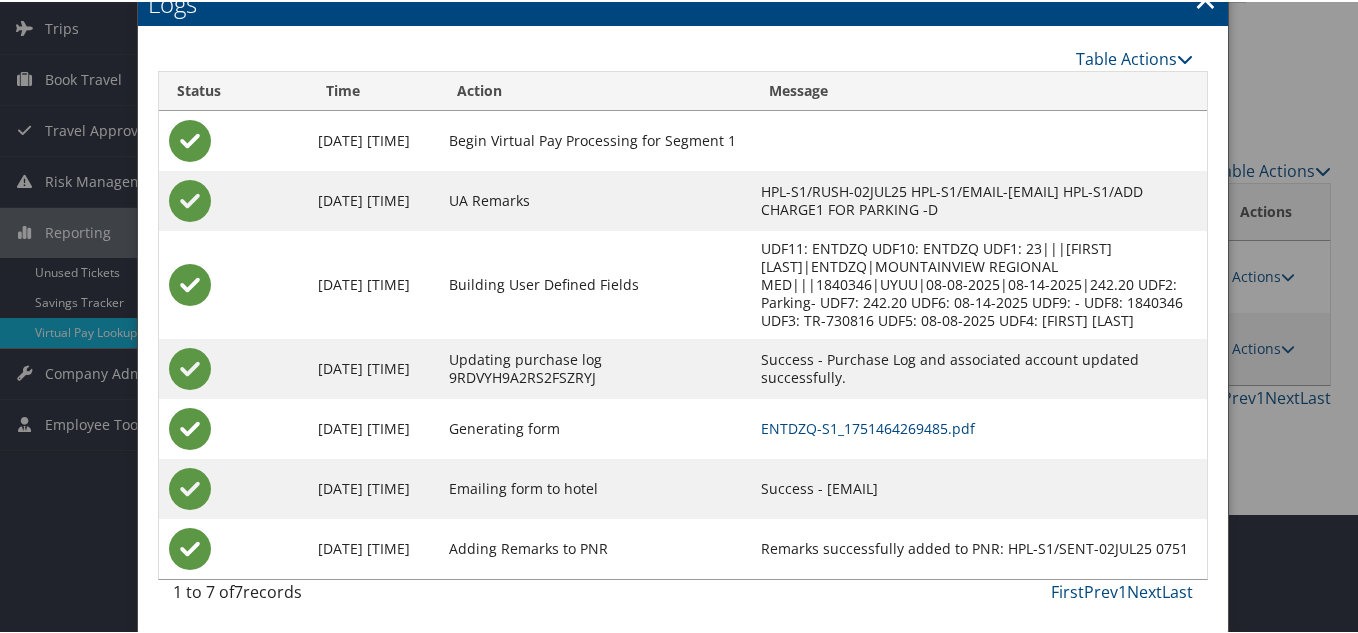 drag, startPoint x: 1032, startPoint y: 488, endPoint x: 806, endPoint y: 491, distance: 226.01991 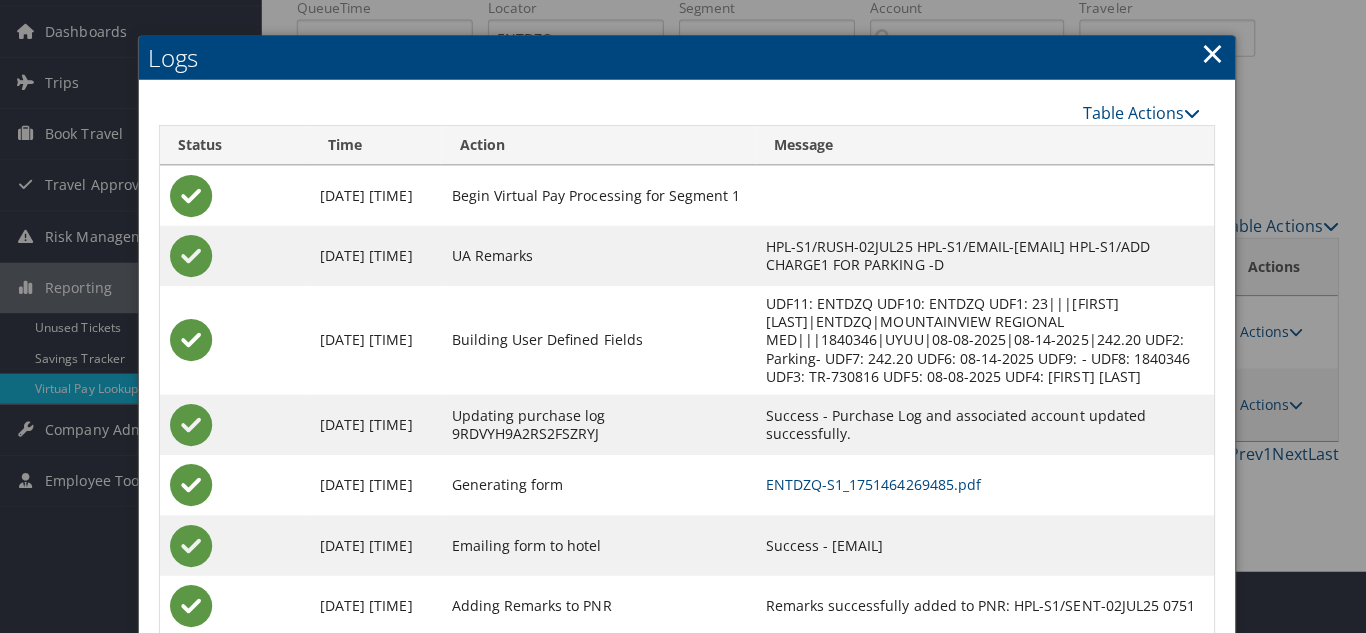 scroll, scrollTop: 0, scrollLeft: 0, axis: both 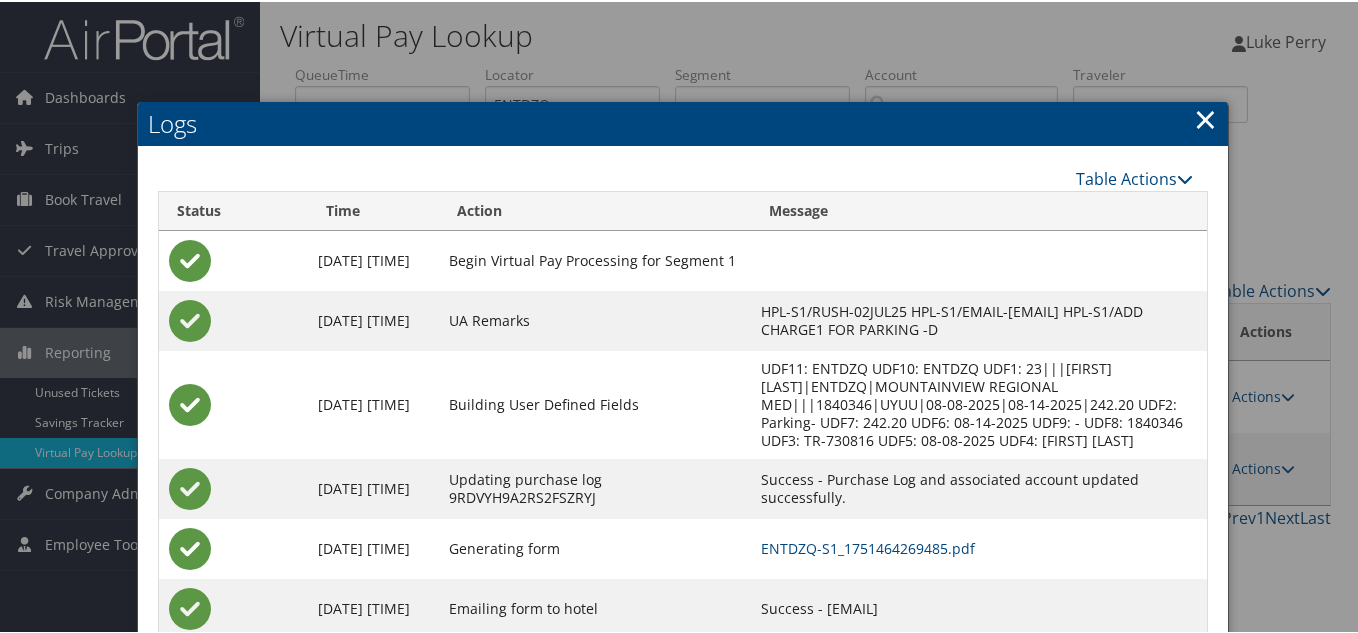 click on "×" at bounding box center [1205, 117] 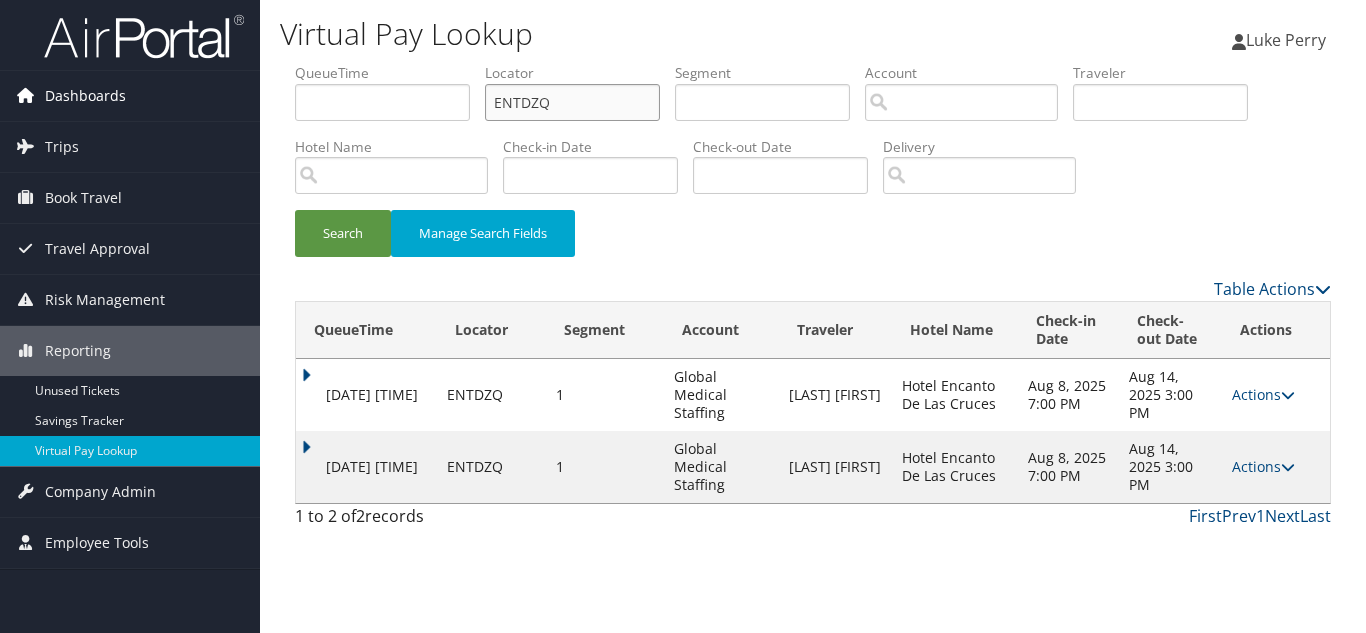 drag, startPoint x: 518, startPoint y: 101, endPoint x: 122, endPoint y: 101, distance: 396 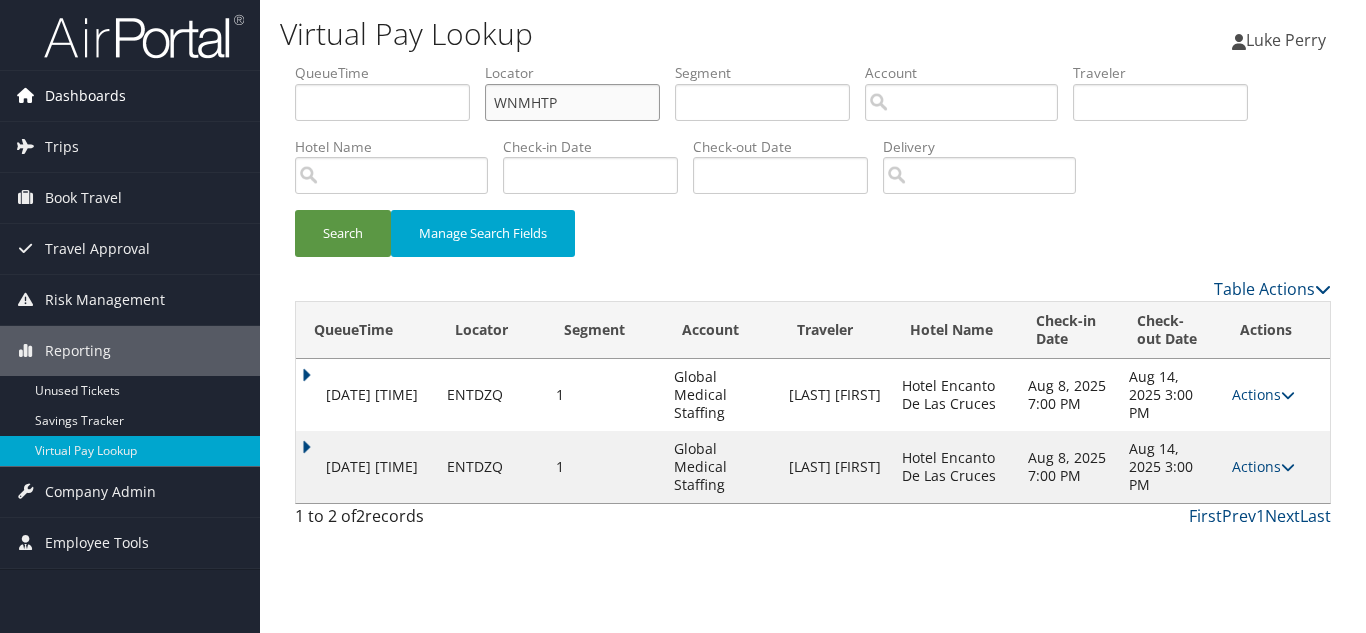 type on "WNMHTP" 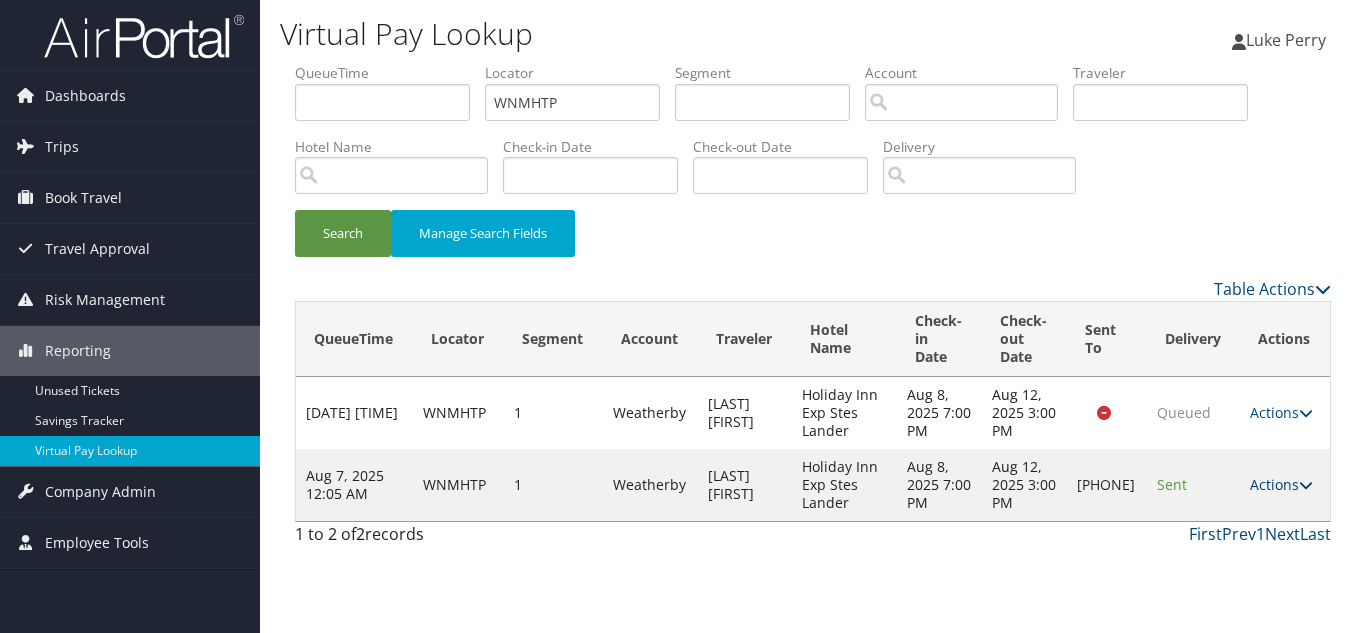 click on "Actions" at bounding box center (1281, 484) 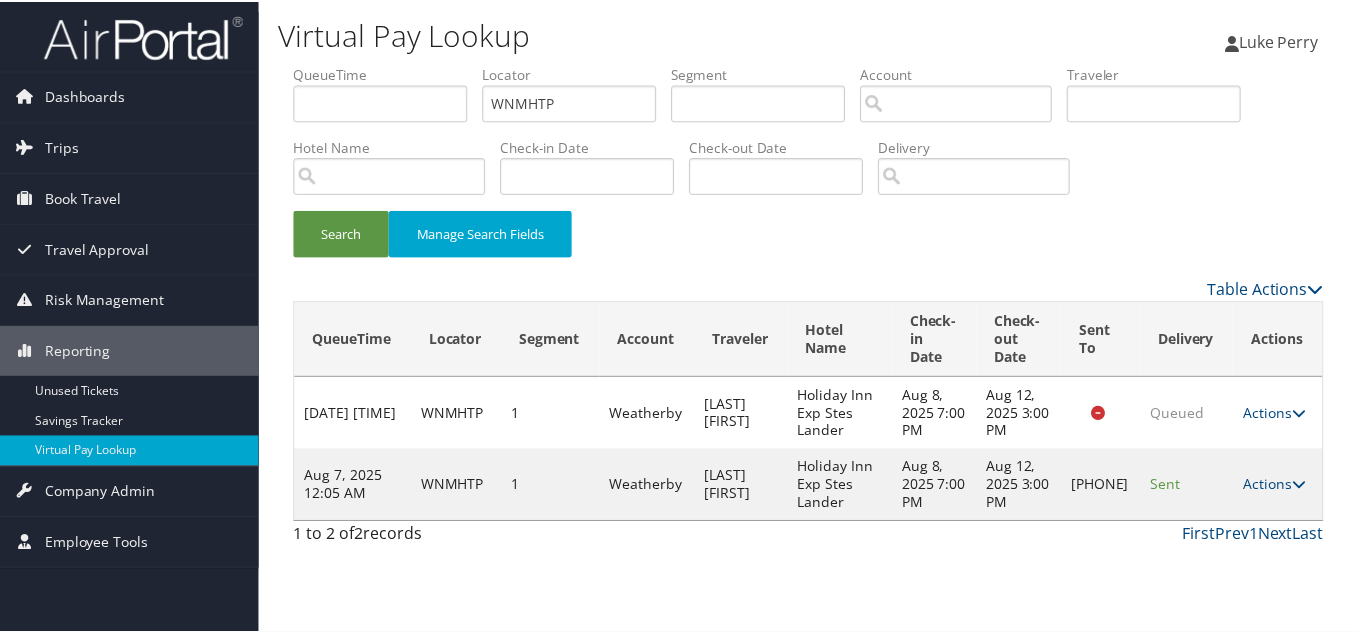 scroll, scrollTop: 10, scrollLeft: 0, axis: vertical 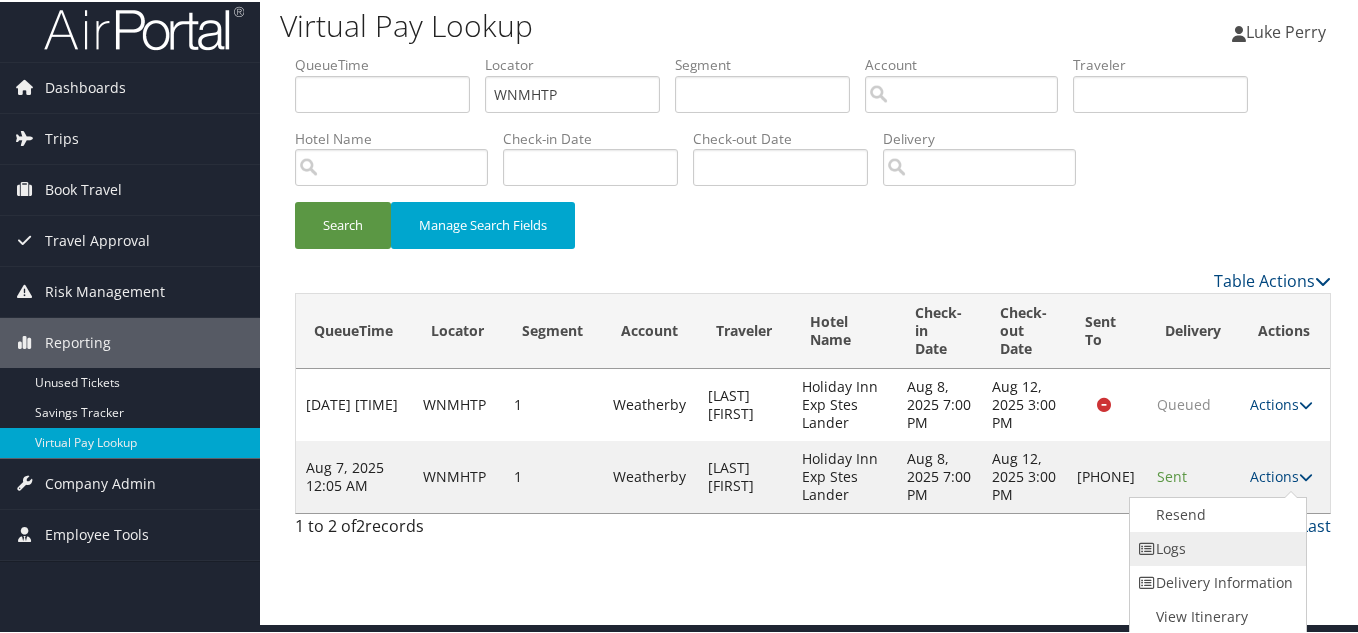 click on "Logs" at bounding box center [1215, 547] 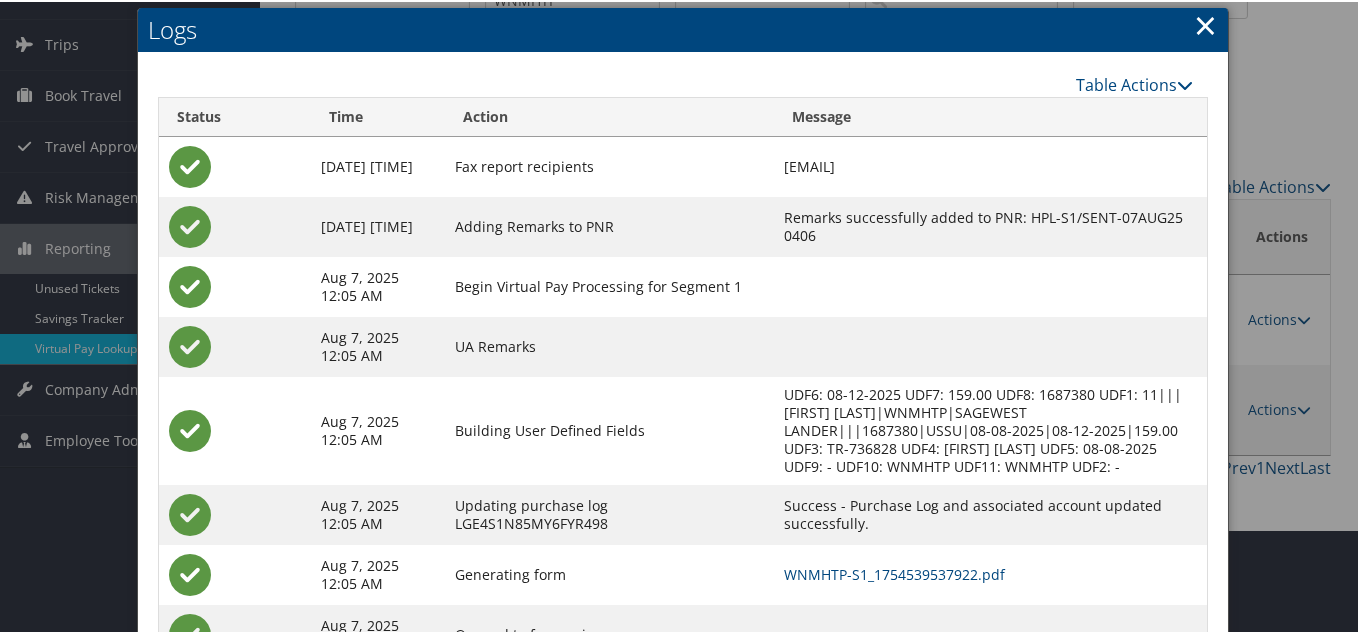scroll, scrollTop: 172, scrollLeft: 0, axis: vertical 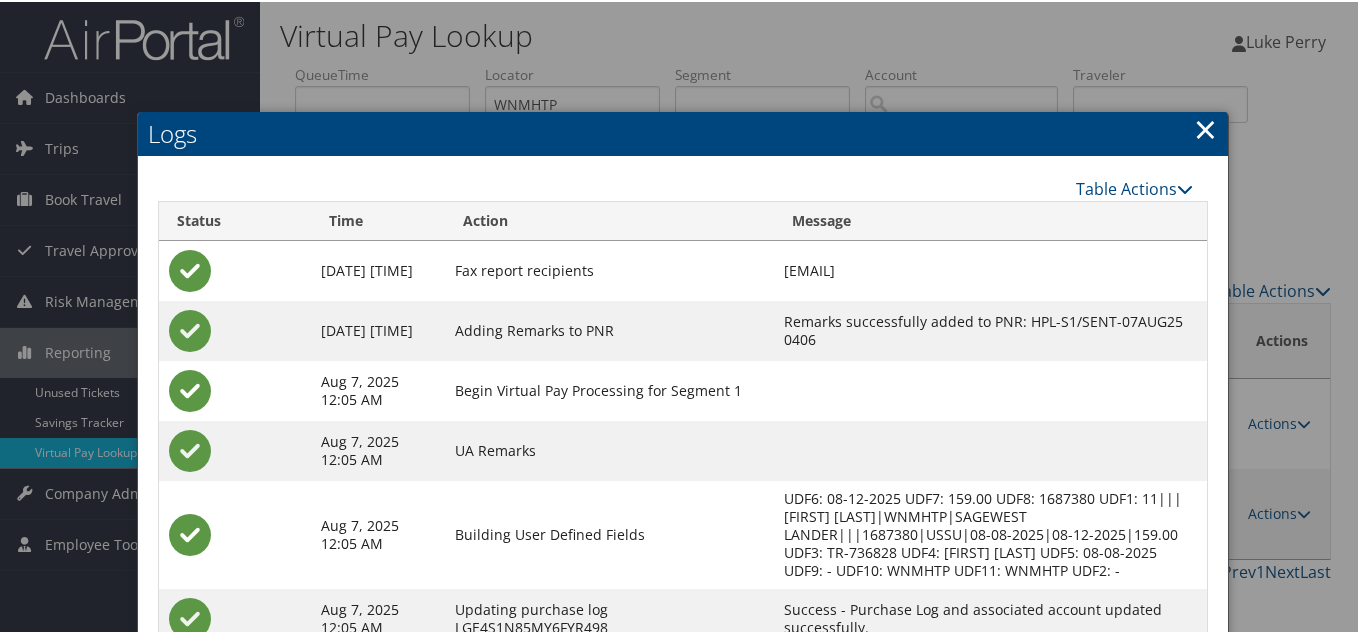 click on "×" at bounding box center (1205, 127) 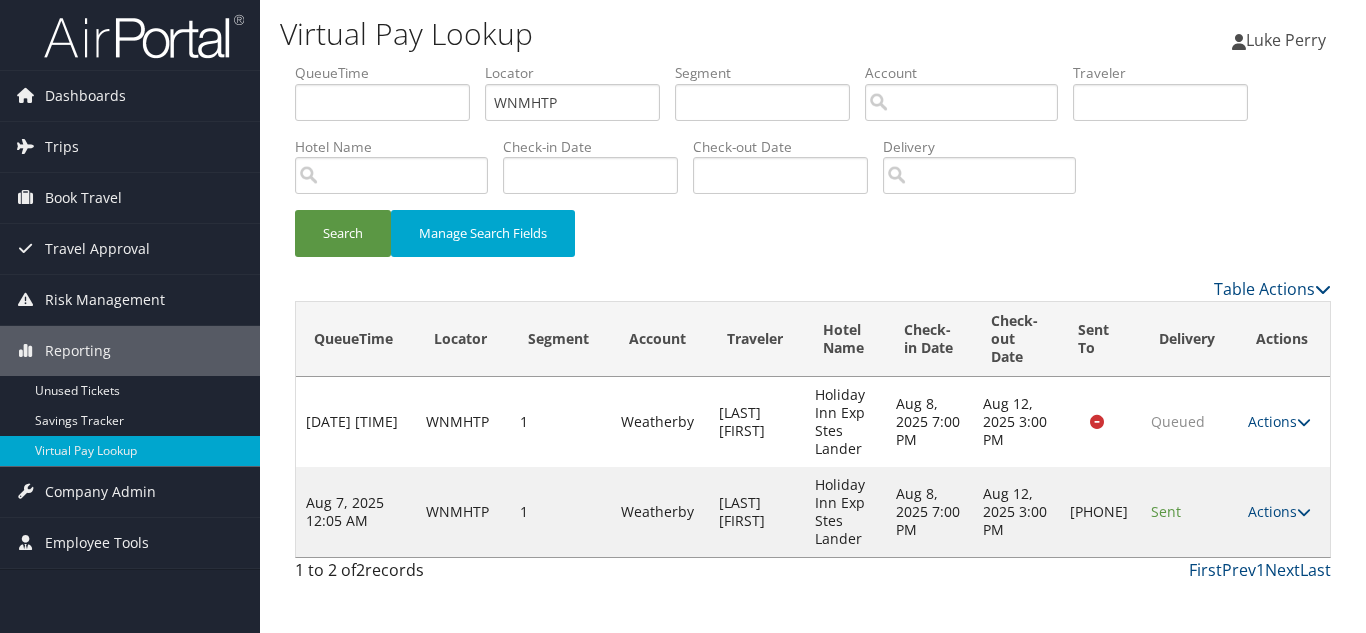 click on "Search Manage Search Fields" at bounding box center [813, 243] 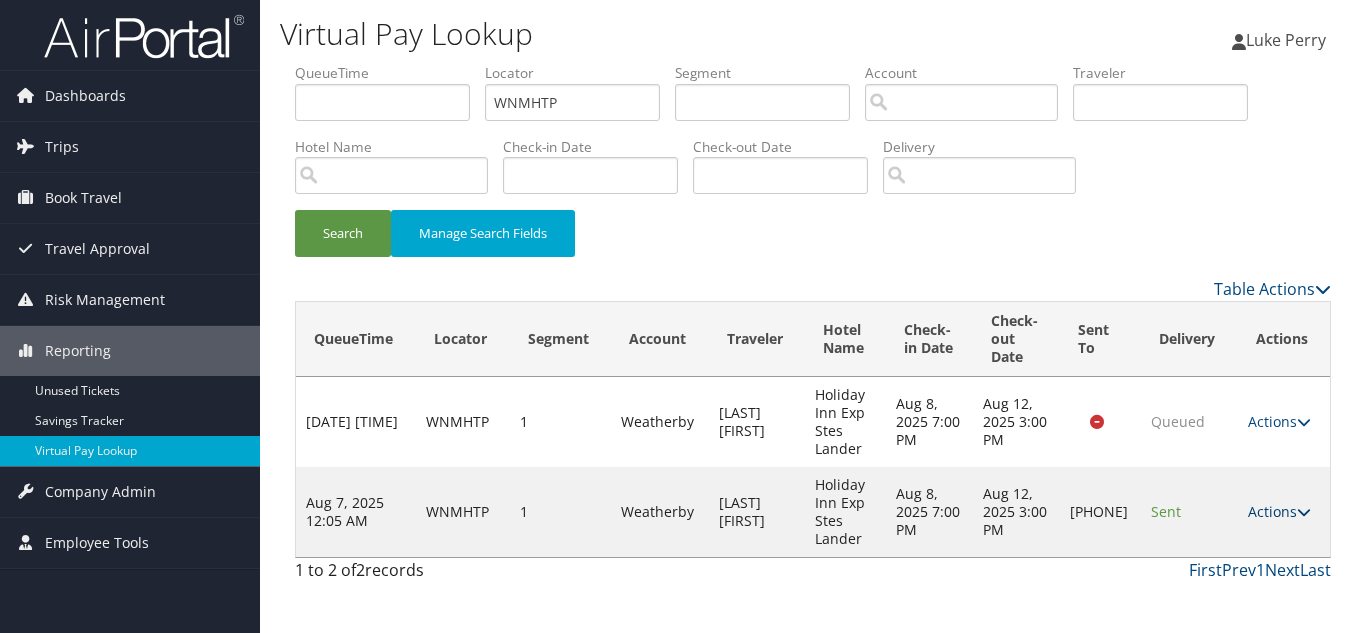 click on "Actions" at bounding box center [1279, 511] 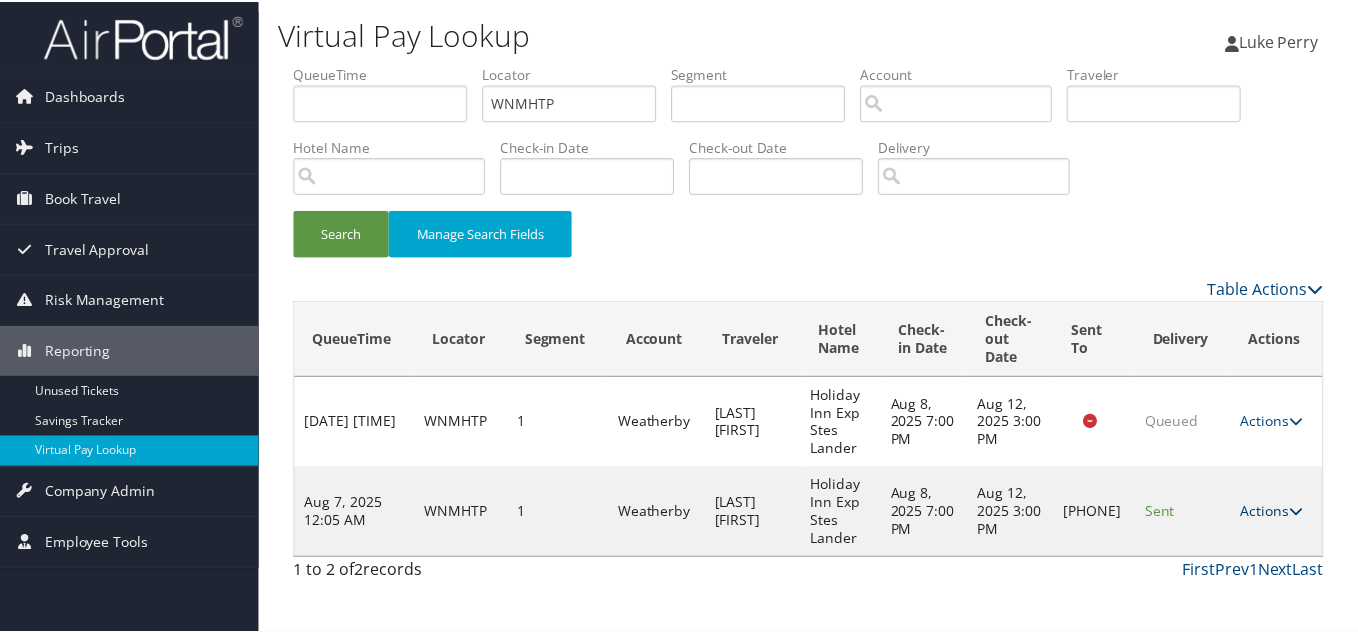 scroll, scrollTop: 28, scrollLeft: 0, axis: vertical 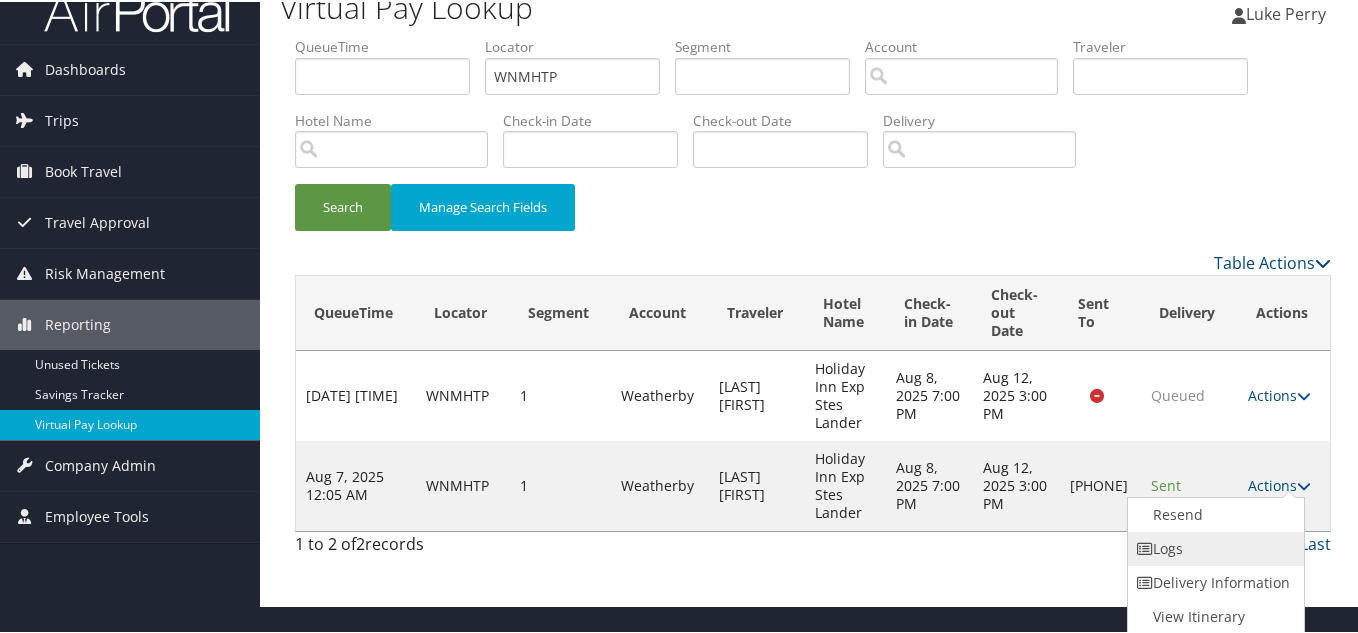 click on "Logs" at bounding box center (1213, 547) 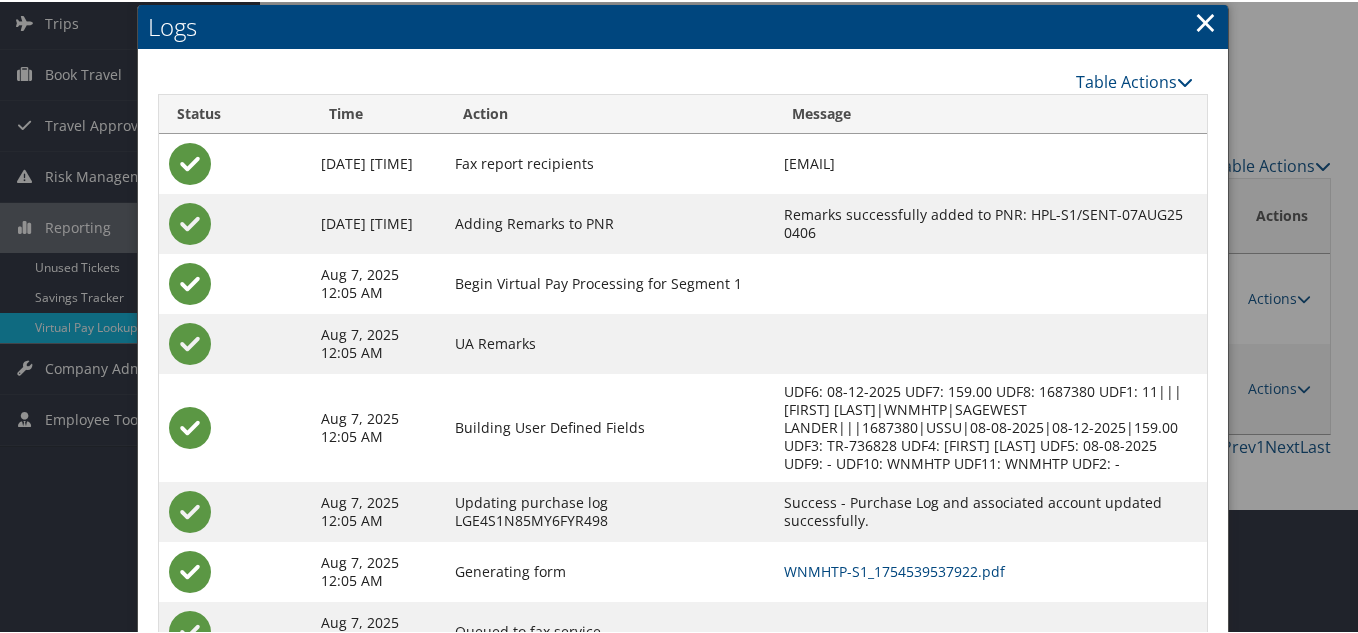 scroll, scrollTop: 90, scrollLeft: 0, axis: vertical 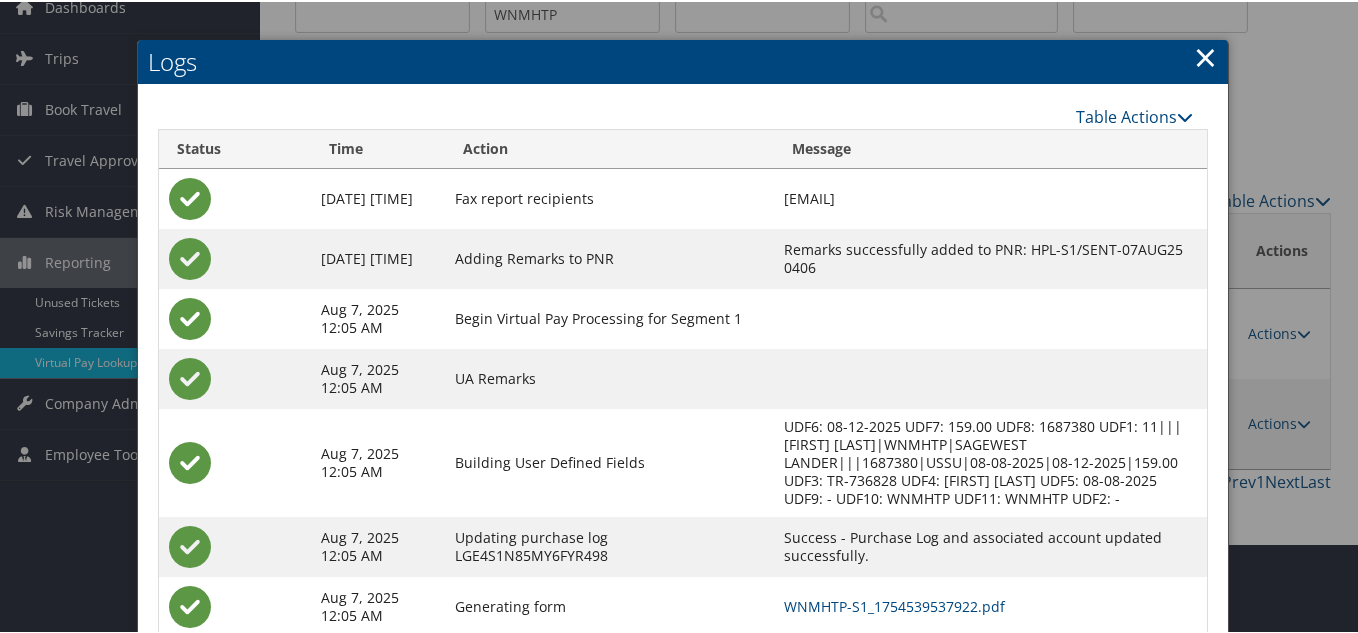 click on "×" at bounding box center [1205, 55] 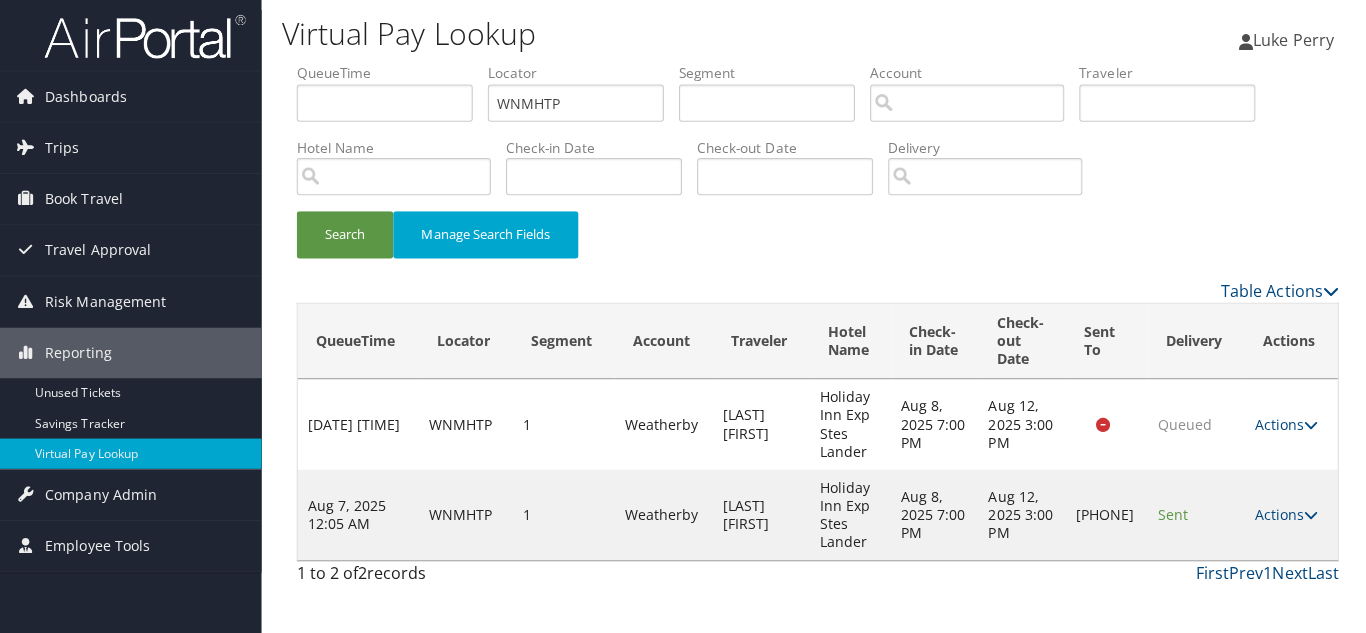 scroll, scrollTop: 0, scrollLeft: 0, axis: both 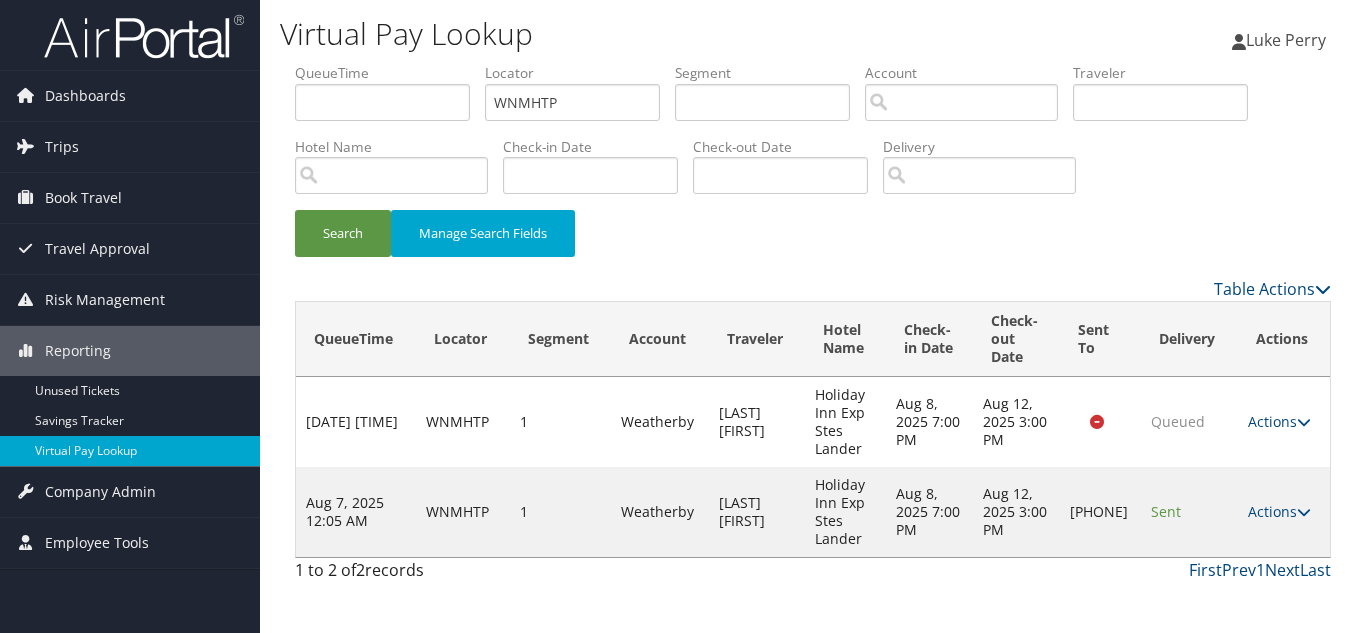 click on "Actions   Resend  Logs  Delivery Information  View Itinerary" at bounding box center (1284, 512) 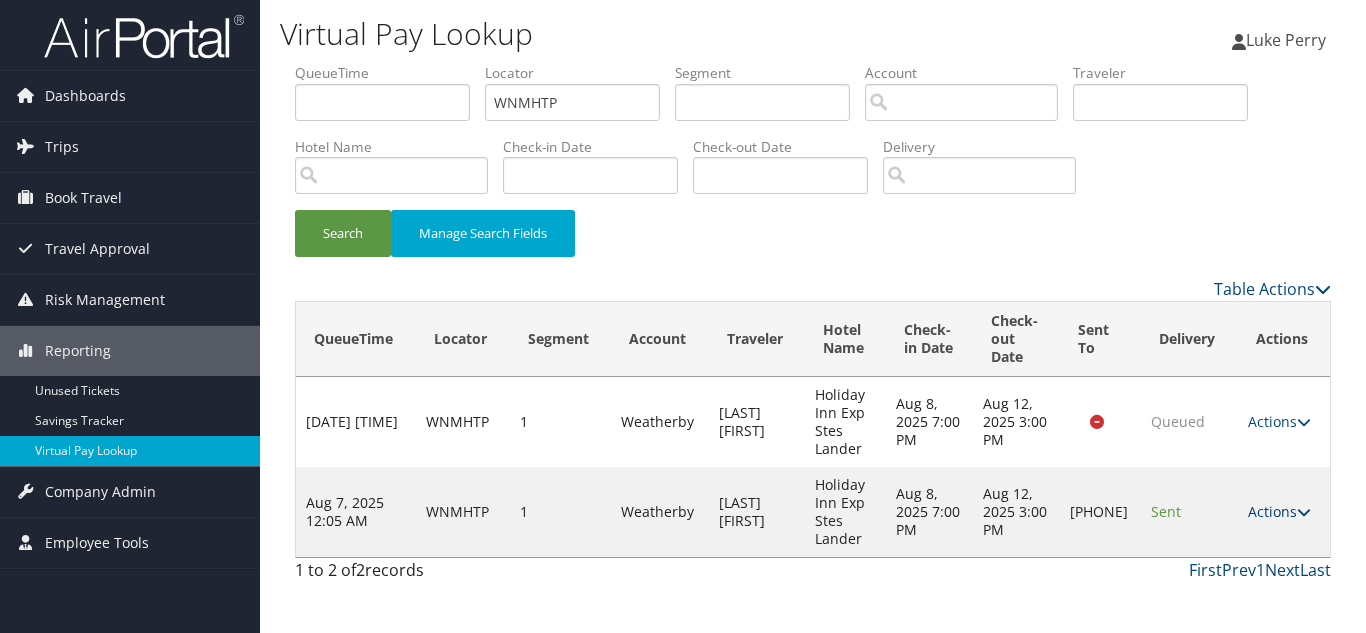 click at bounding box center (1304, 512) 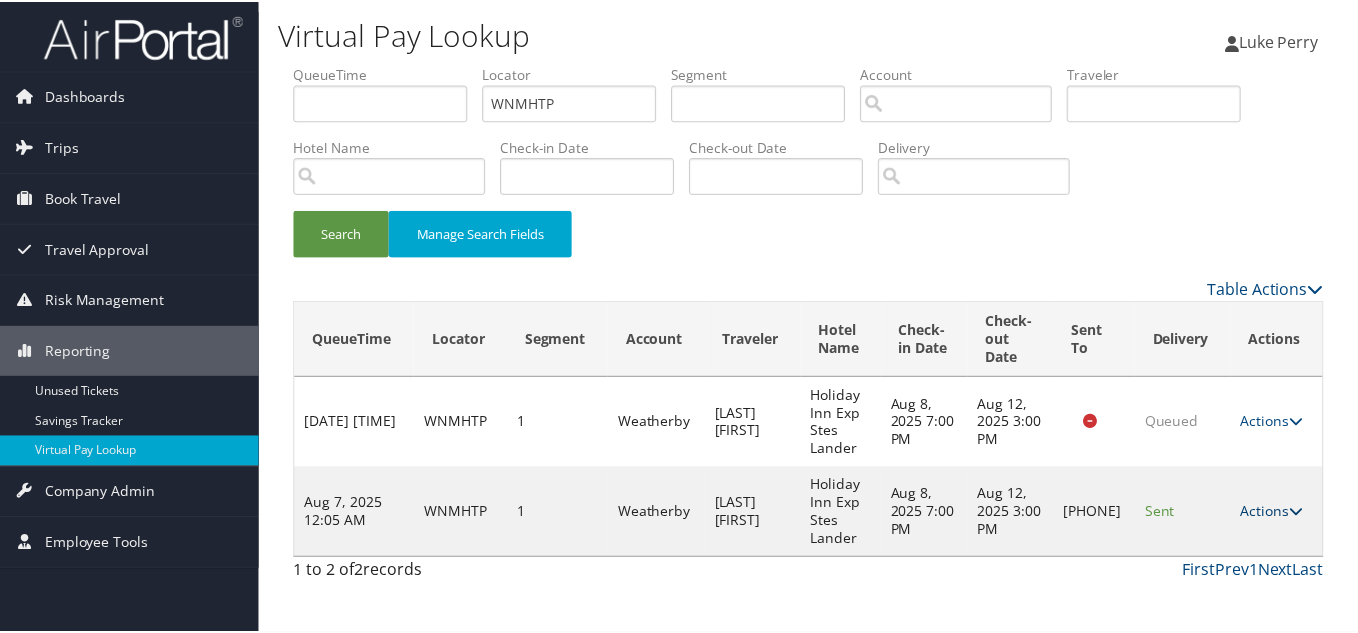 scroll, scrollTop: 28, scrollLeft: 0, axis: vertical 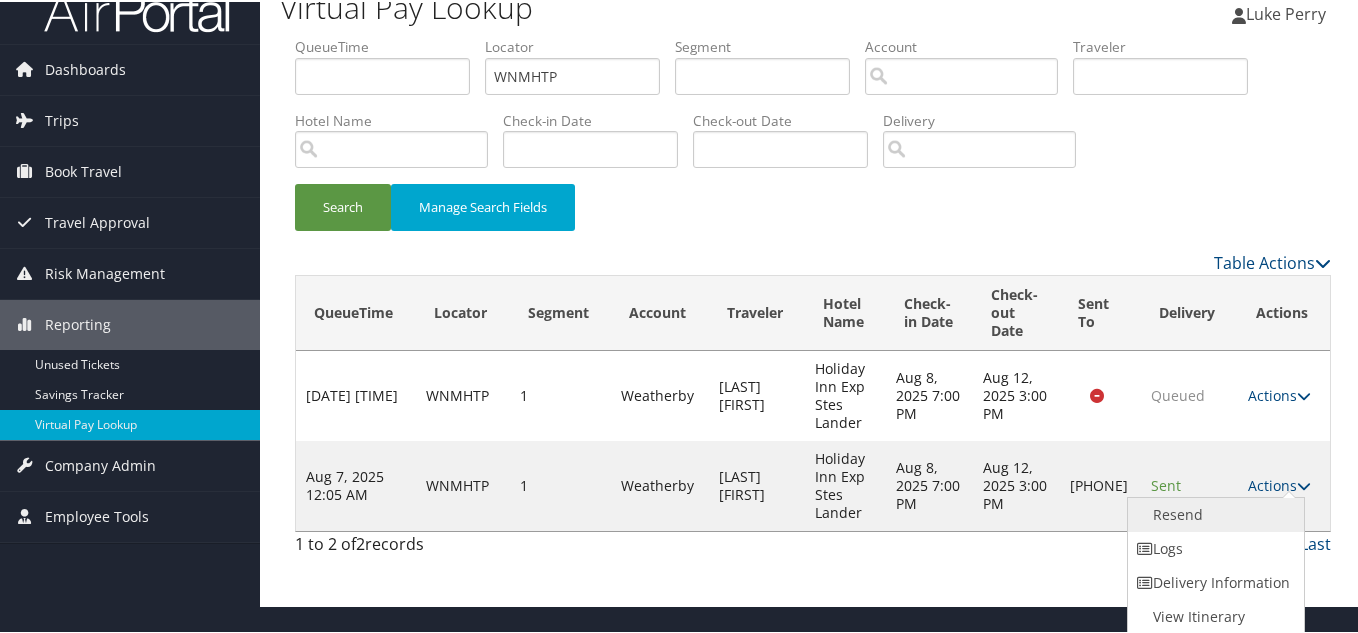 click on "Resend" at bounding box center (1213, 513) 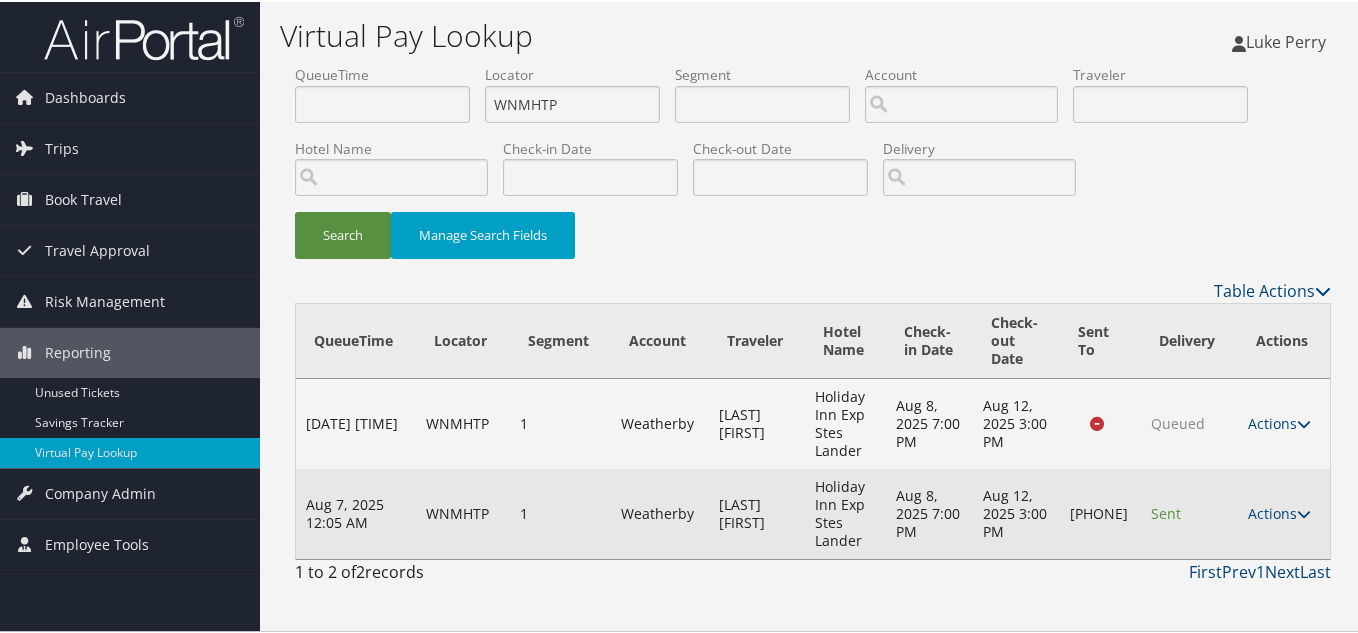 scroll, scrollTop: 0, scrollLeft: 0, axis: both 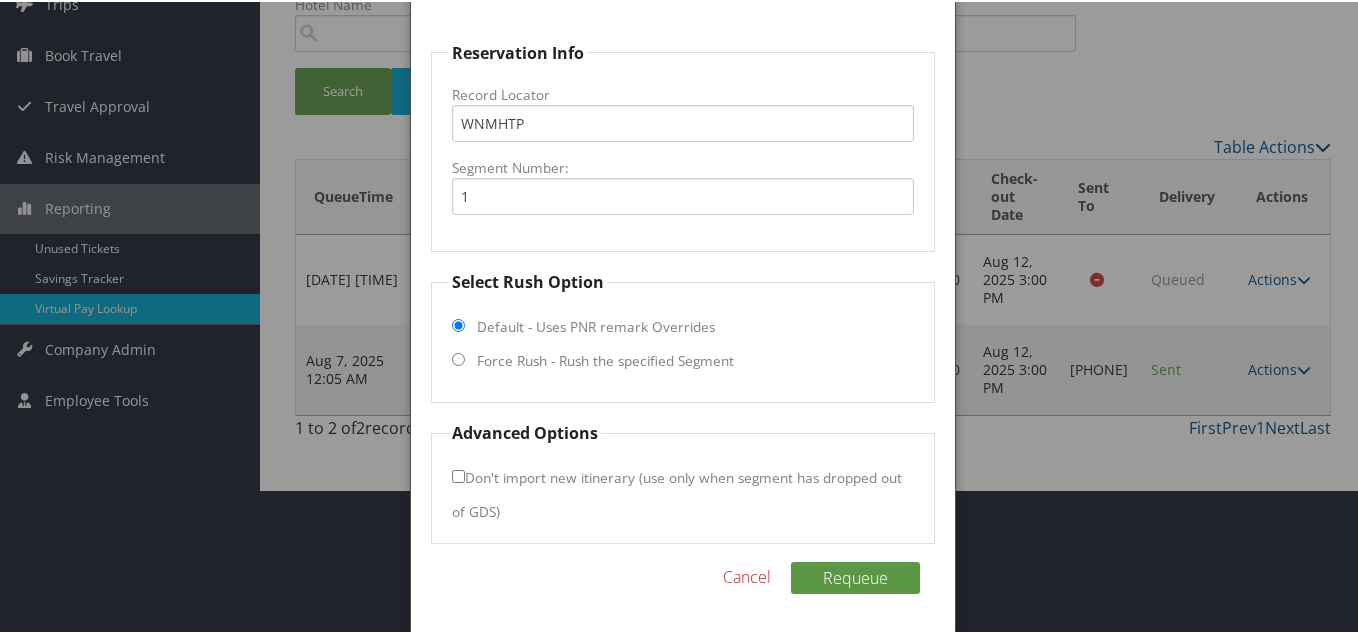 click on "Force Rush - Rush the specified Segment" at bounding box center (458, 357) 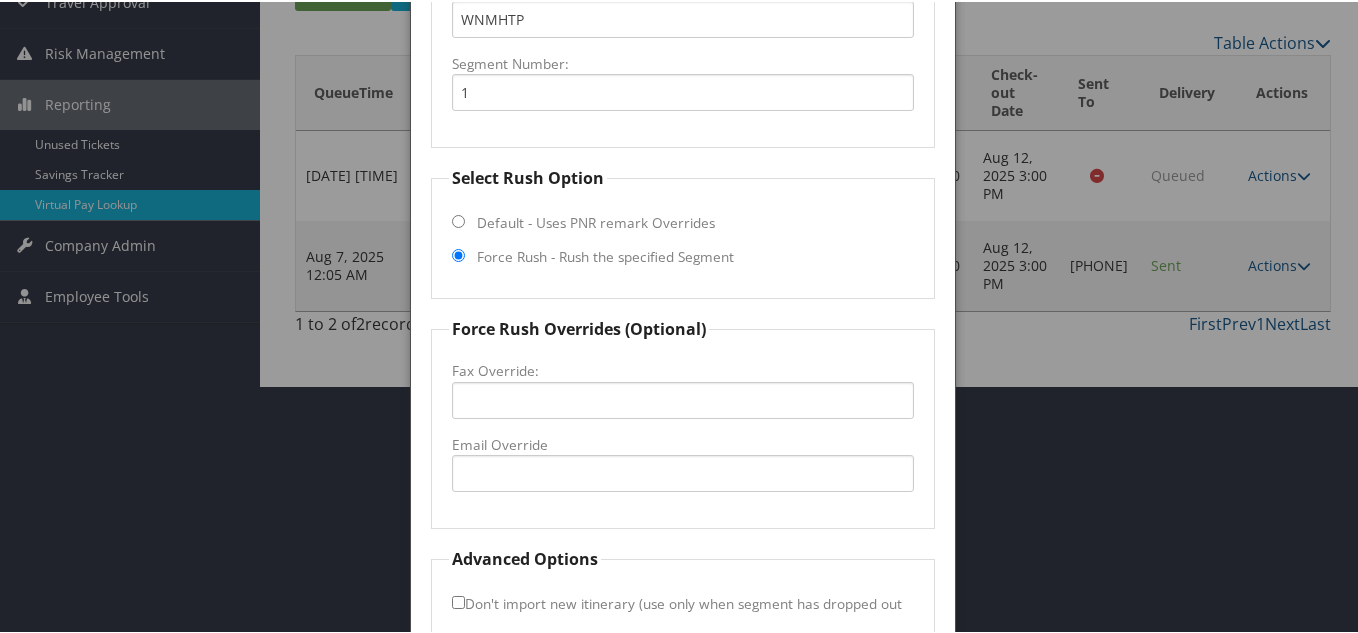 scroll, scrollTop: 344, scrollLeft: 0, axis: vertical 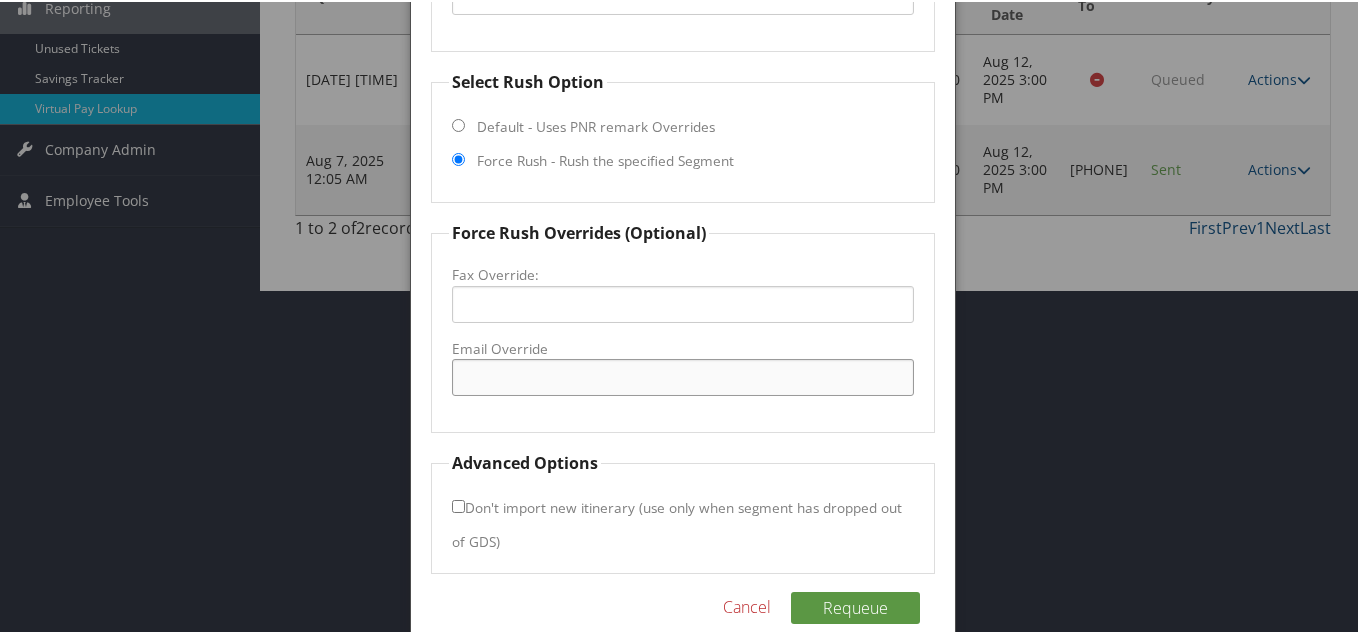 click on "Email Override" at bounding box center [683, 375] 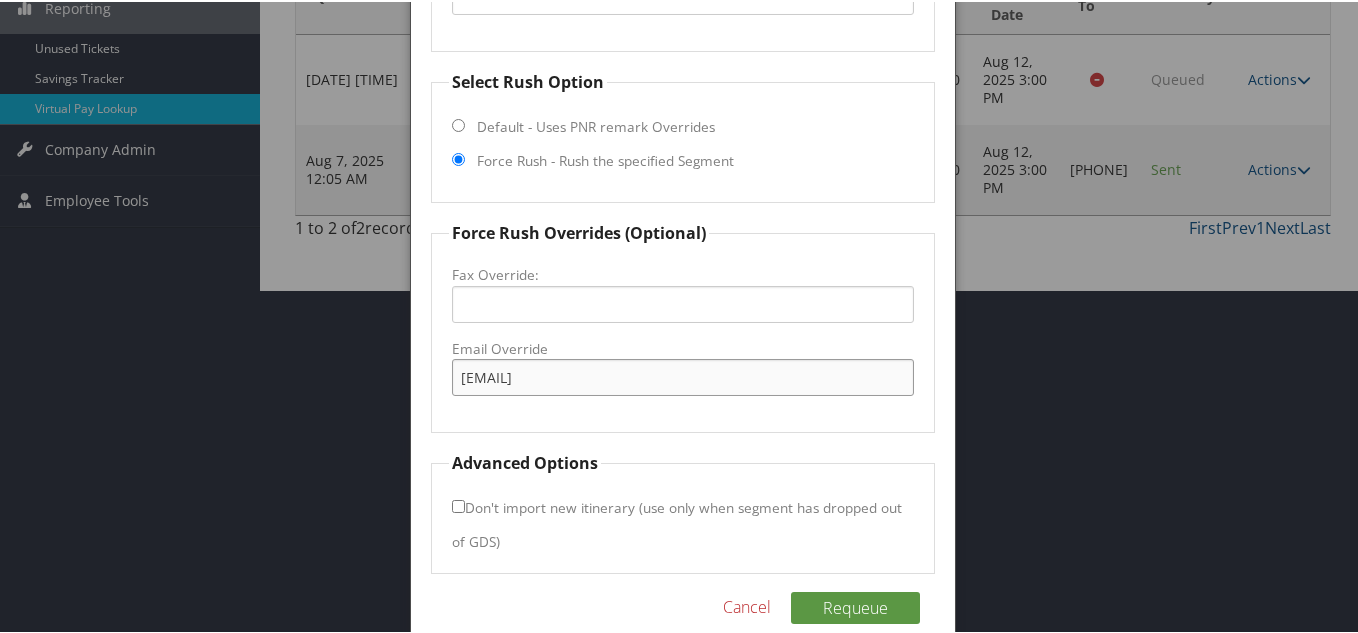 click on "[EMAIL]" at bounding box center [683, 375] 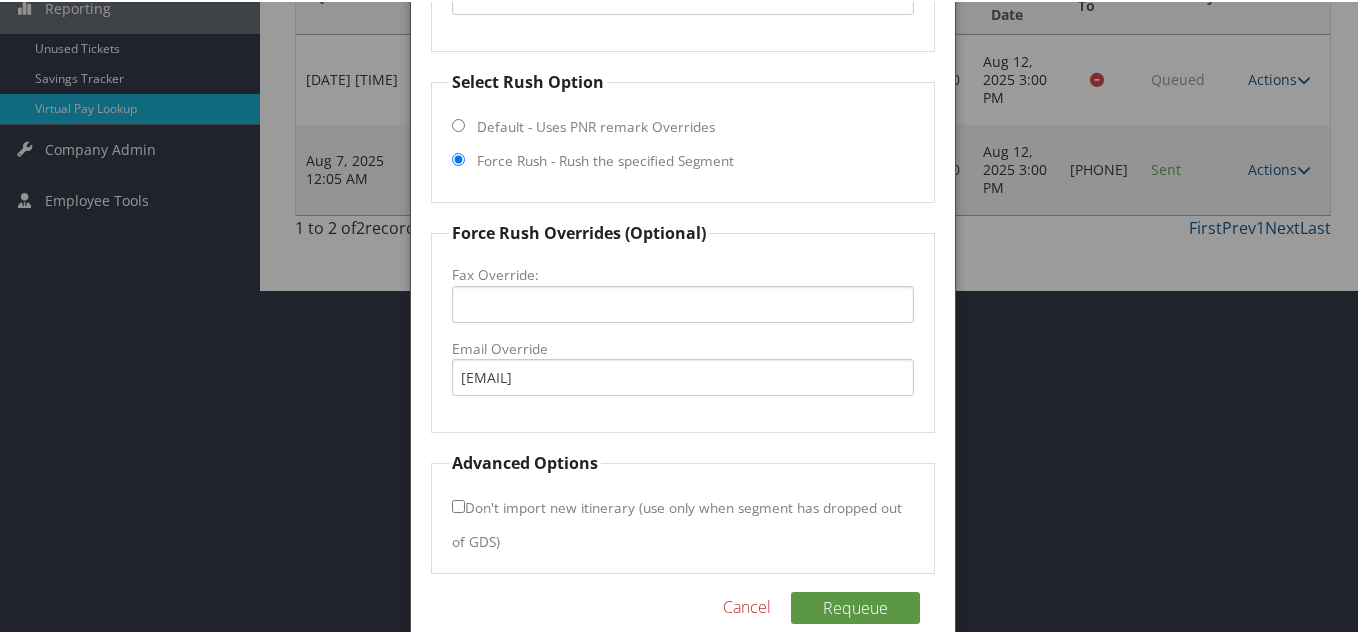 click on "Force Rush Overrides (Optional)
Fax Override:
Email Override
[EMAIL]" at bounding box center (683, 325) 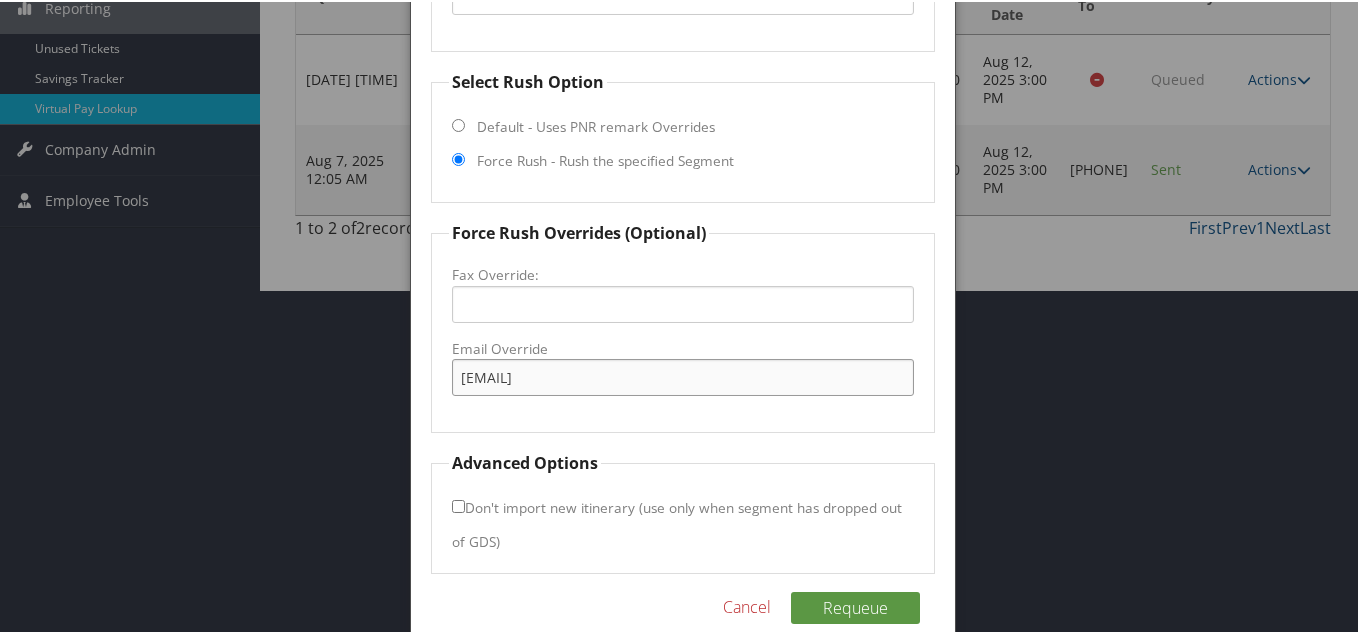 drag, startPoint x: 523, startPoint y: 375, endPoint x: 603, endPoint y: 369, distance: 80.224686 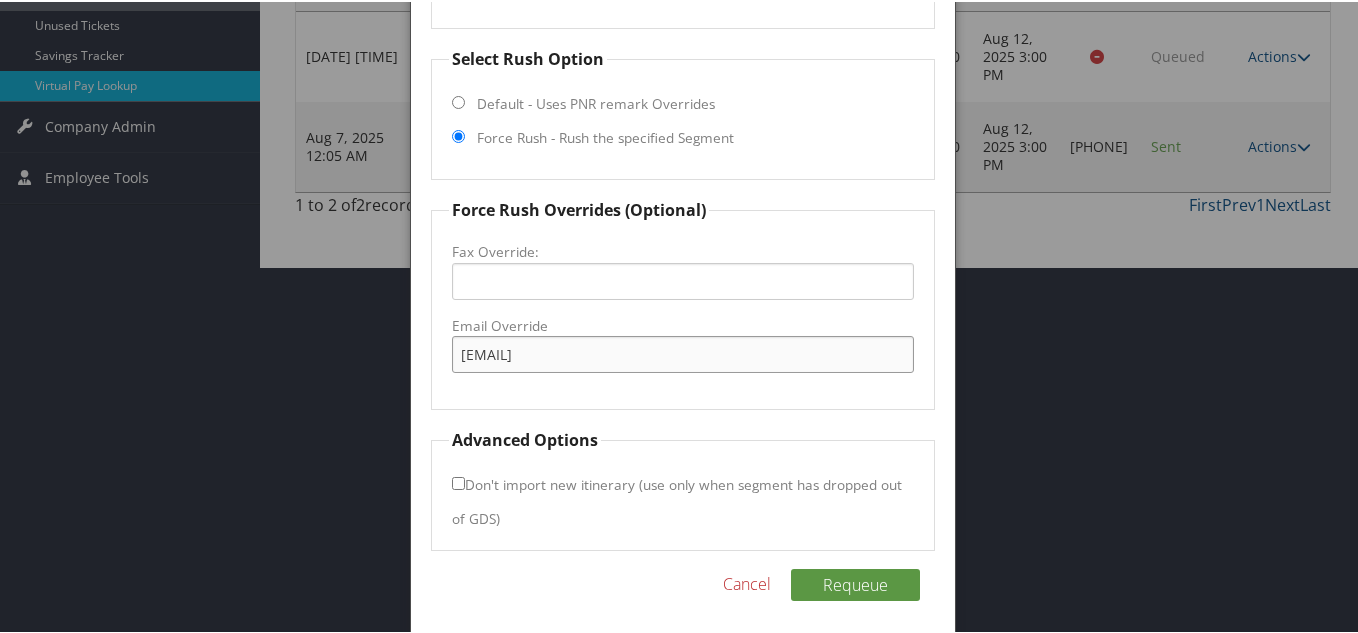 scroll, scrollTop: 374, scrollLeft: 0, axis: vertical 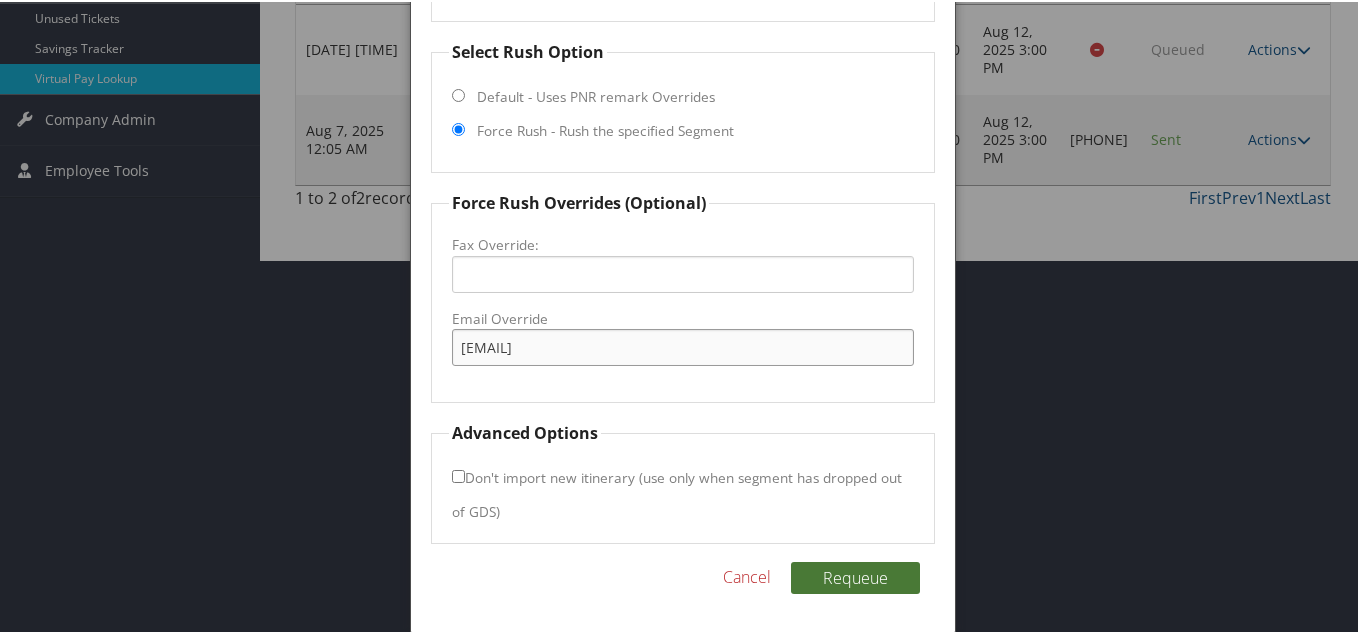 type on "[EMAIL]" 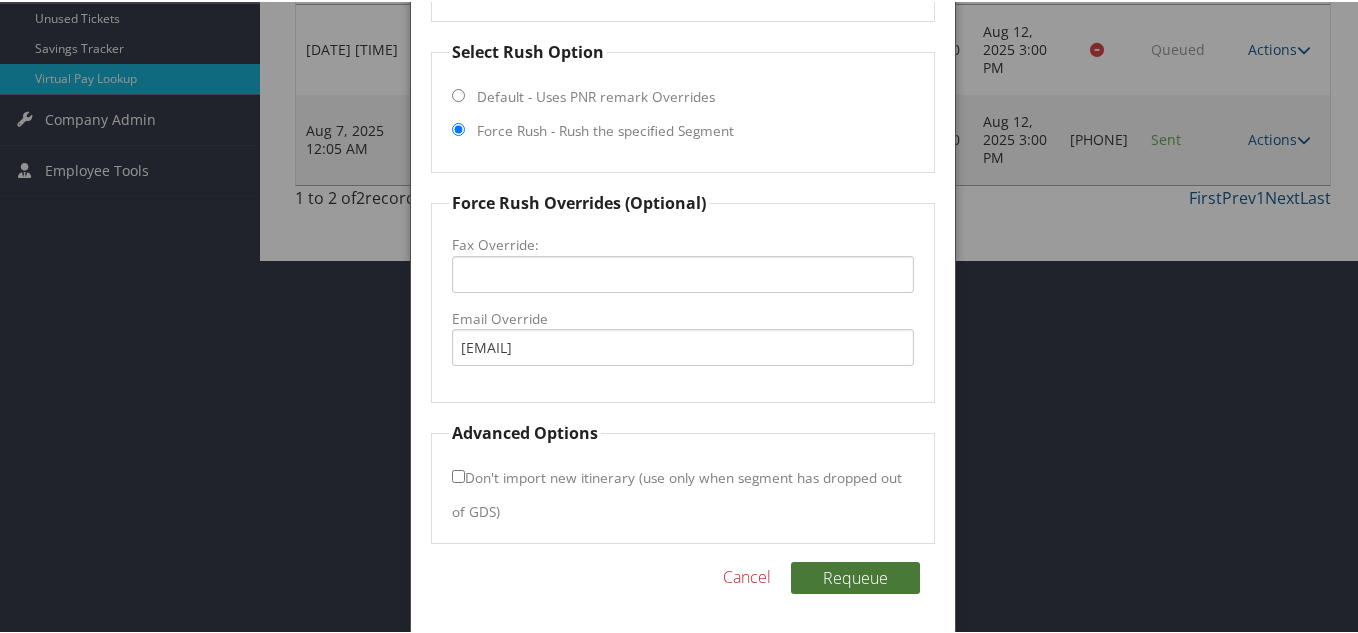 drag, startPoint x: 852, startPoint y: 568, endPoint x: 866, endPoint y: 544, distance: 27.784887 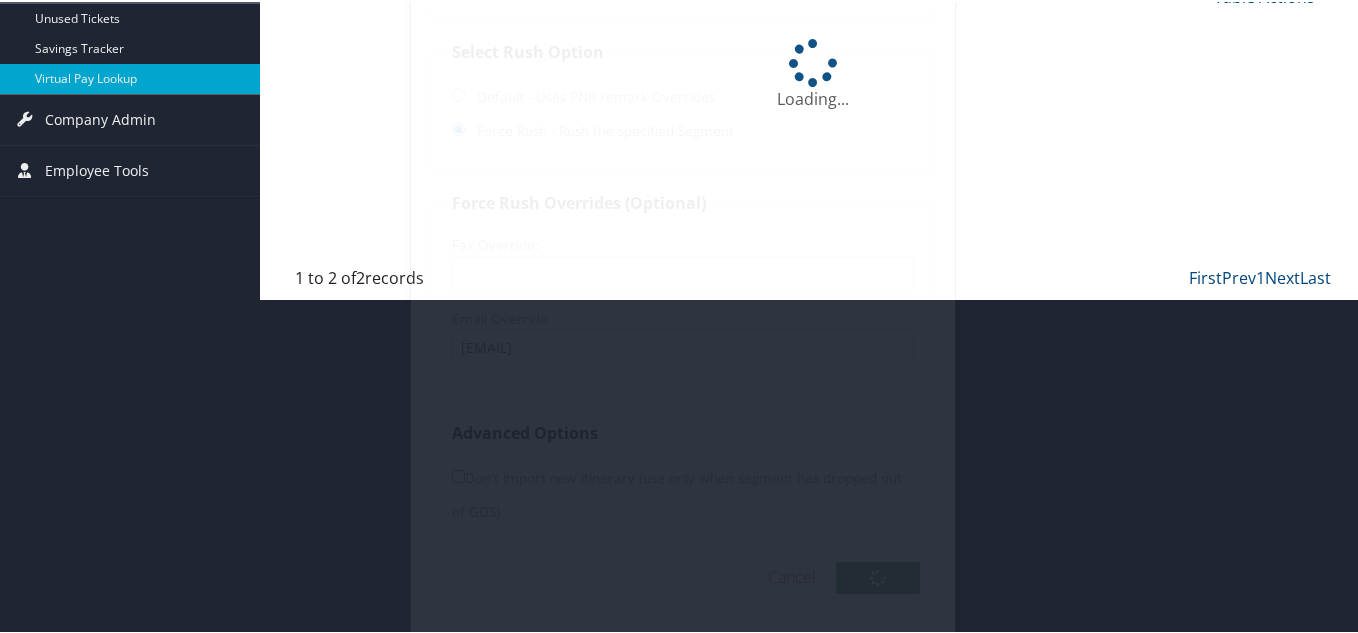 scroll, scrollTop: 57, scrollLeft: 0, axis: vertical 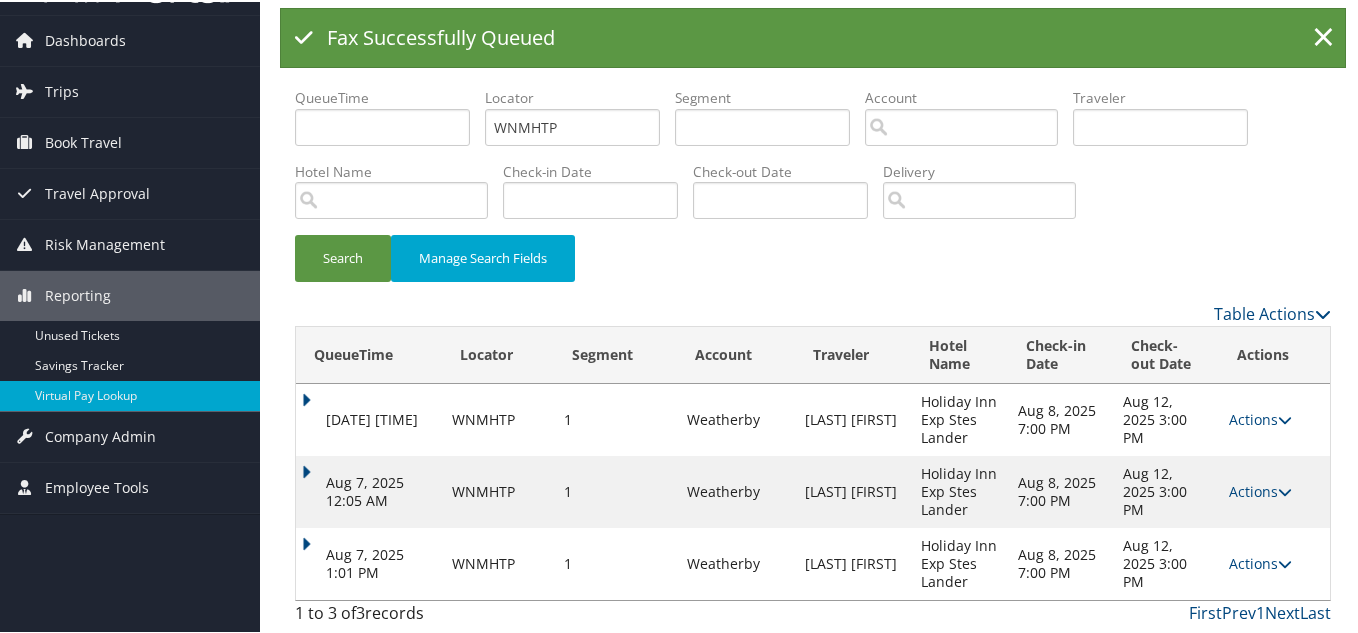 click on "Actions   Resend  Logs  View Itinerary" at bounding box center [1274, 562] 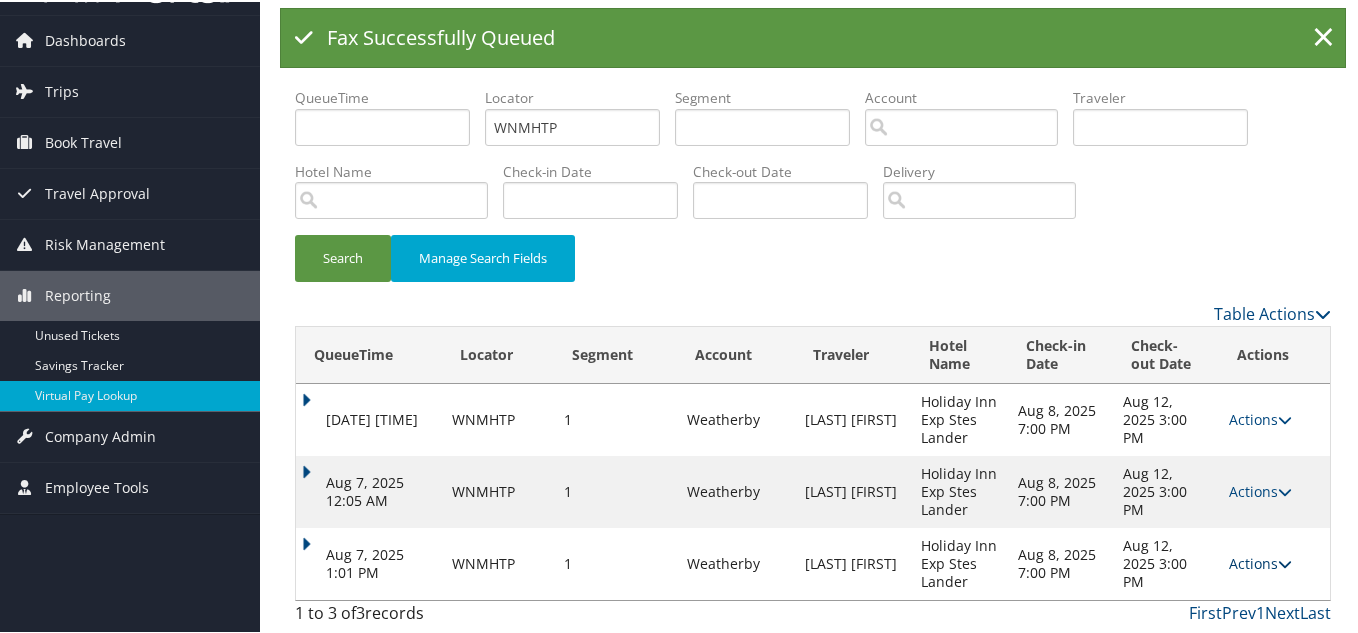 click on "Actions" at bounding box center (1260, 561) 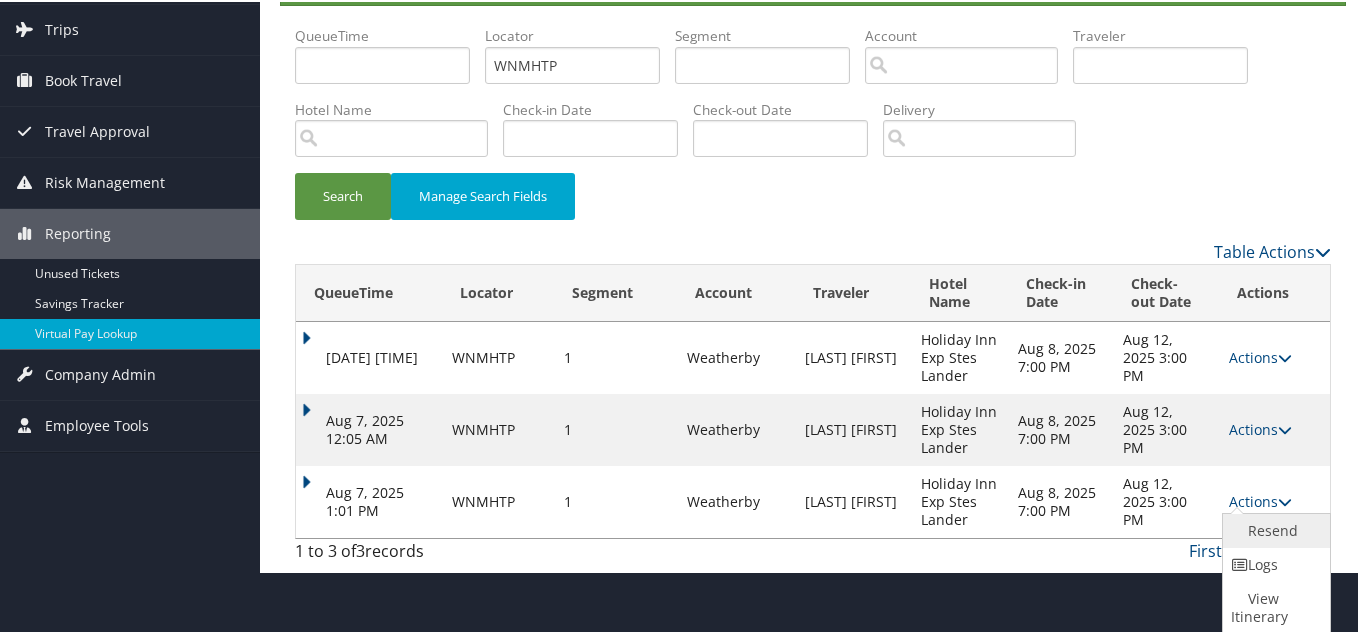 click on "Resend" at bounding box center [1274, 529] 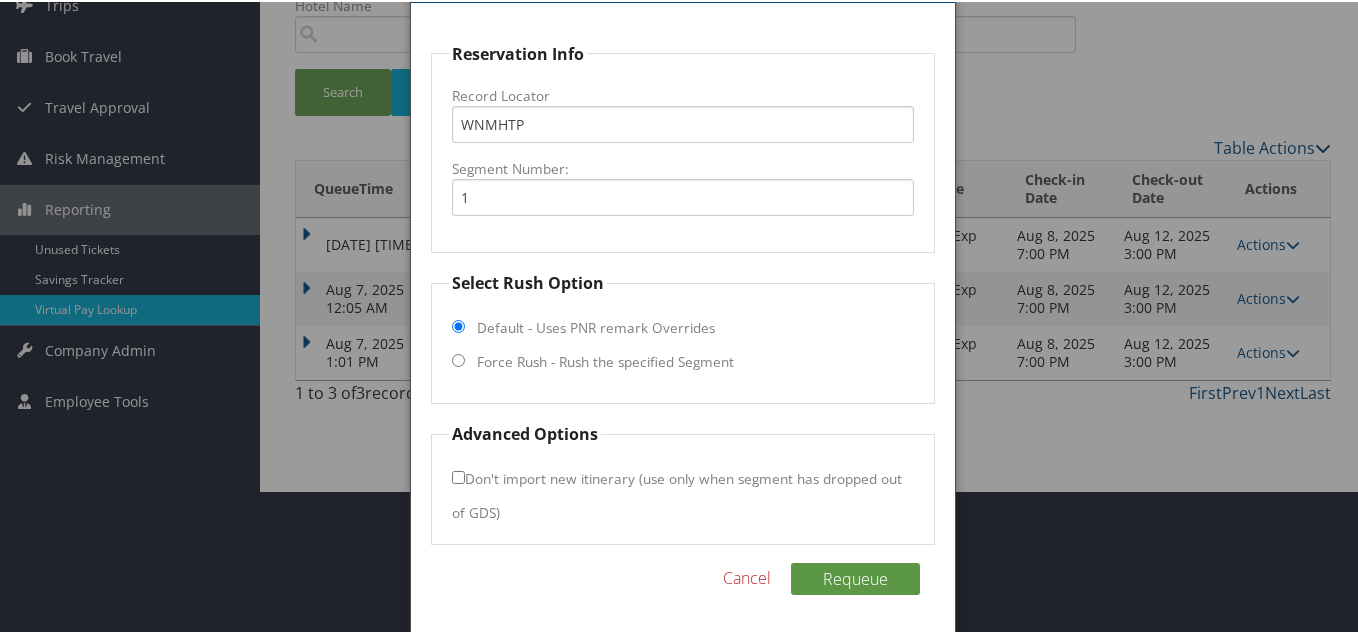 scroll, scrollTop: 144, scrollLeft: 0, axis: vertical 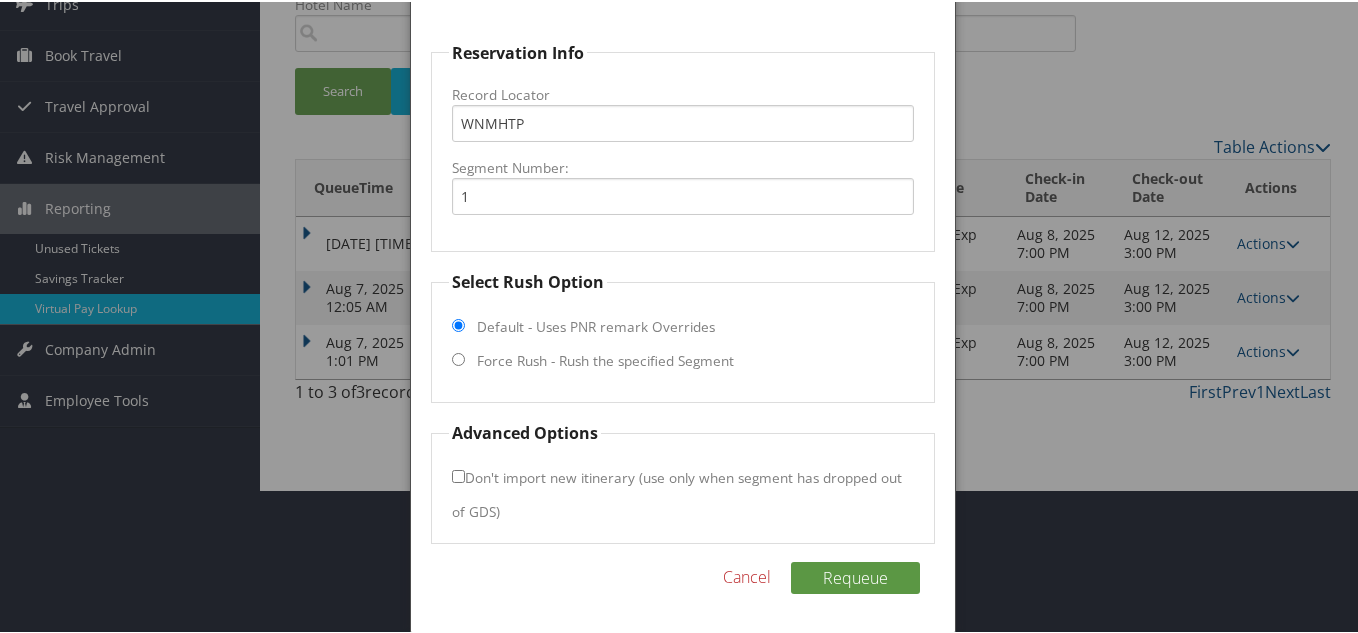 click on "Force Rush - Rush the specified Segment" at bounding box center [458, 357] 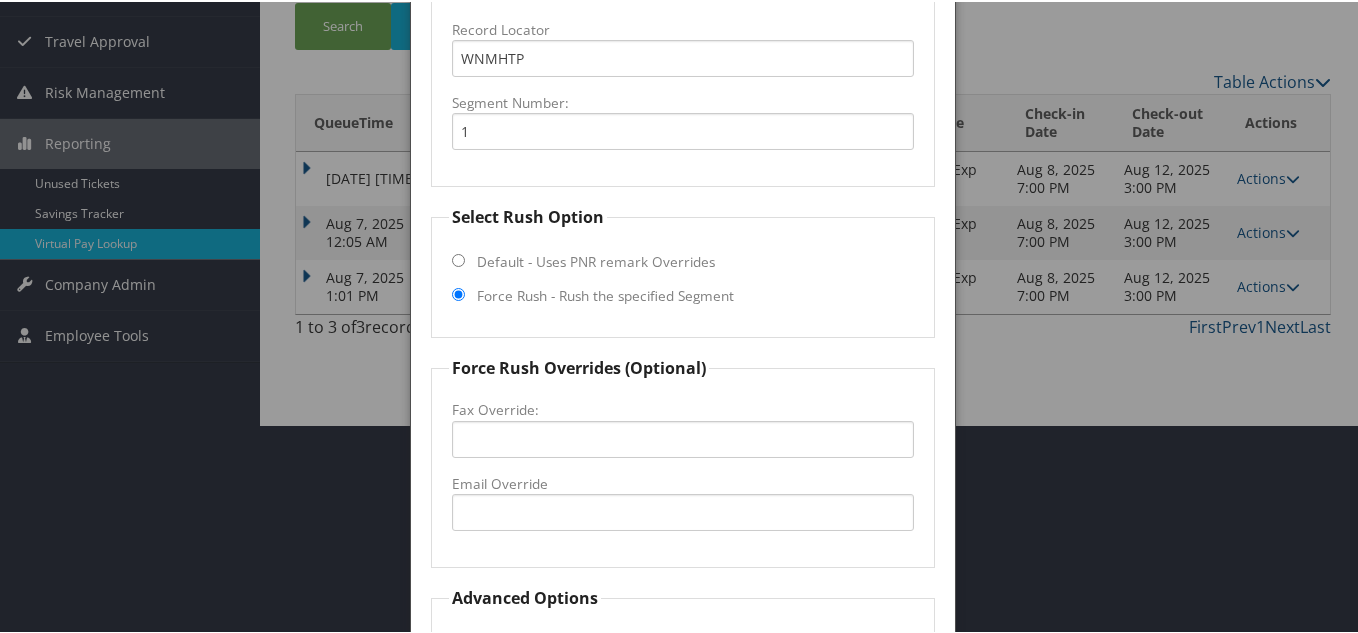 scroll, scrollTop: 244, scrollLeft: 0, axis: vertical 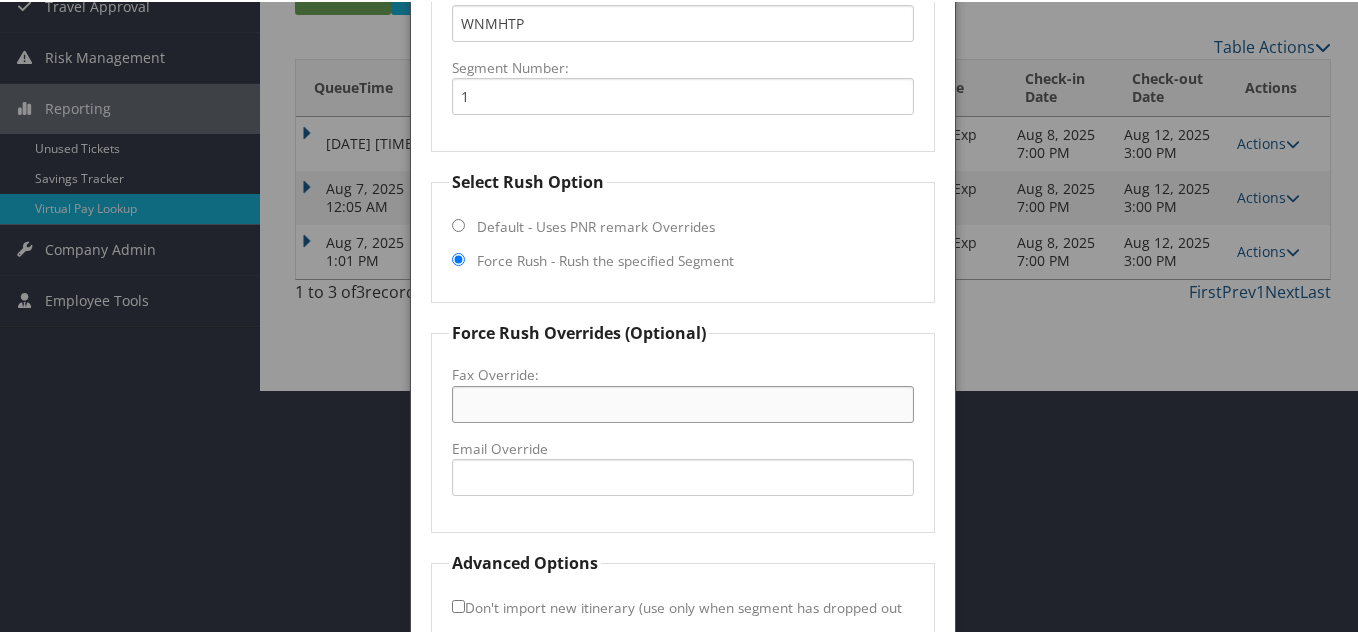 click on "Fax Override:" at bounding box center (683, 402) 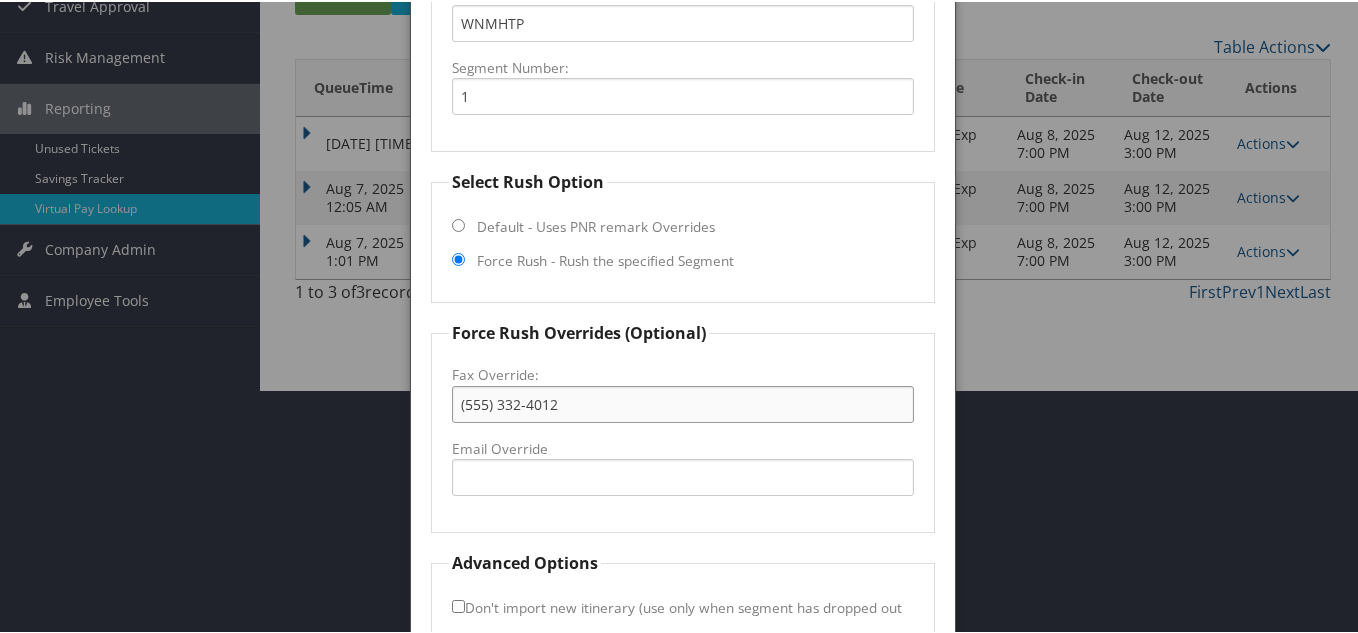 type on "(555) 332-4012" 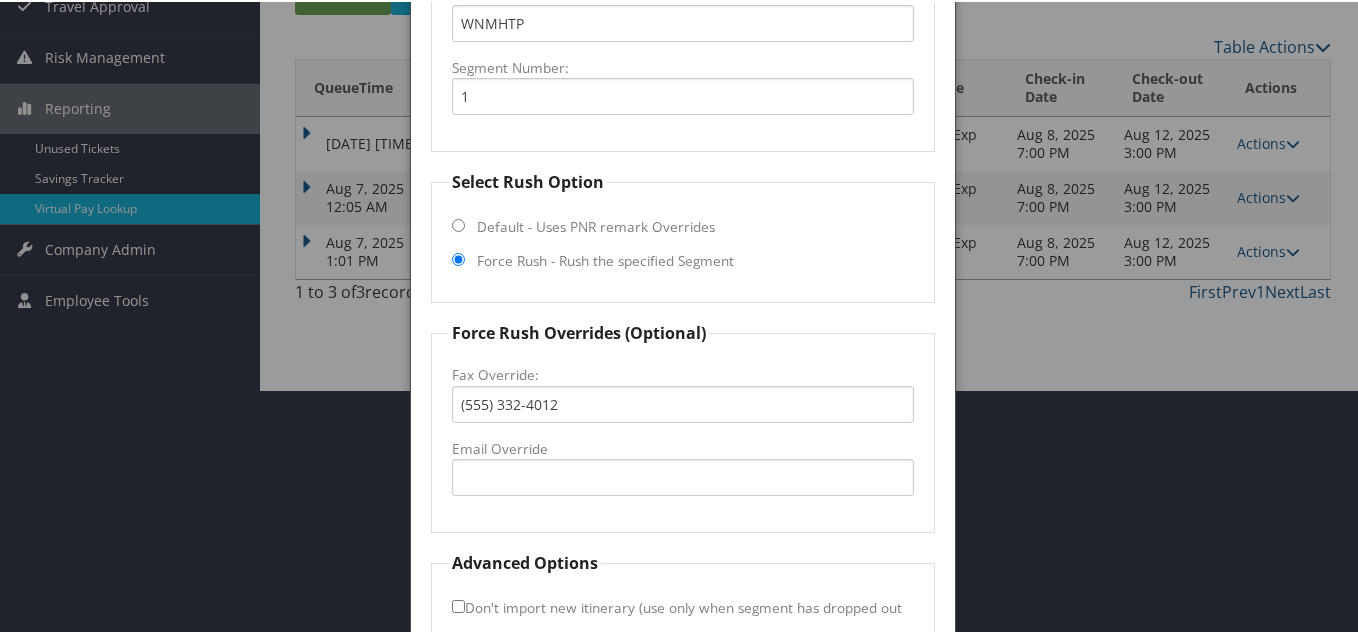 click on "Force Rush Overrides (Optional)
Fax Override:
[PHONE]
Email Override" at bounding box center [683, 425] 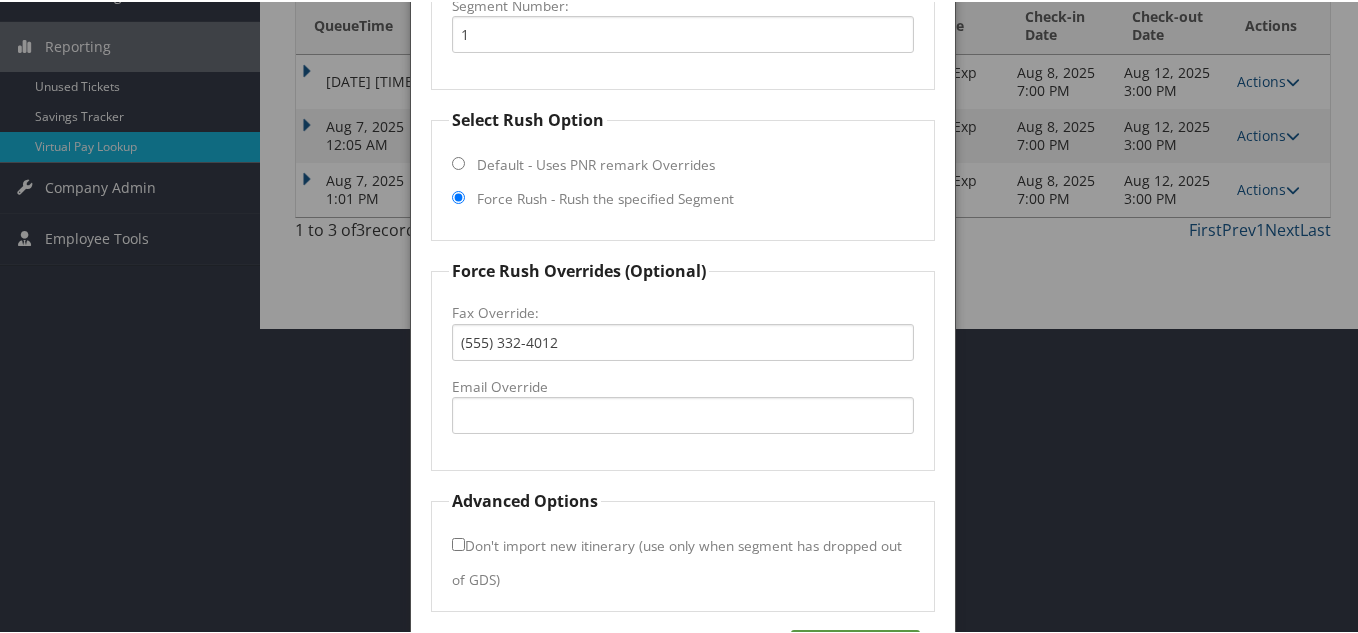 scroll, scrollTop: 374, scrollLeft: 0, axis: vertical 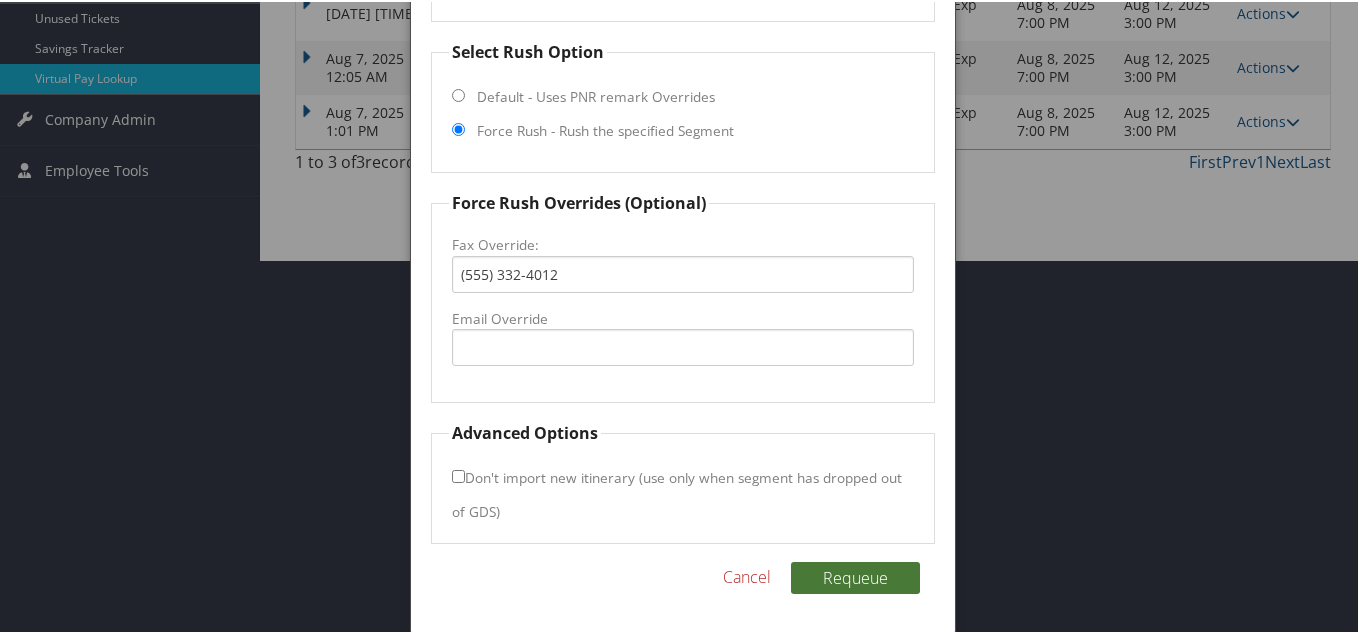 click on "Requeue" at bounding box center [855, 576] 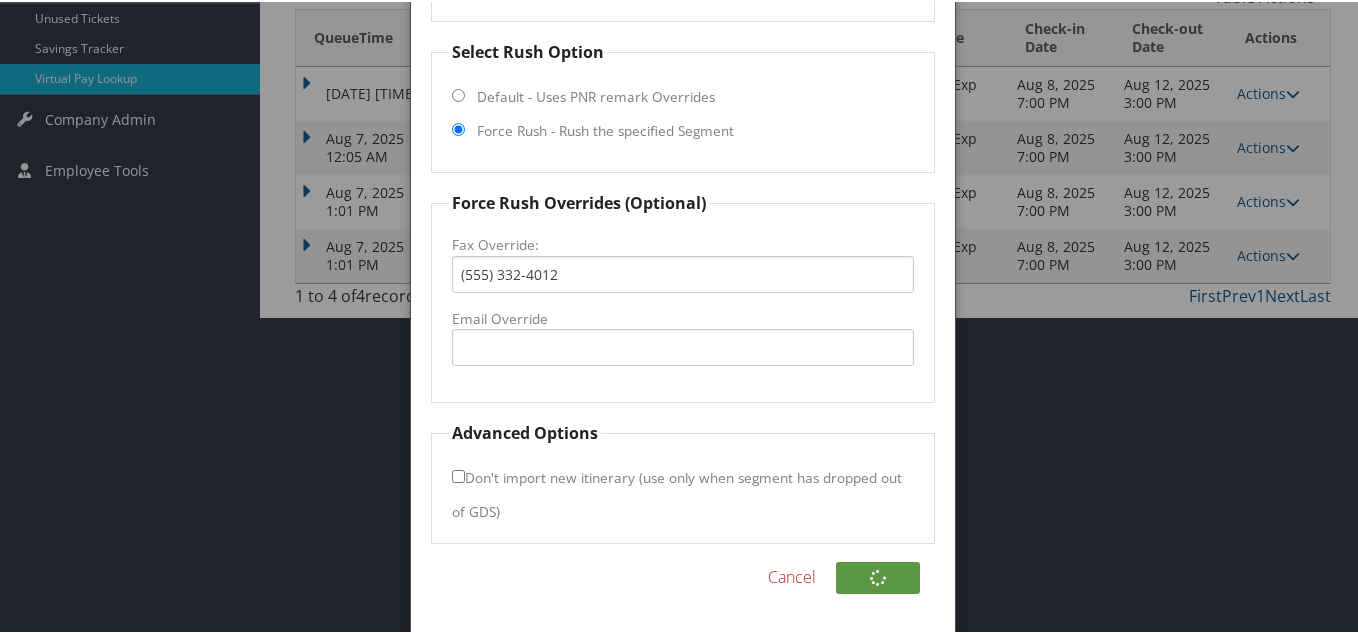 scroll, scrollTop: 57, scrollLeft: 0, axis: vertical 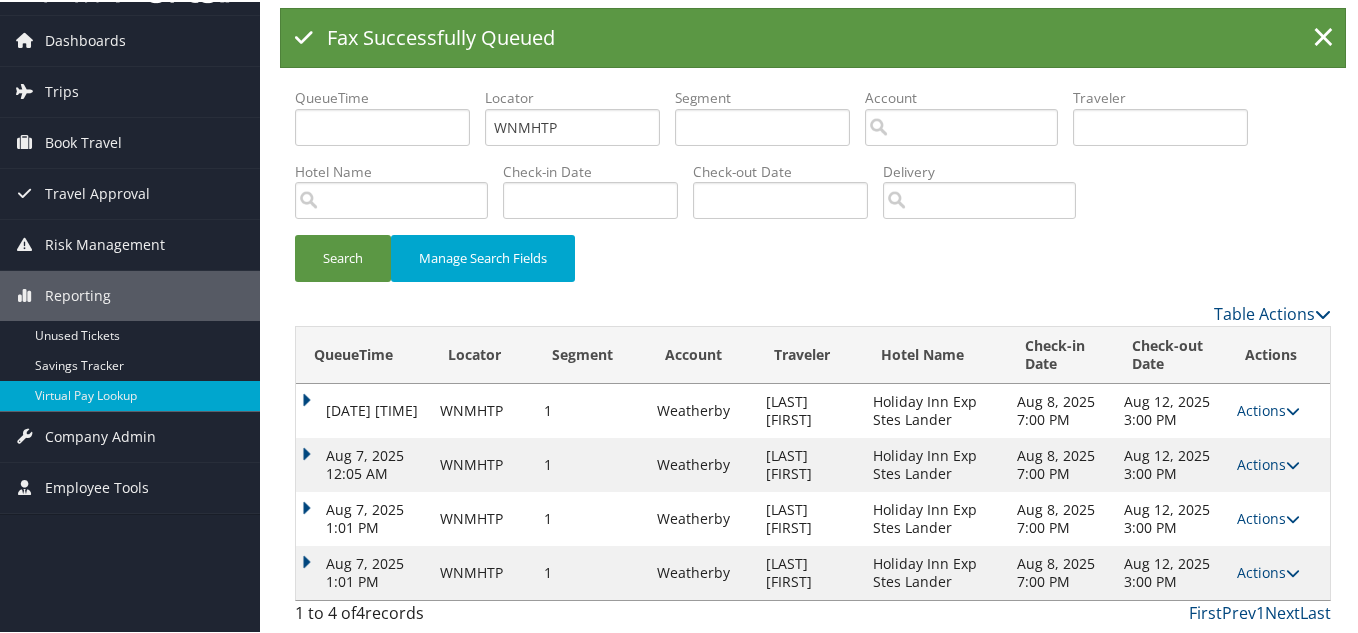 drag, startPoint x: 1266, startPoint y: 516, endPoint x: 1307, endPoint y: 527, distance: 42.44997 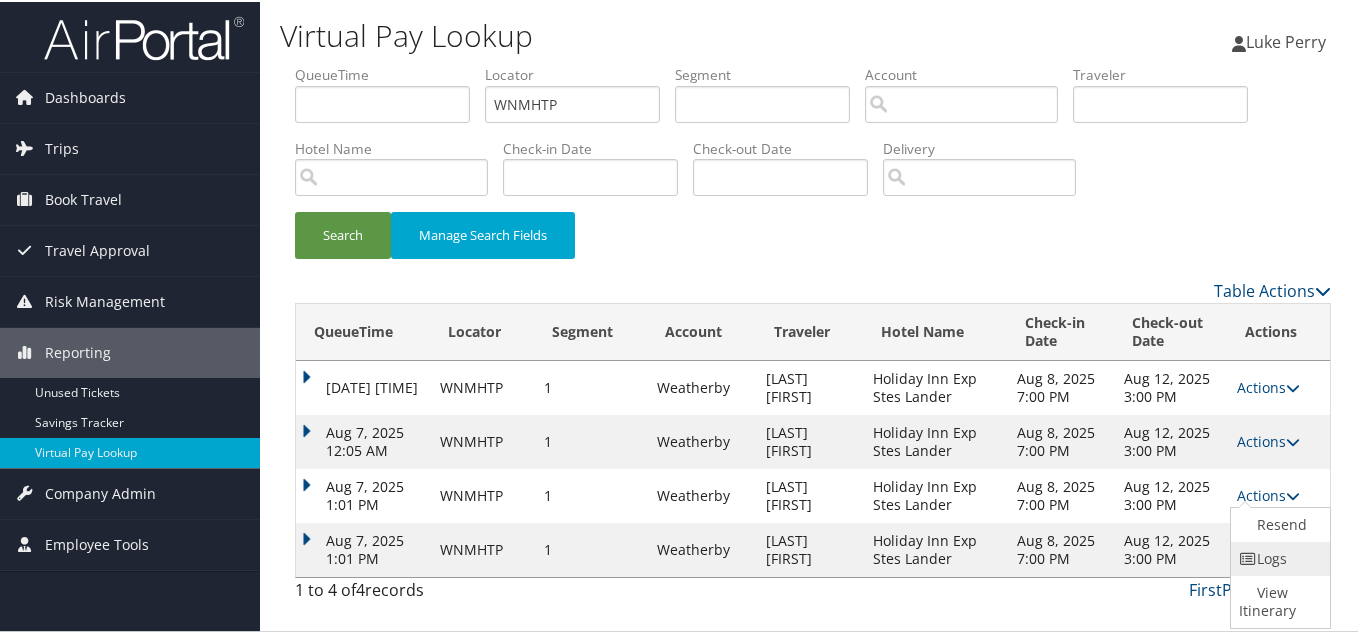 scroll, scrollTop: 0, scrollLeft: 0, axis: both 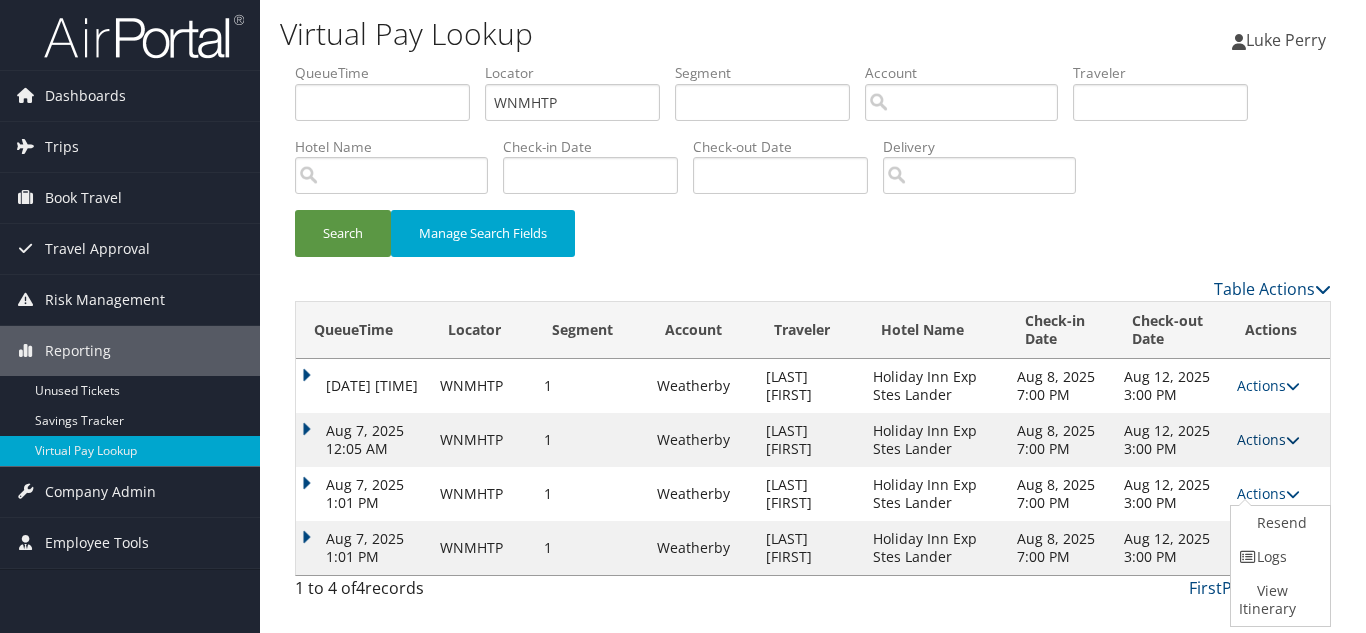 click on "Actions" at bounding box center (1268, 439) 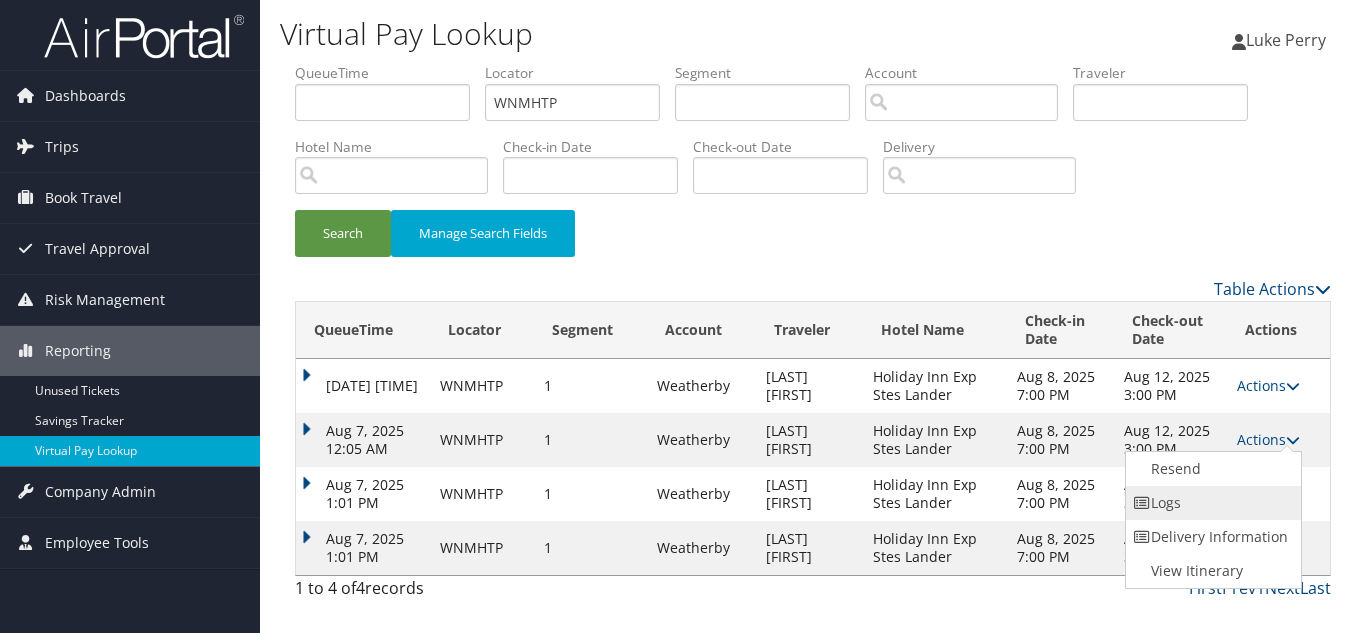 click on "Logs" at bounding box center (1211, 503) 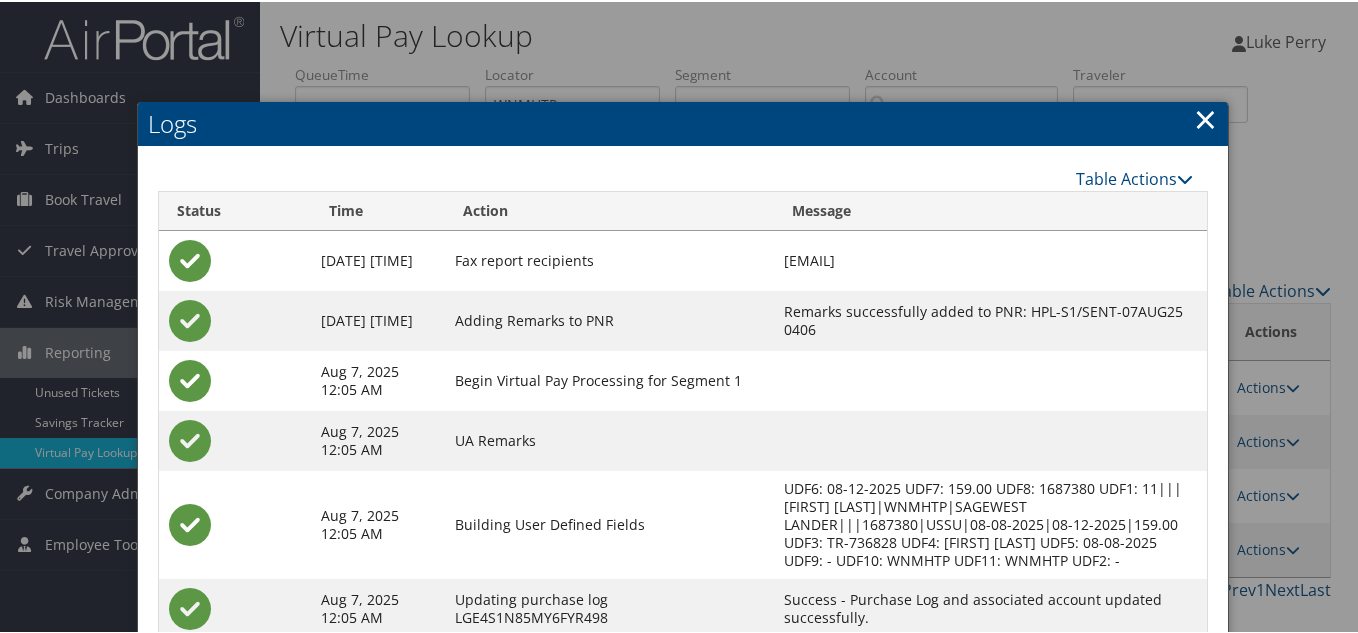 click on "×" at bounding box center (1205, 117) 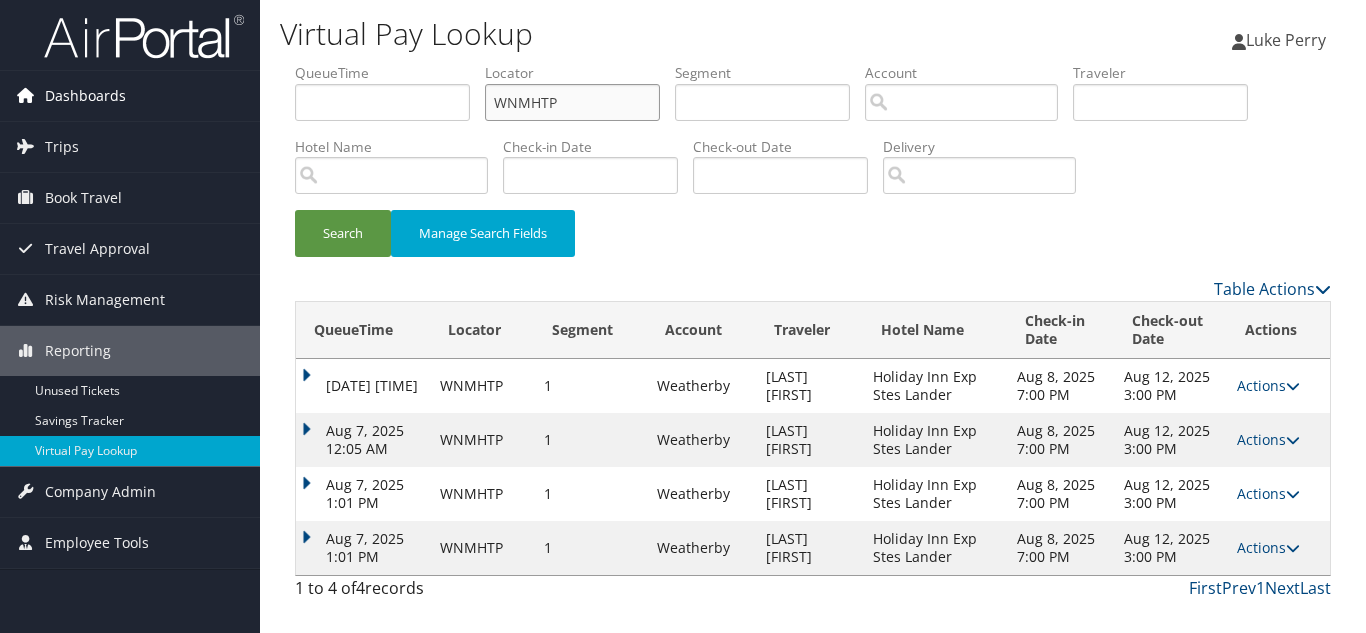 drag, startPoint x: 315, startPoint y: 108, endPoint x: 251, endPoint y: 101, distance: 64.381676 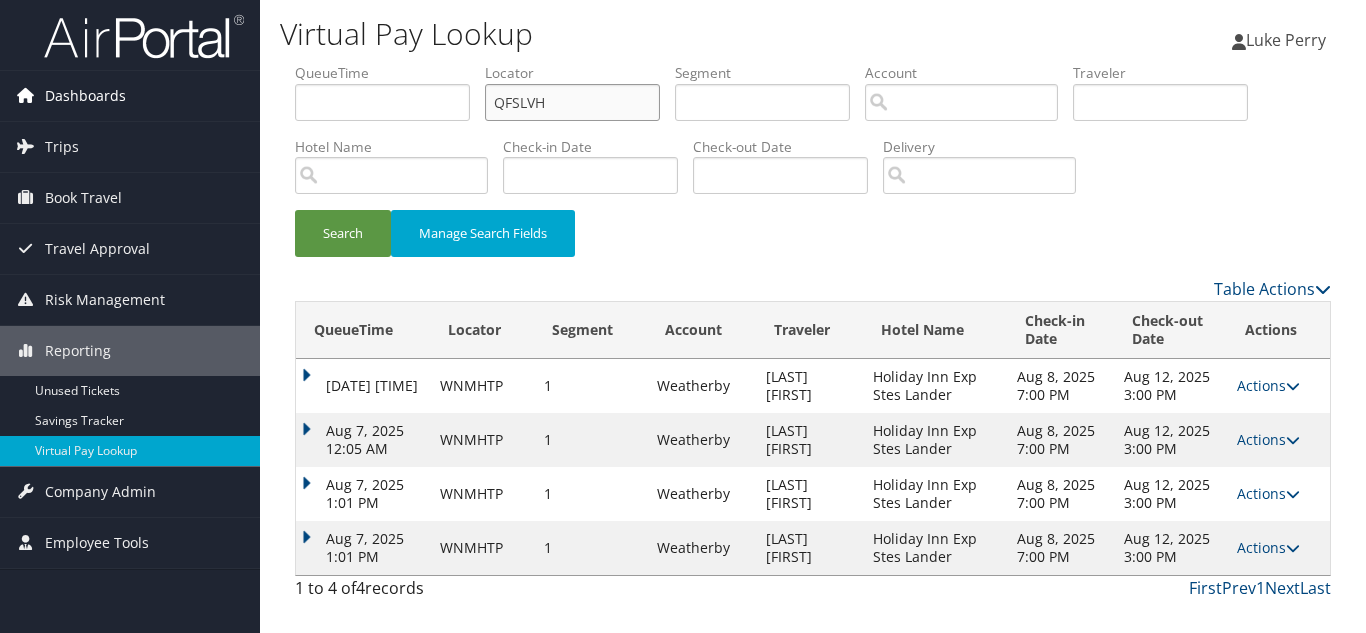 type on "QFSLVH" 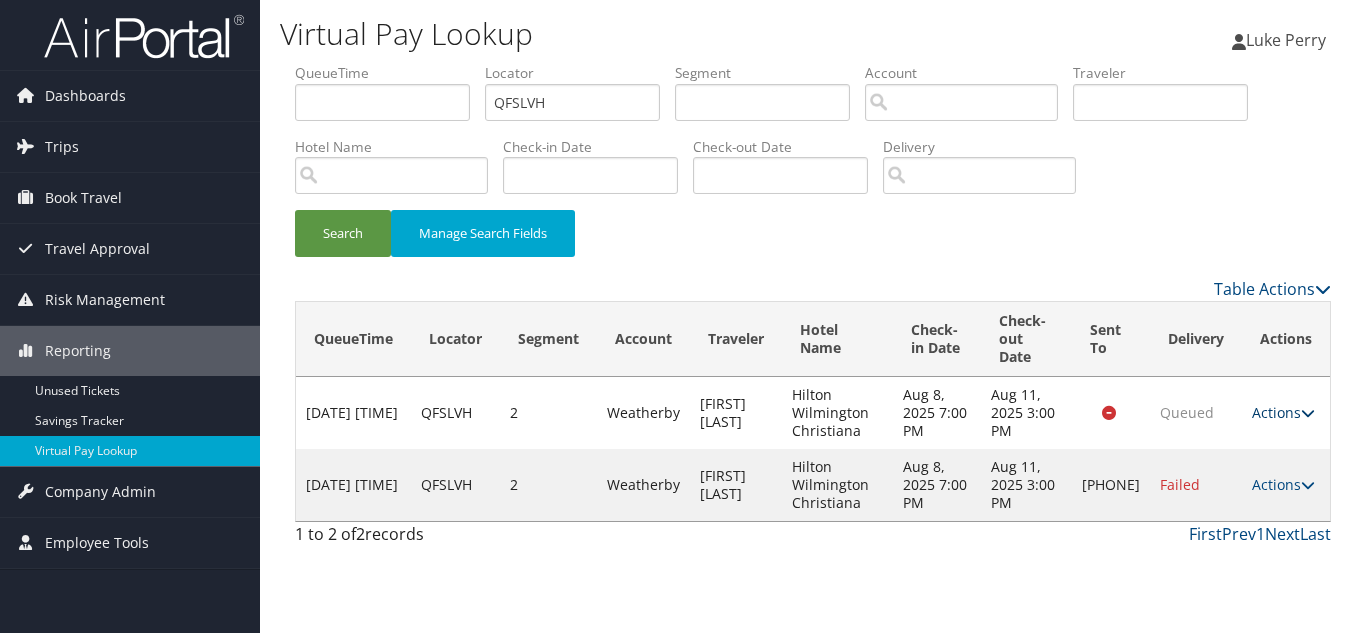 click on "Actions" at bounding box center [1283, 412] 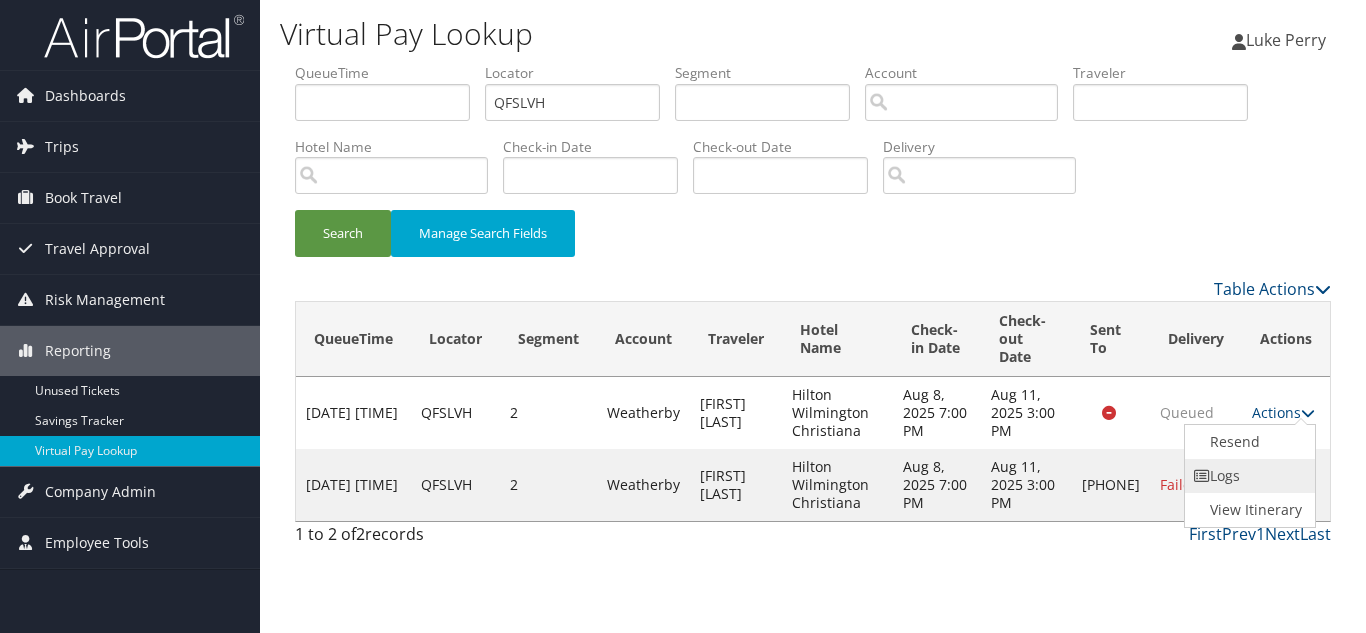 click on "Logs" at bounding box center (1248, 476) 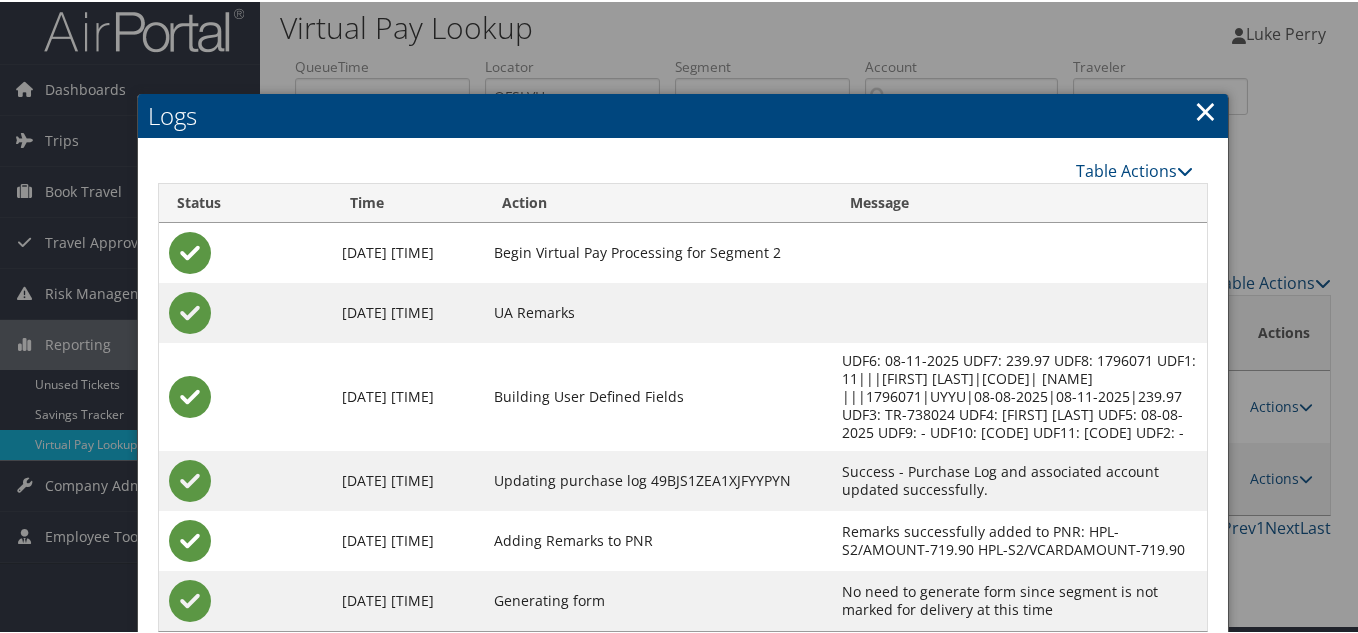 scroll, scrollTop: 60, scrollLeft: 0, axis: vertical 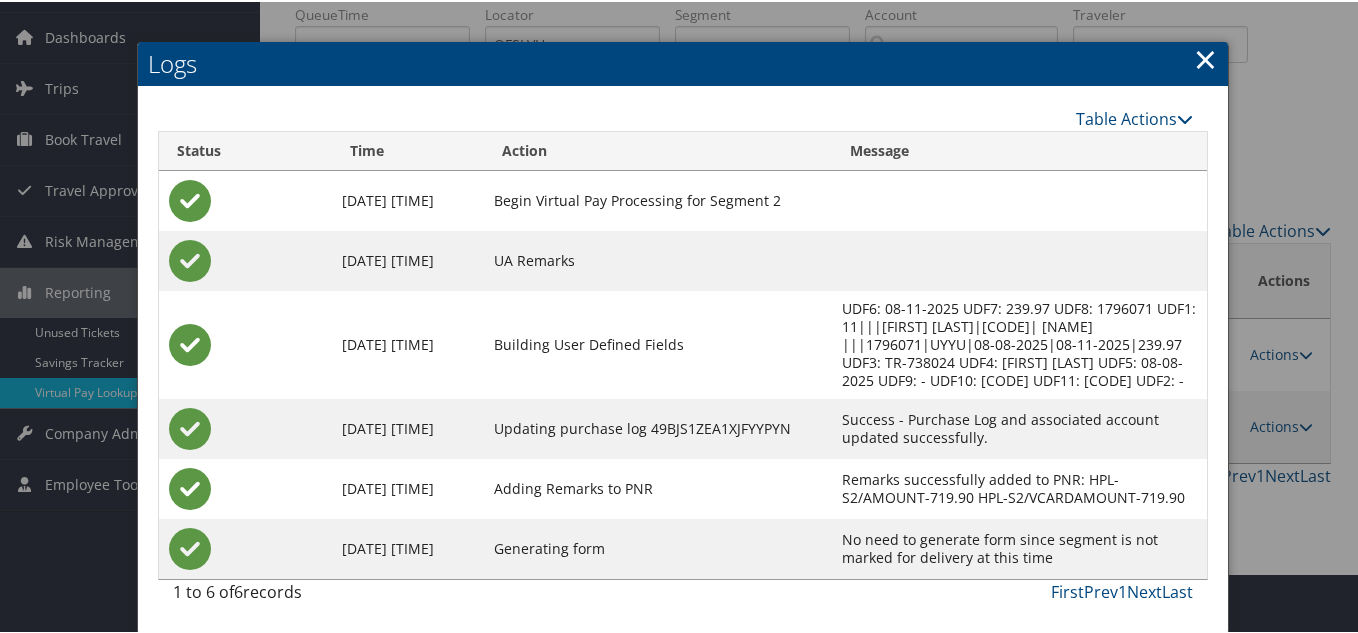 click on "×" at bounding box center (1205, 57) 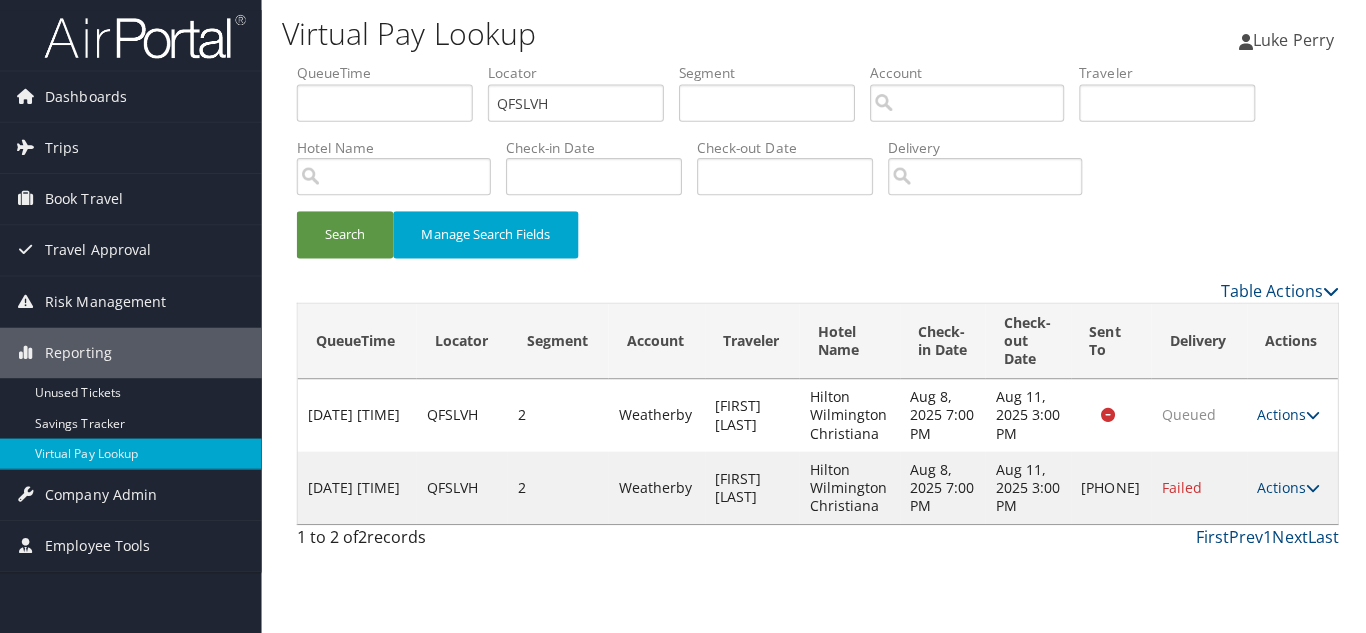 scroll, scrollTop: 0, scrollLeft: 0, axis: both 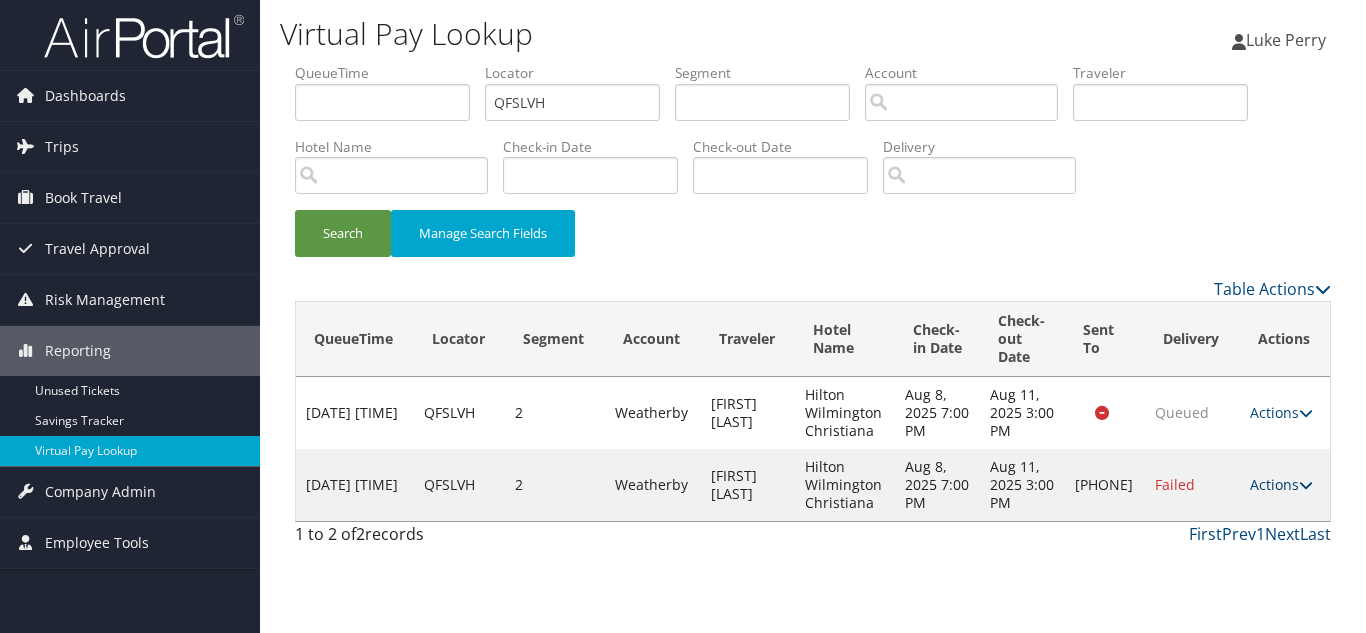 click on "Actions" at bounding box center (1281, 484) 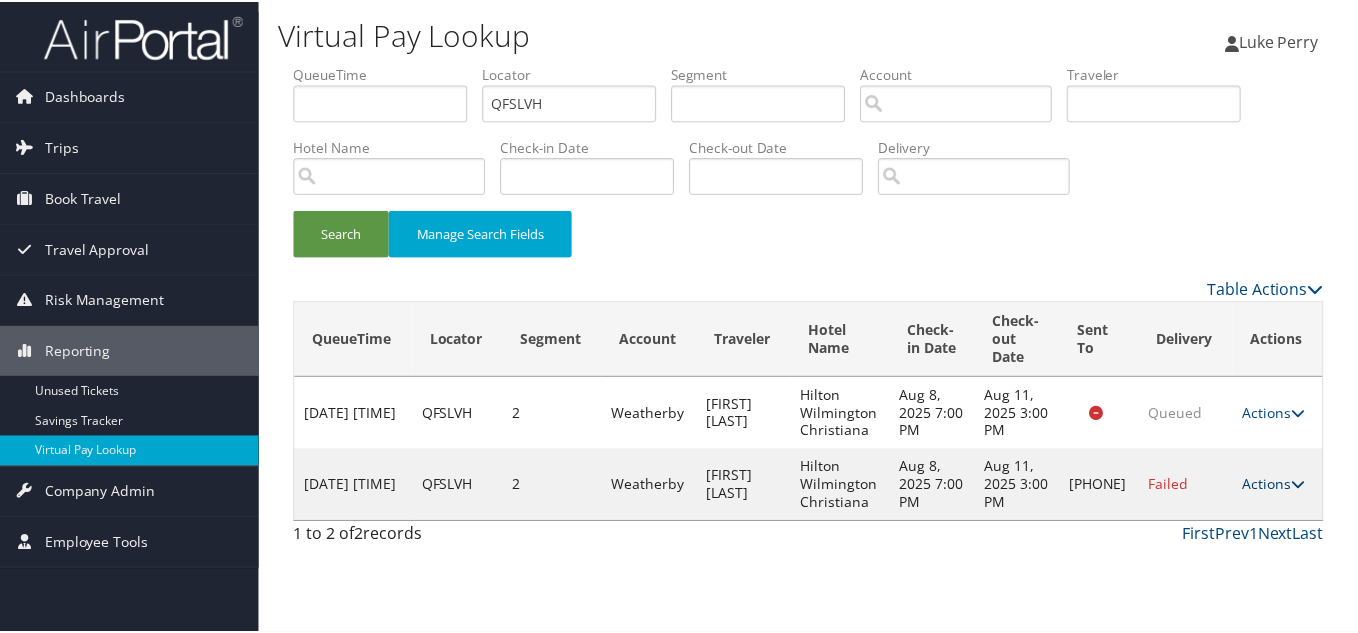 scroll, scrollTop: 10, scrollLeft: 0, axis: vertical 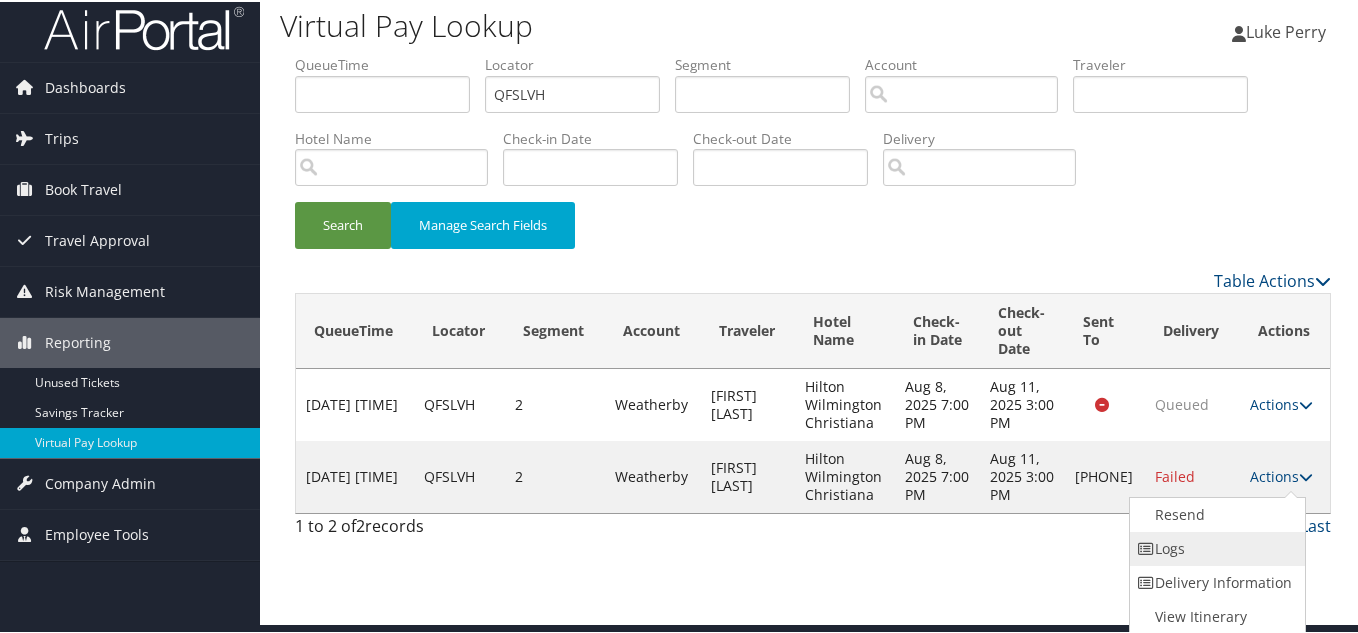 click on "Logs" at bounding box center (1215, 547) 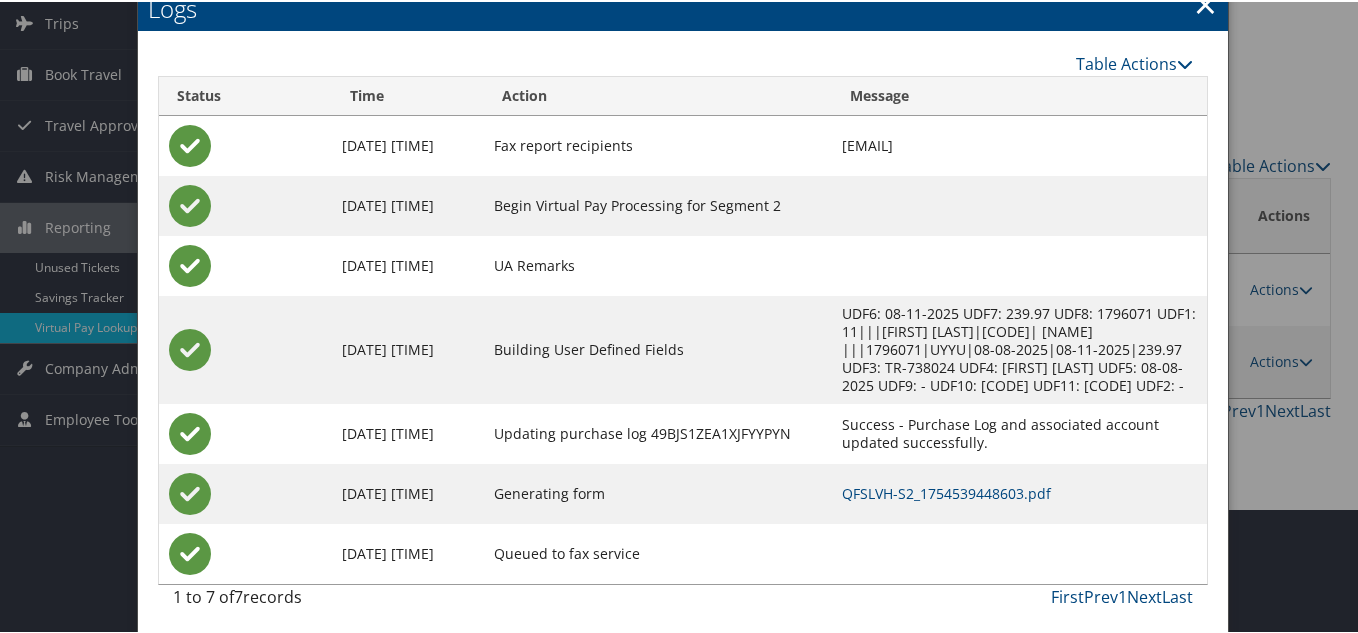 scroll, scrollTop: 130, scrollLeft: 0, axis: vertical 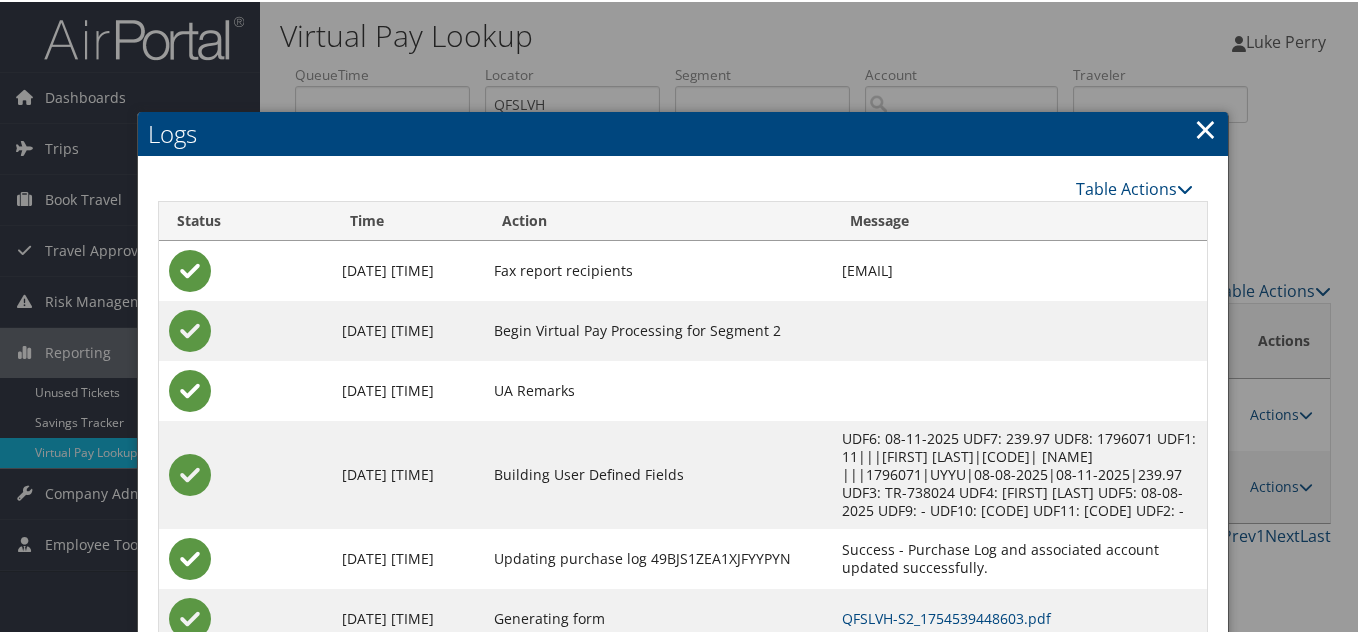 click on "×" at bounding box center [1205, 127] 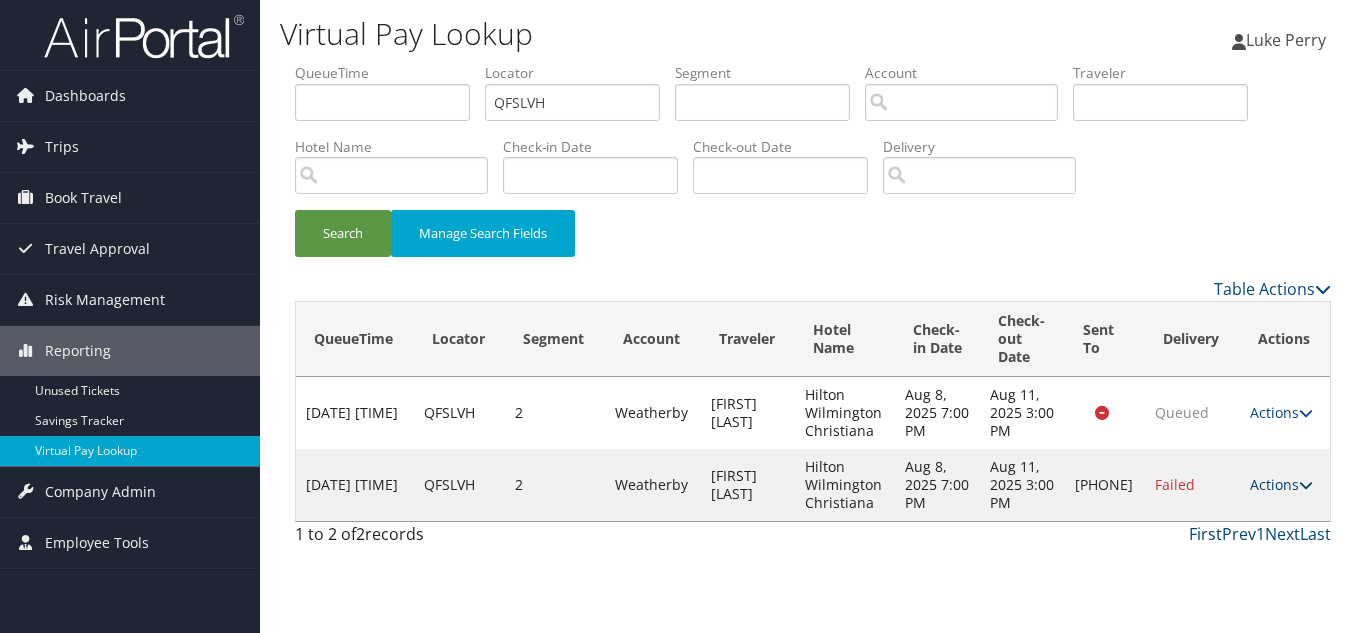 click on "Actions" at bounding box center (1281, 484) 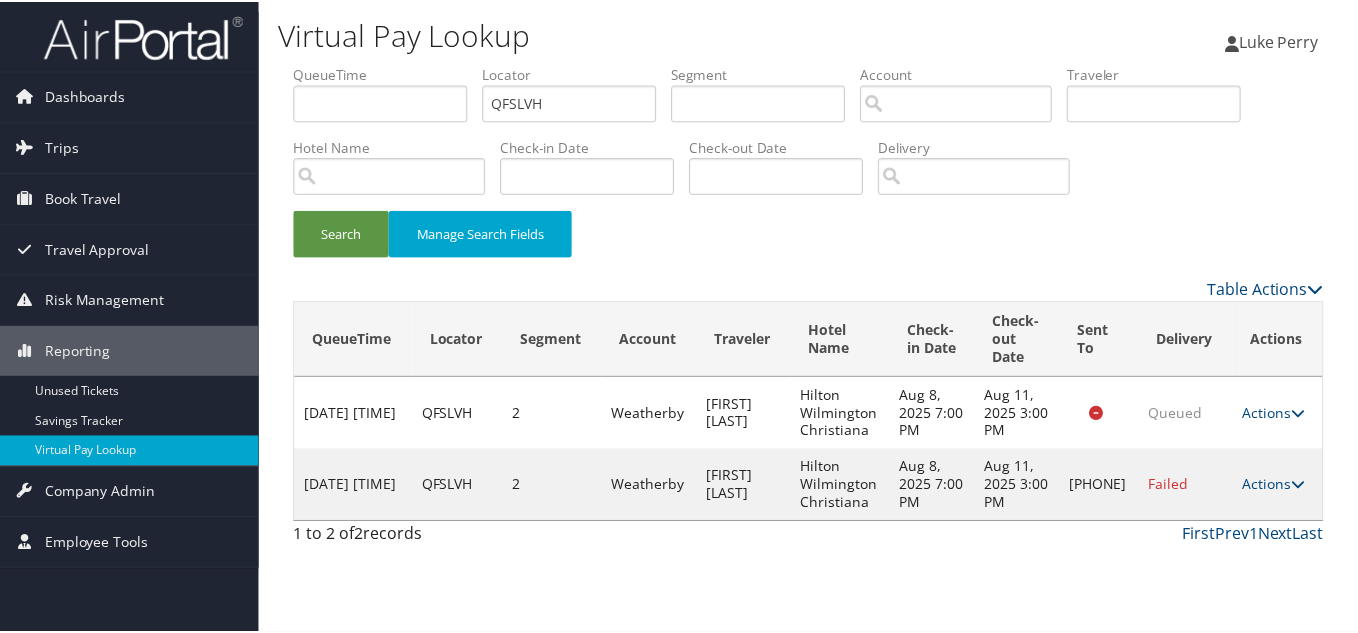 scroll, scrollTop: 10, scrollLeft: 0, axis: vertical 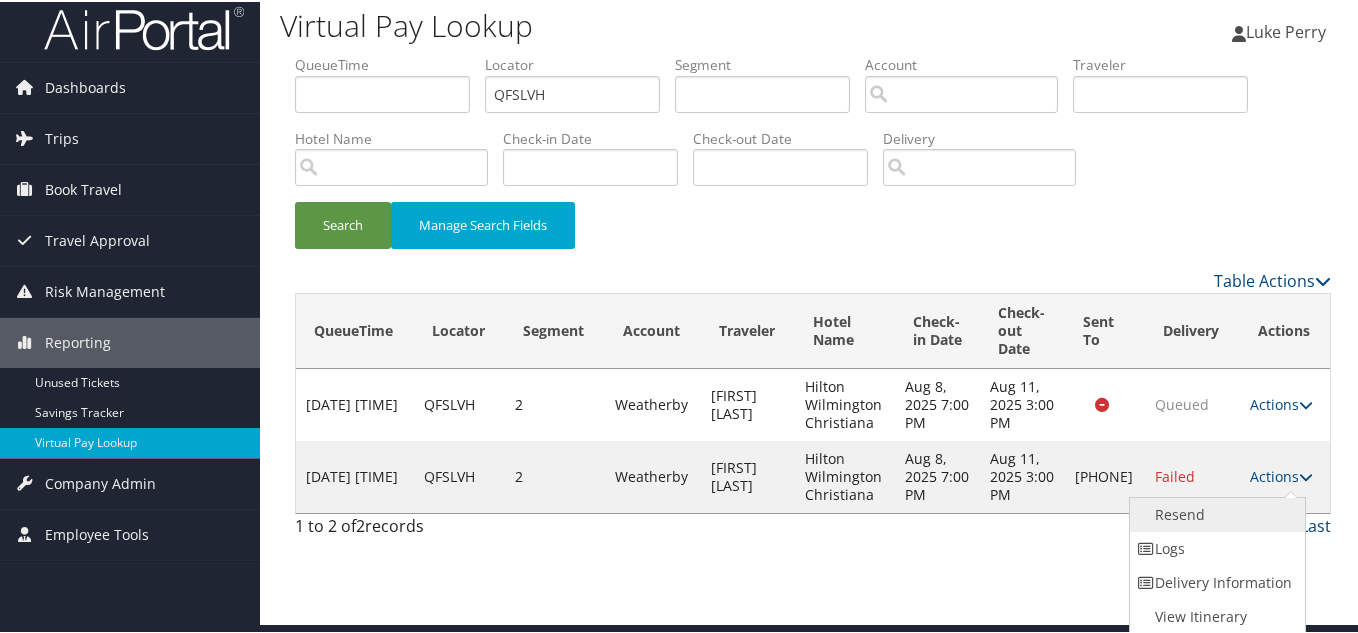 click on "Resend" at bounding box center [1215, 513] 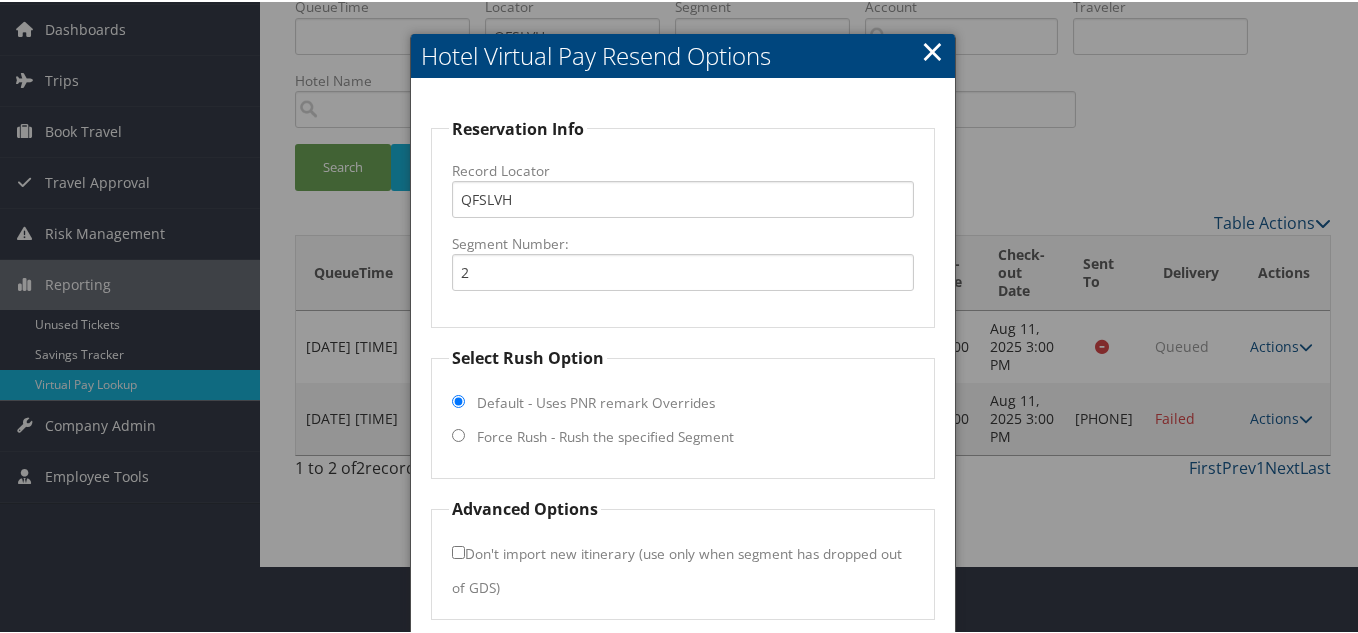 scroll, scrollTop: 144, scrollLeft: 0, axis: vertical 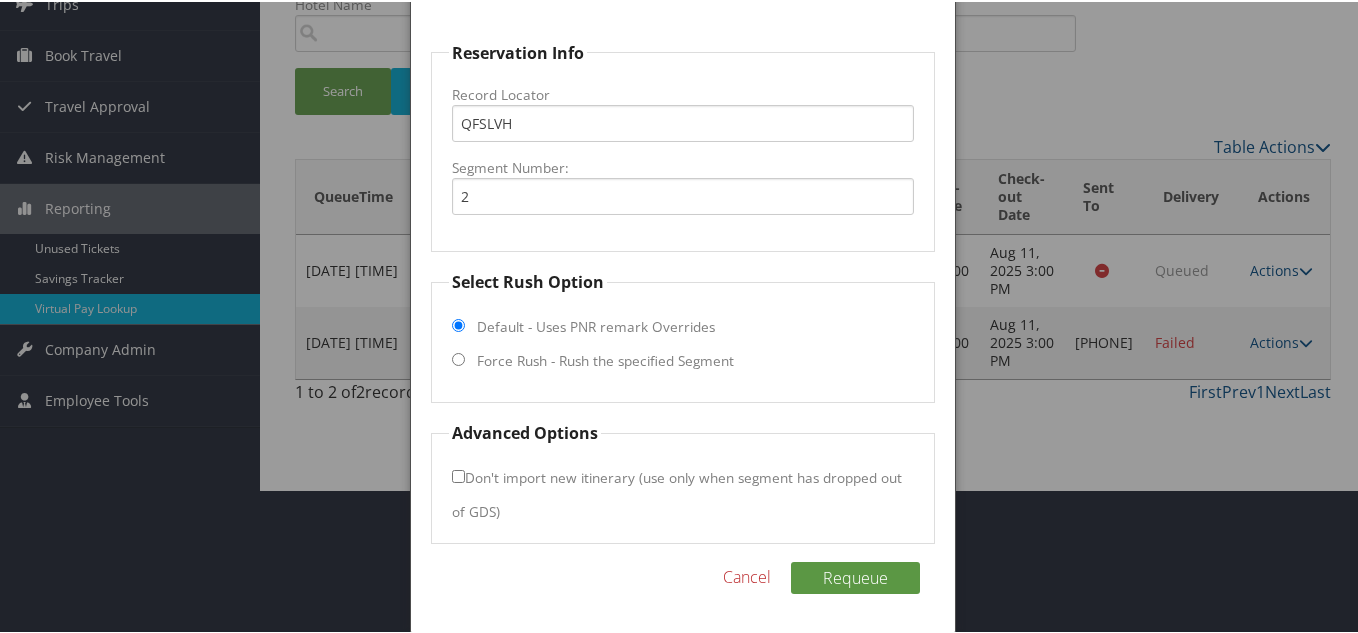 click on "Force Rush - Rush the specified Segment" at bounding box center [458, 357] 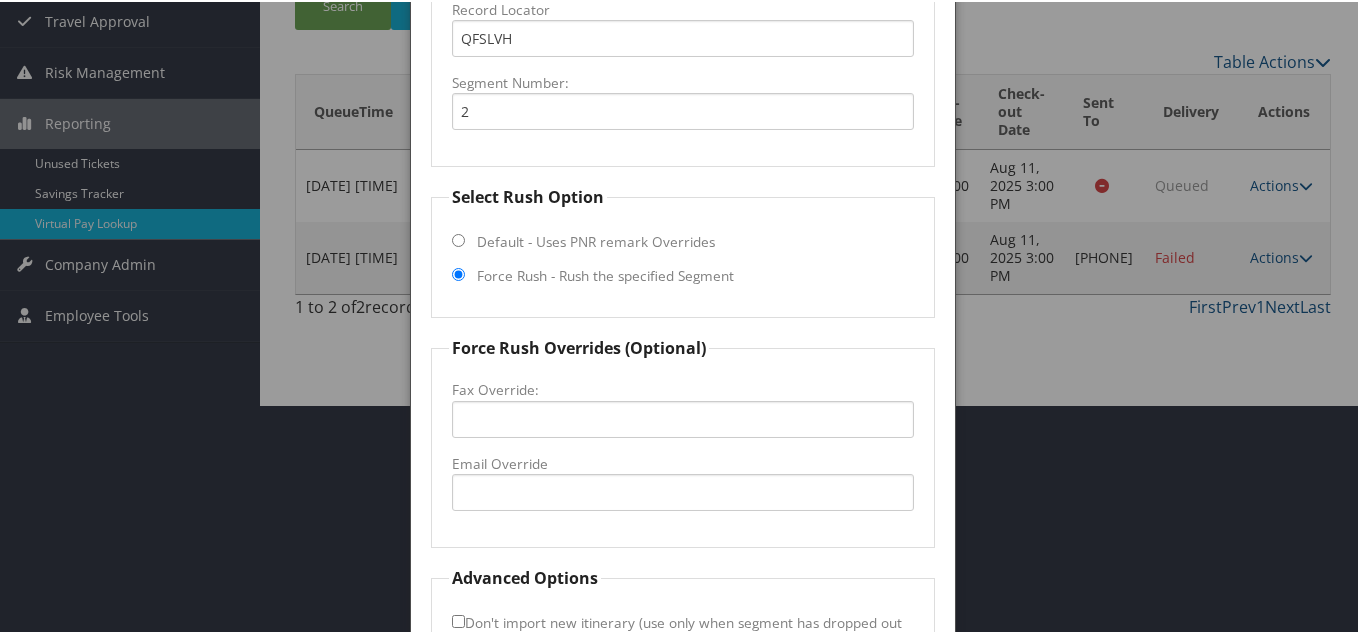 scroll, scrollTop: 344, scrollLeft: 0, axis: vertical 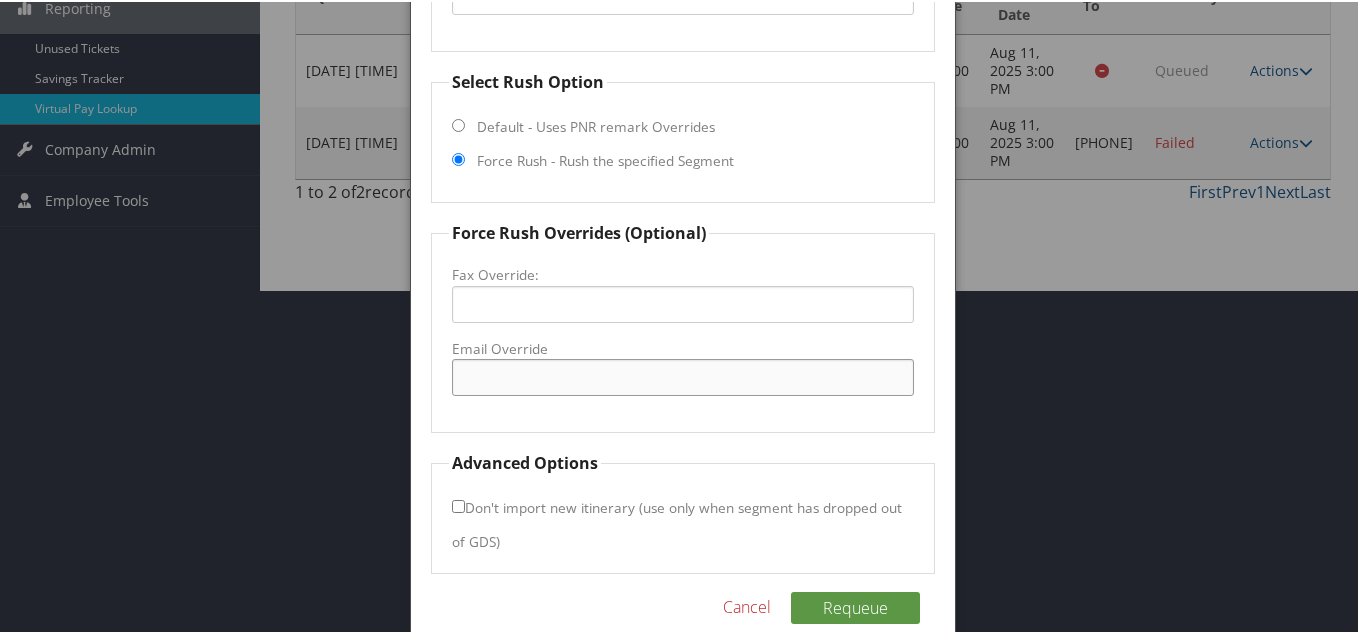 click on "Email Override" at bounding box center [683, 375] 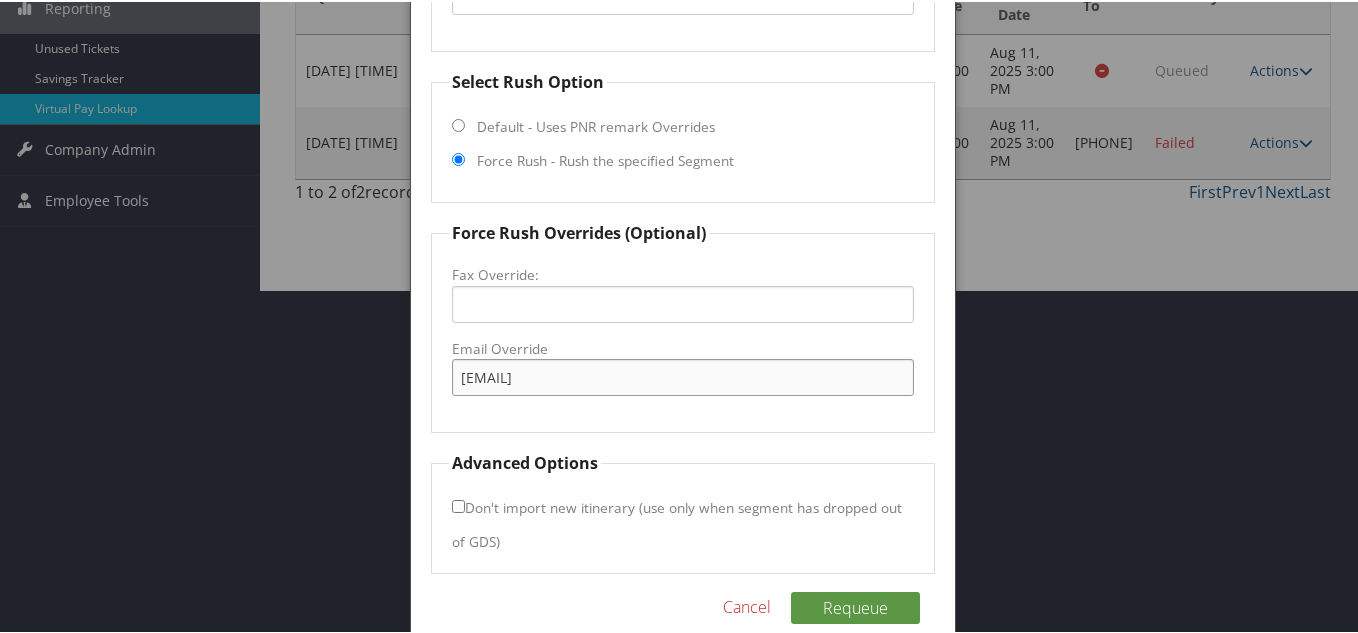 click on "[EMAIL]" at bounding box center [683, 375] 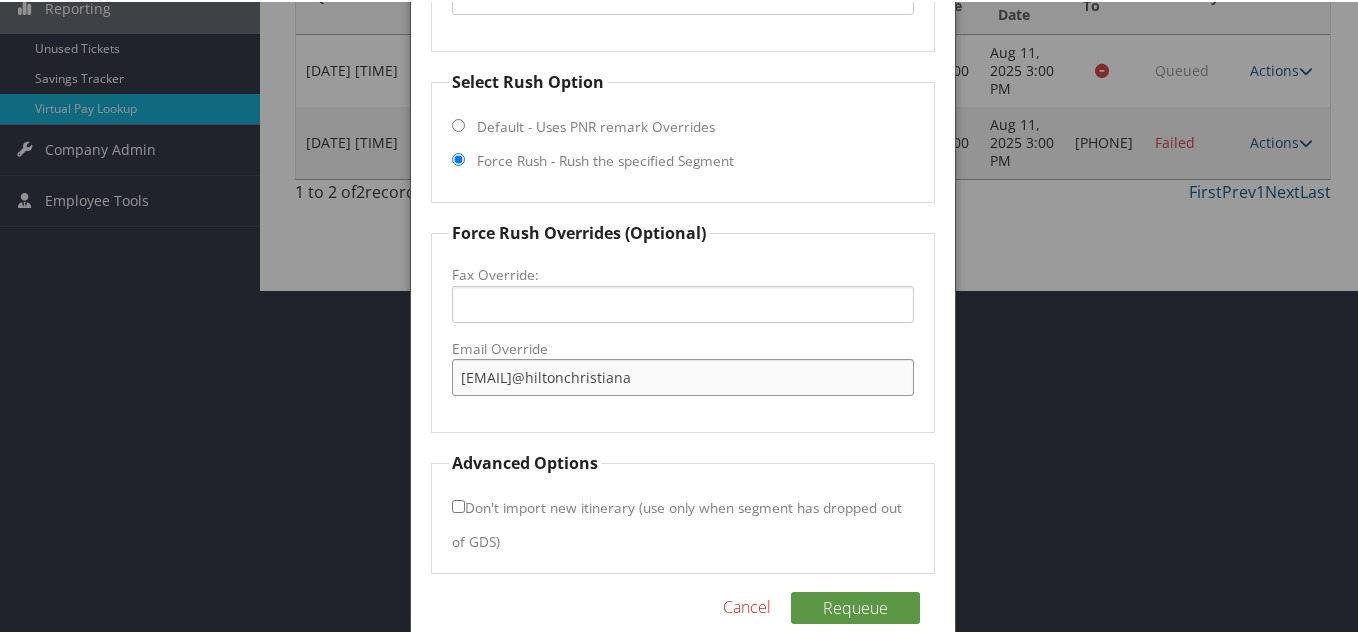 click on "[EMAIL]@hiltonchristiana" at bounding box center [683, 375] 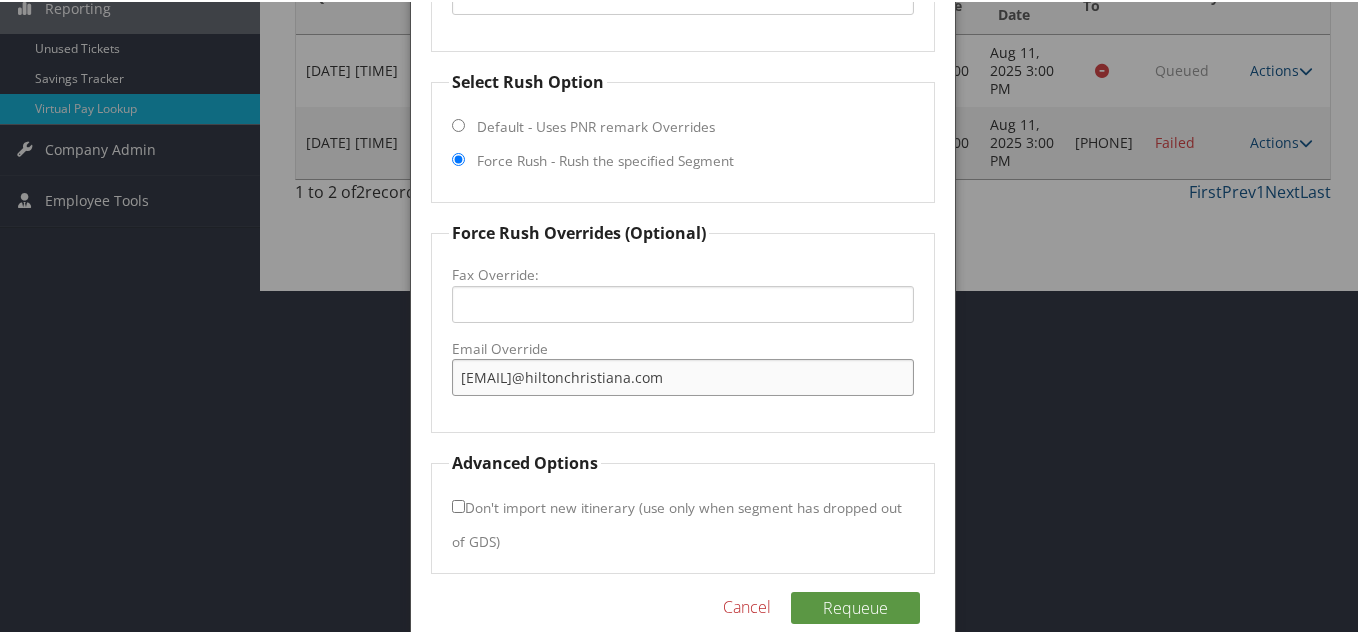 type on "[EMAIL]@hiltonchristiana.com" 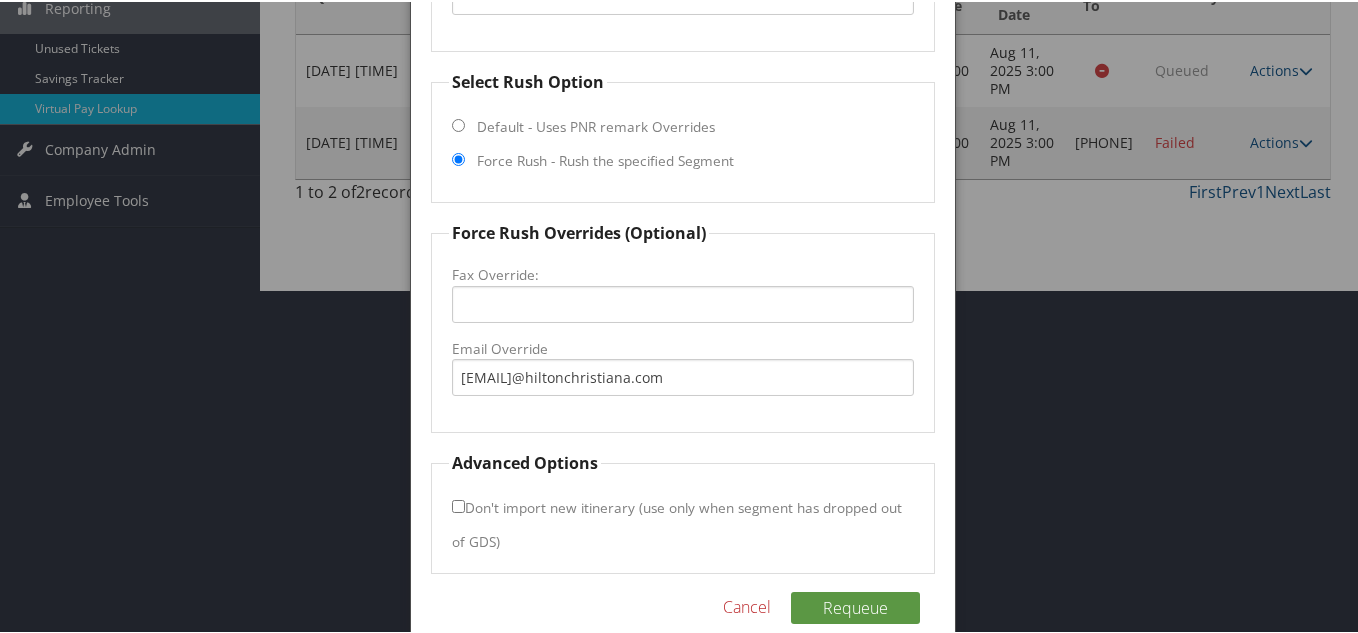 click on "Reservation Info
Record Locator
QFSLVH
Segment Number:
2
Select Rush Option
Default - Uses PNR remark Overrides
Force Rush - Rush the specified Segment
Force Rush Overrides (Optional)
Fax Override:
Email Override
[EMAIL]
Advanced Options
Don't import new itinerary (use only when segment has dropped out of GDS)" at bounding box center (683, 206) 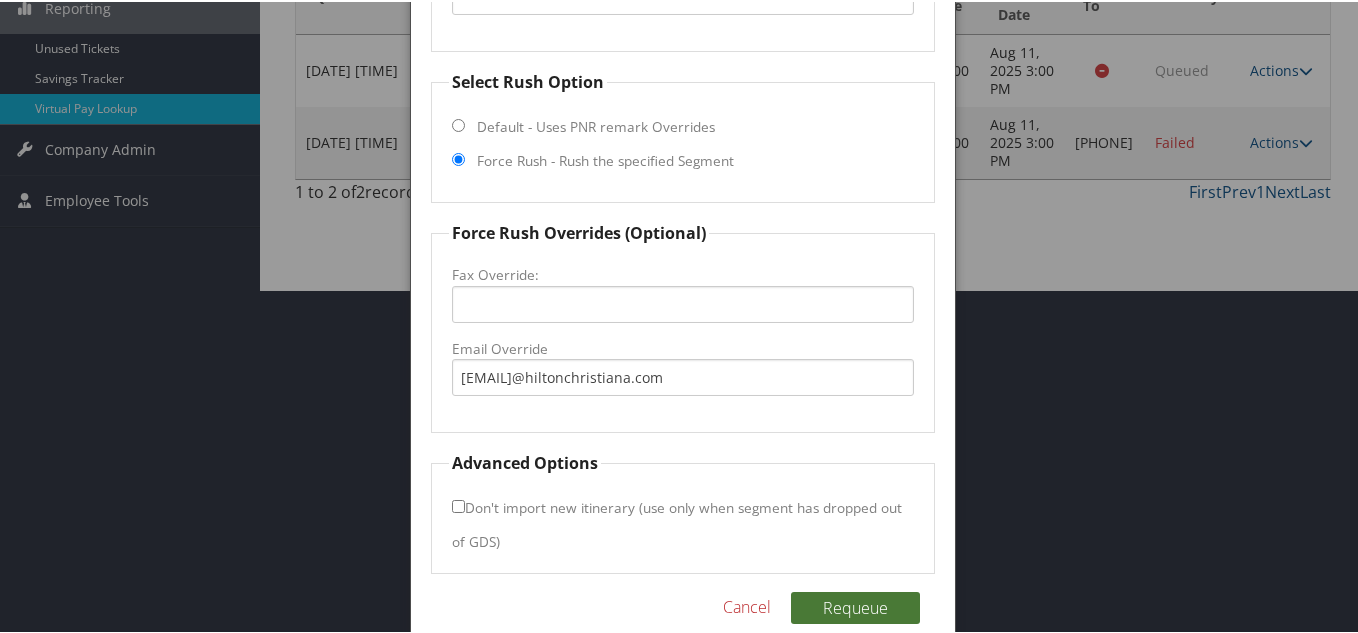 click on "Requeue" at bounding box center [855, 606] 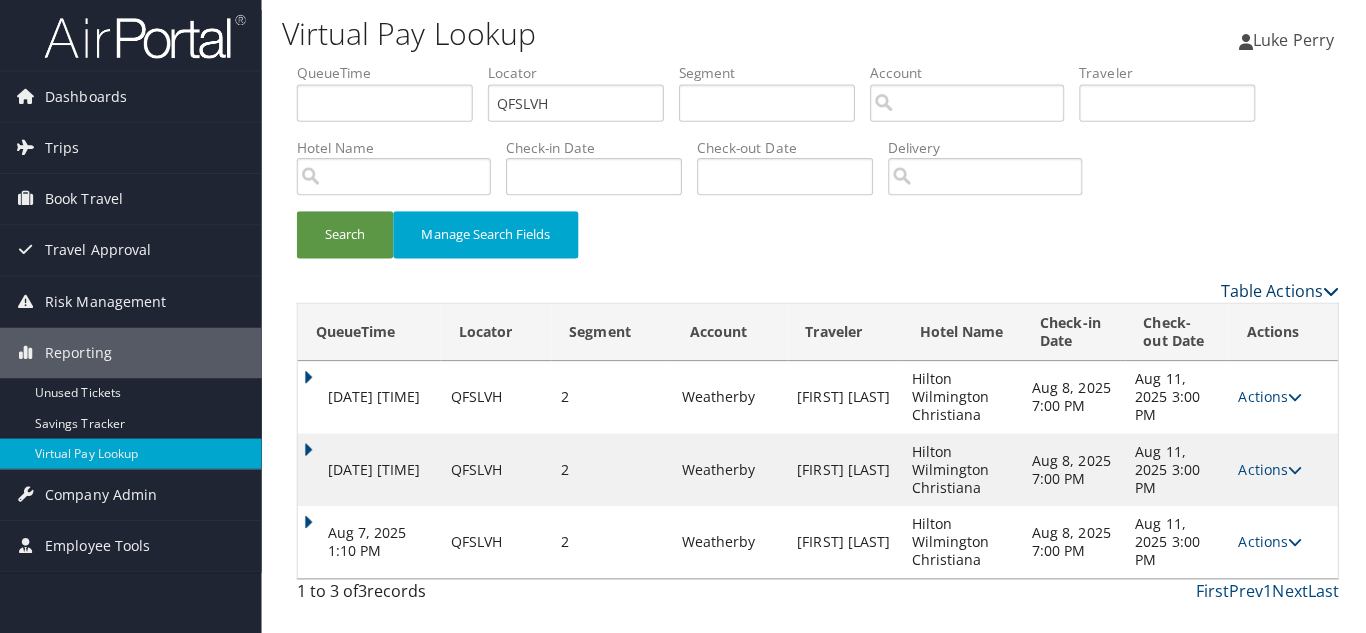 scroll, scrollTop: 0, scrollLeft: 0, axis: both 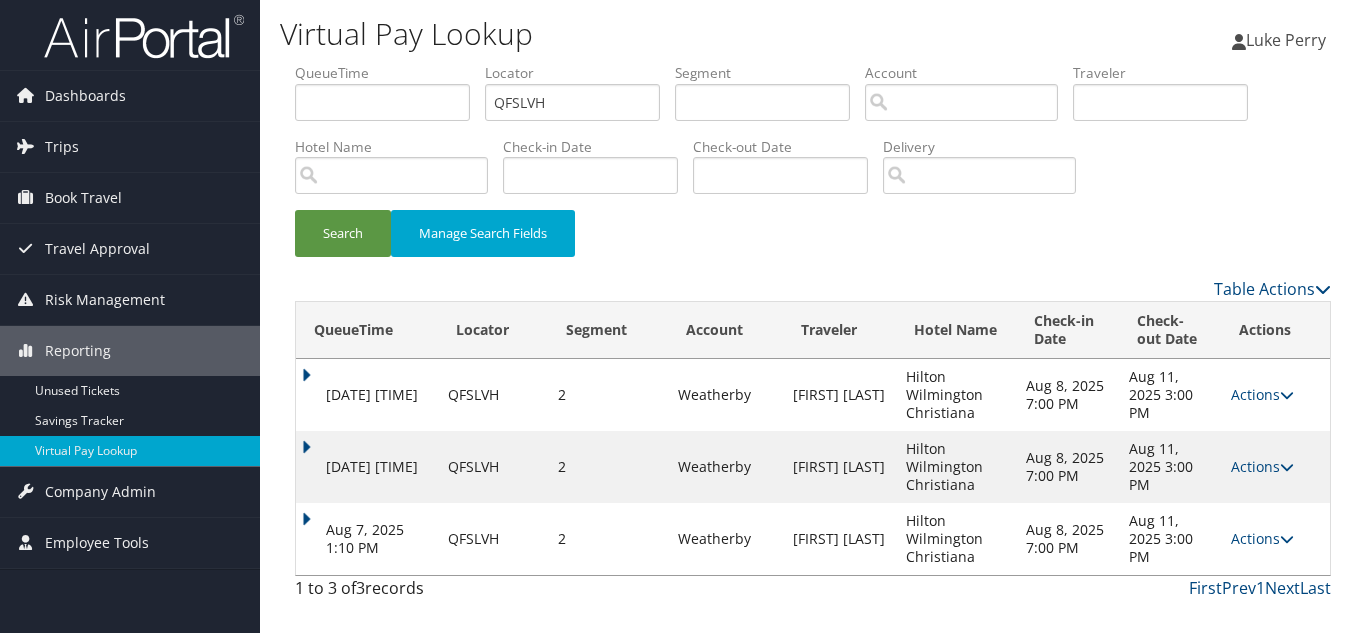 click on "Search Manage Search Fields" at bounding box center [813, 243] 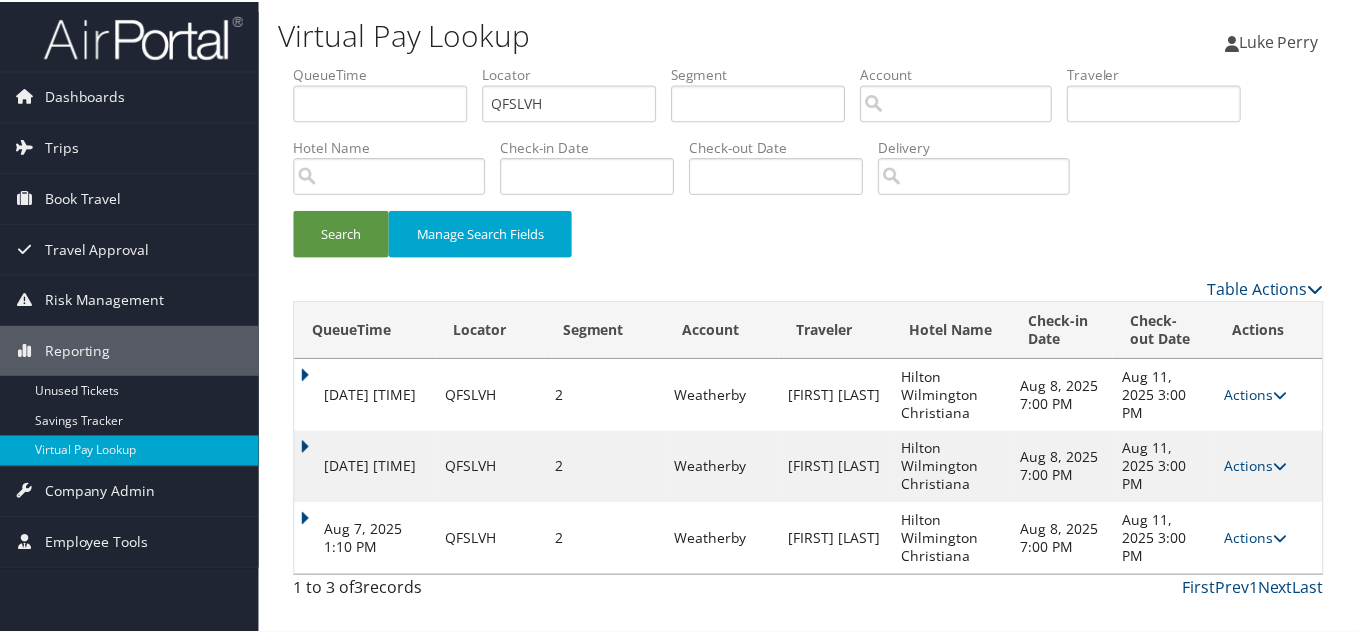 scroll, scrollTop: 39, scrollLeft: 0, axis: vertical 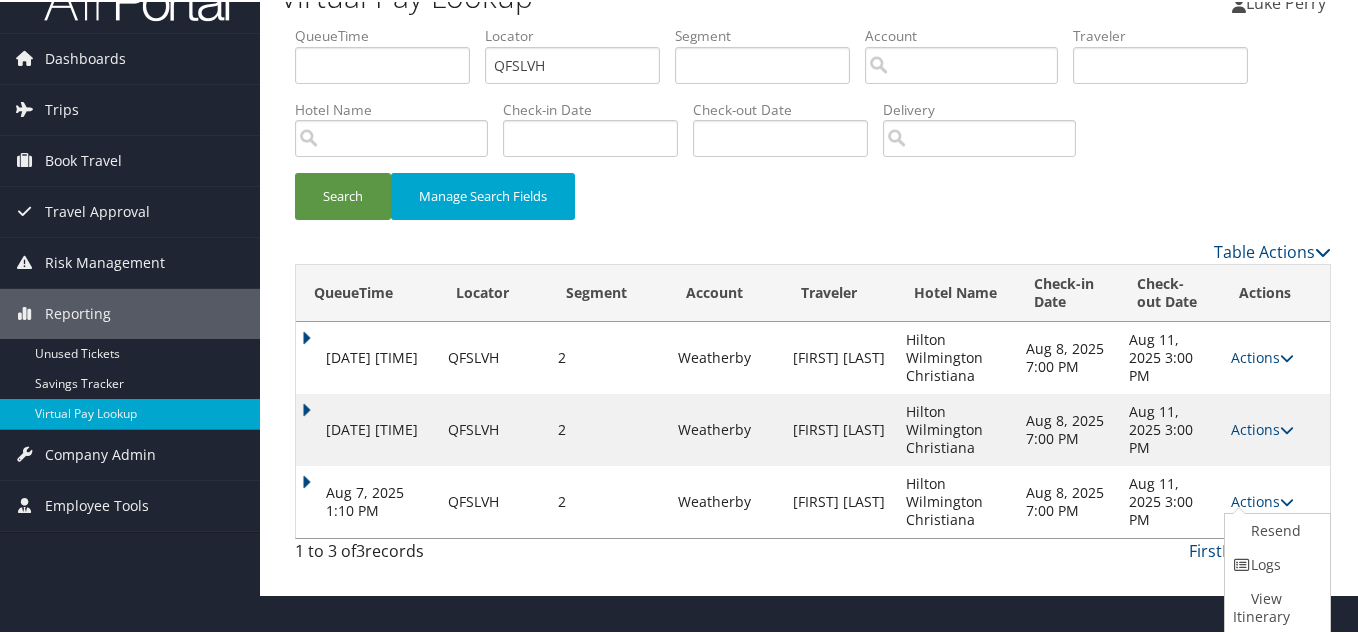 click on "Logs" at bounding box center (1275, 563) 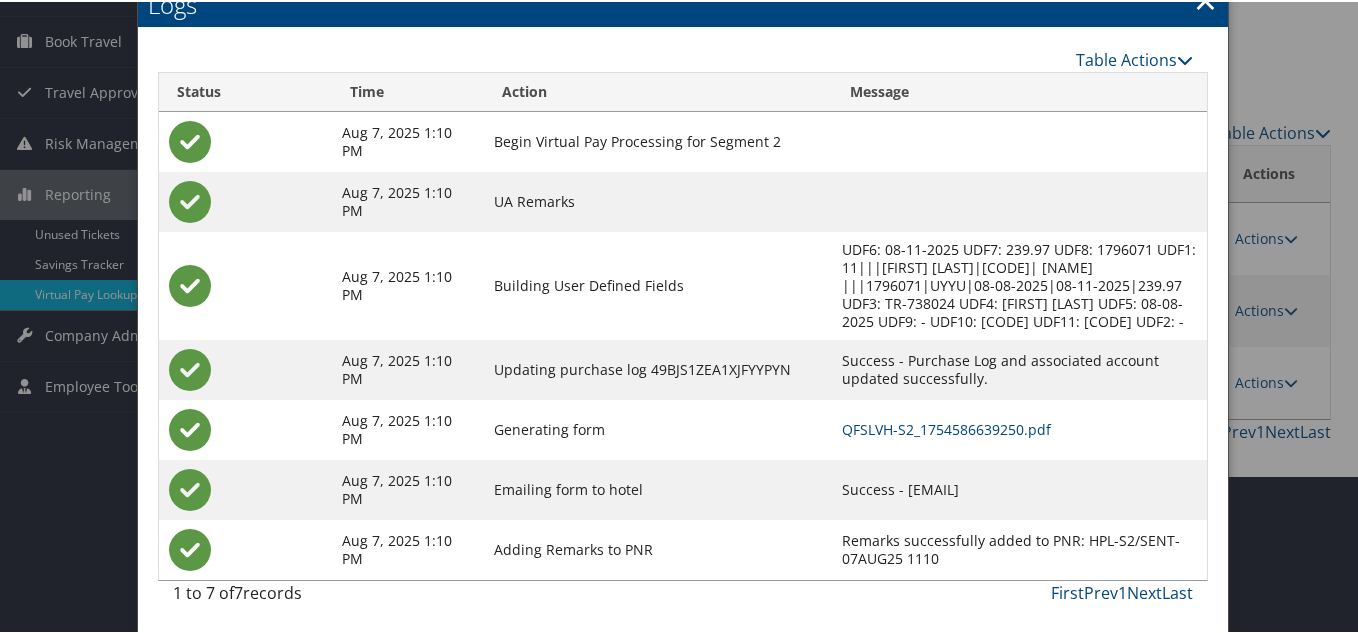scroll, scrollTop: 159, scrollLeft: 0, axis: vertical 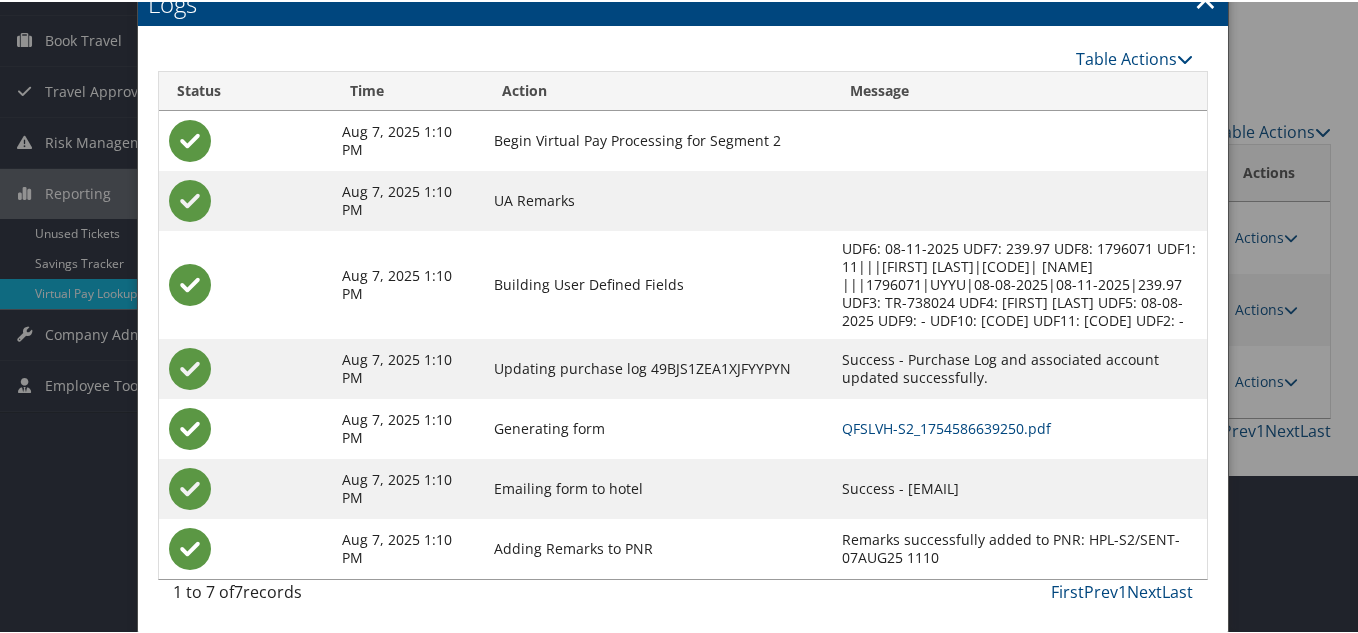 drag, startPoint x: 824, startPoint y: 482, endPoint x: 1022, endPoint y: 483, distance: 198.00252 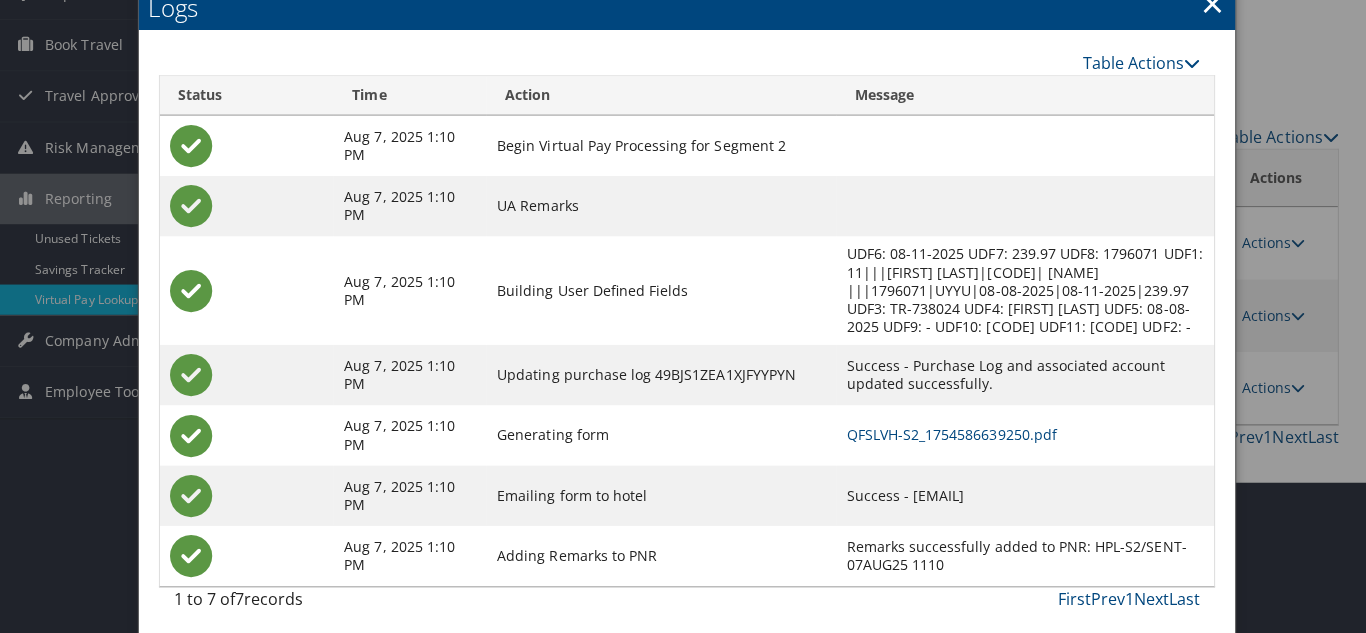 scroll, scrollTop: 0, scrollLeft: 0, axis: both 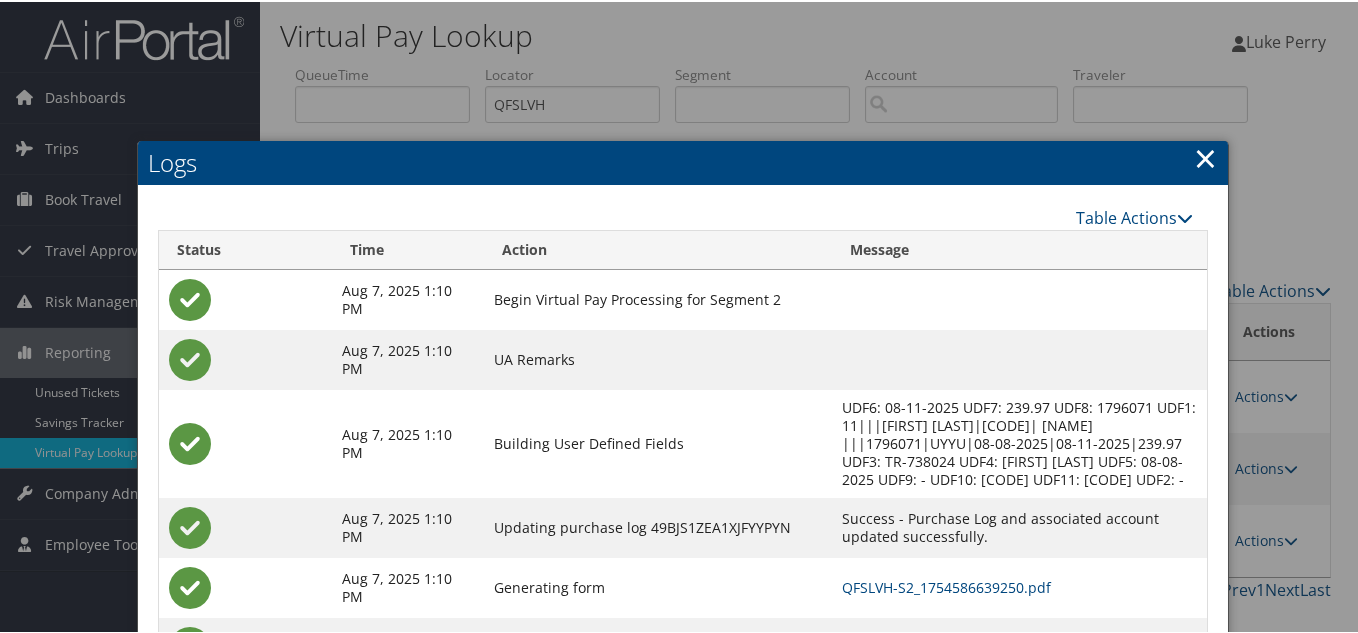 click on "×" at bounding box center (1205, 156) 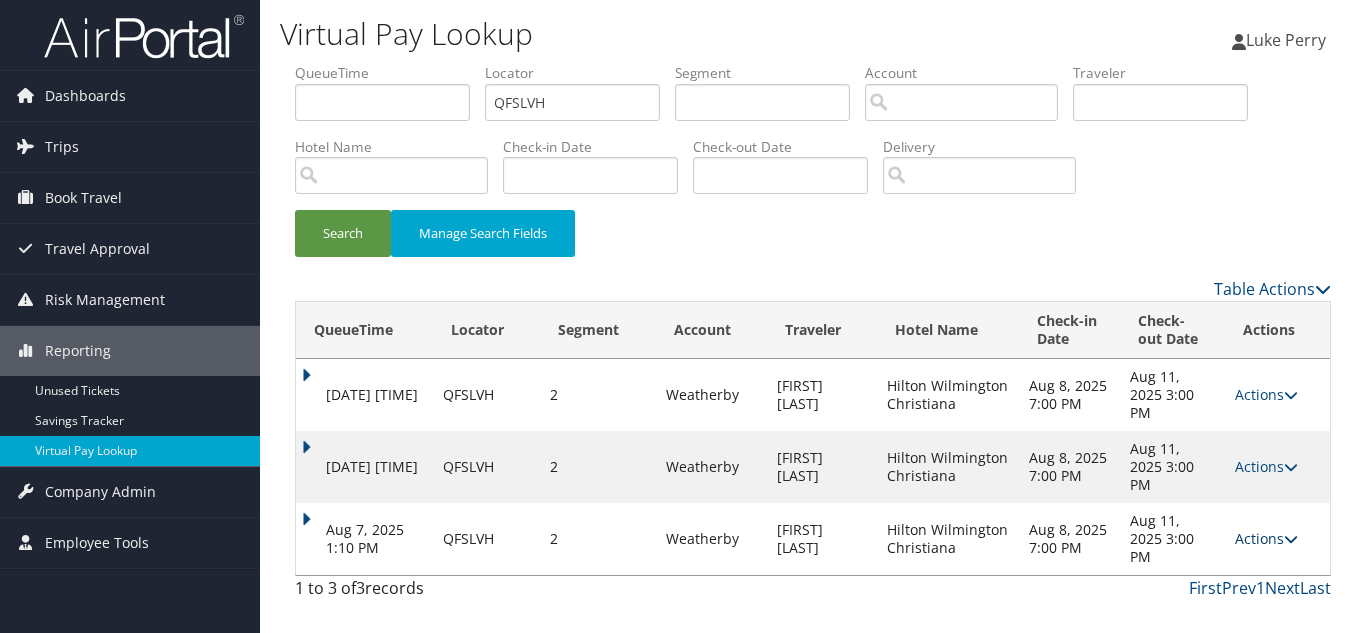 click on "Actions" at bounding box center [1266, 538] 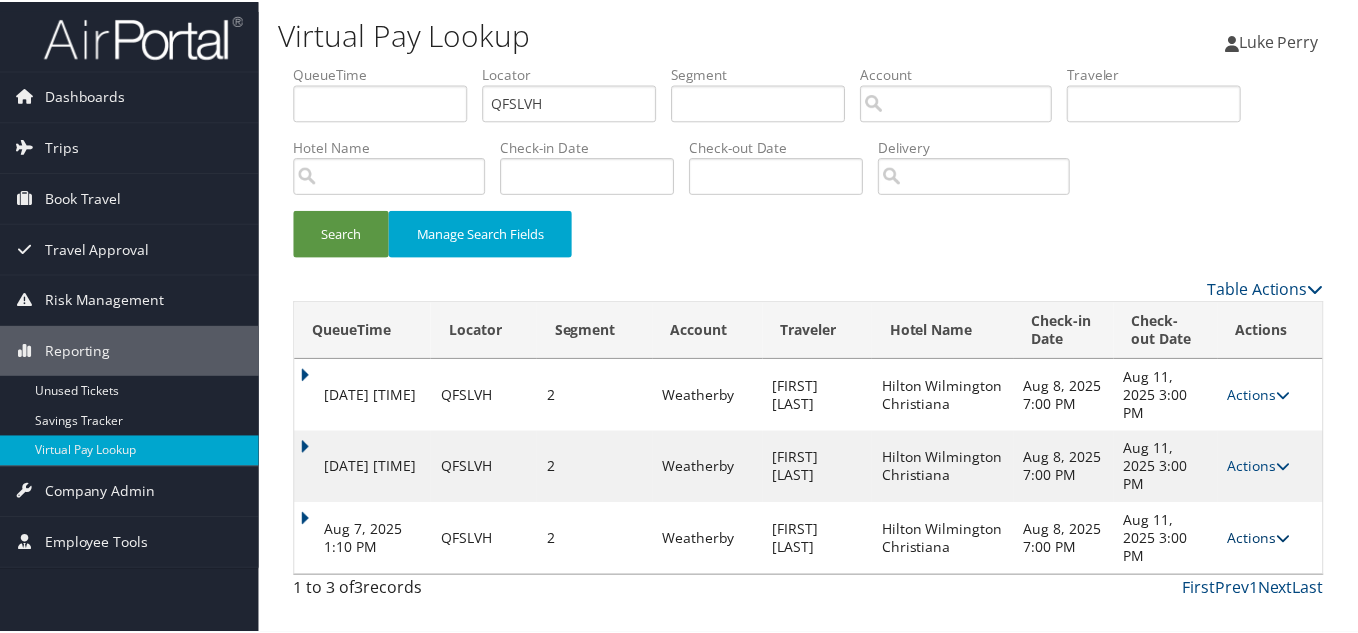 scroll, scrollTop: 39, scrollLeft: 0, axis: vertical 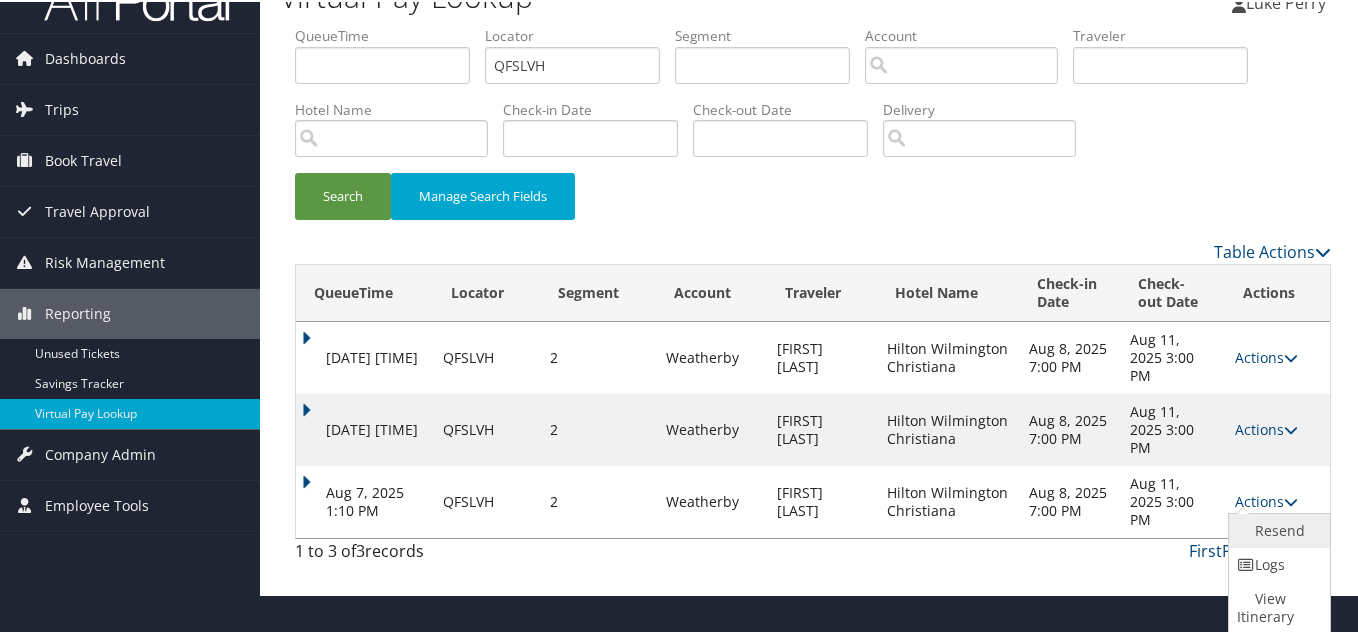 click on "Resend" at bounding box center (1277, 529) 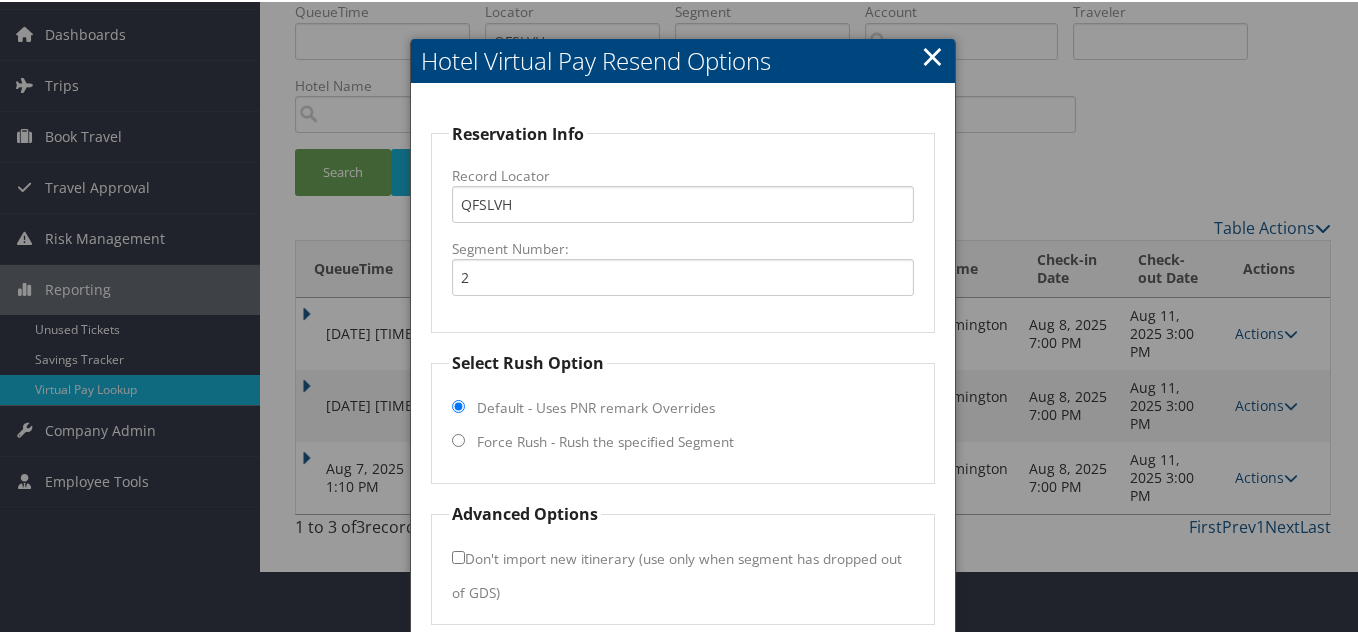 scroll, scrollTop: 144, scrollLeft: 0, axis: vertical 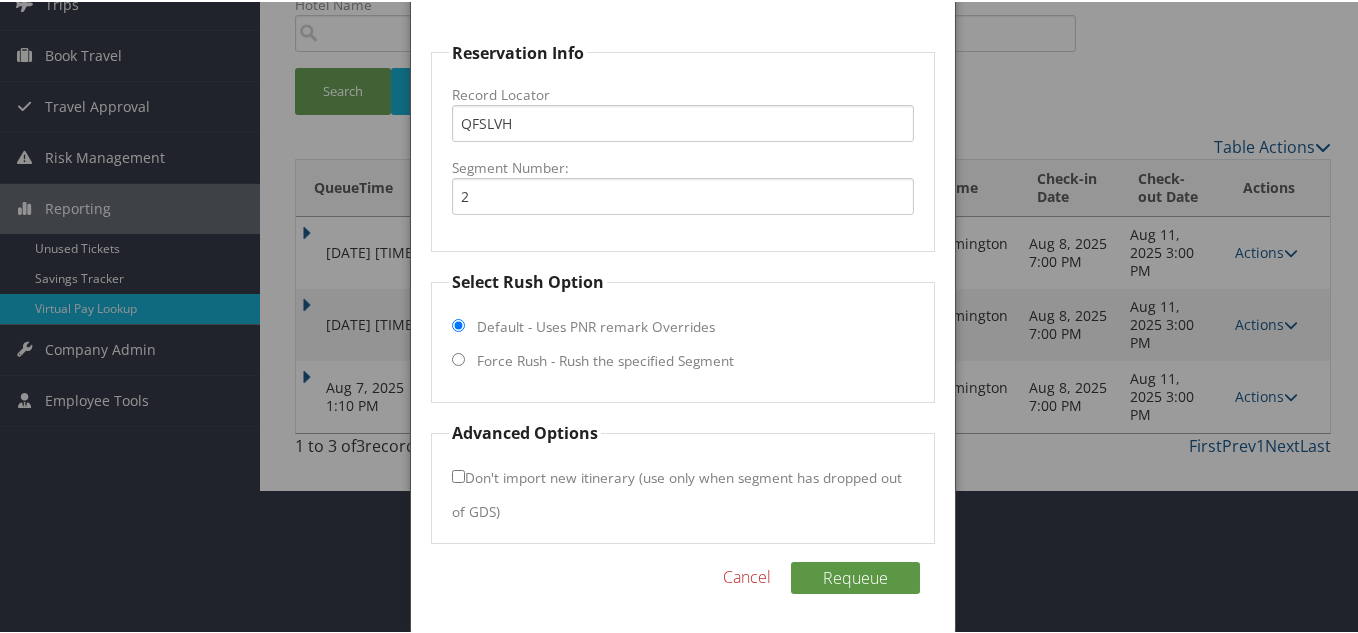 click on "Force Rush - Rush the specified Segment" at bounding box center [458, 357] 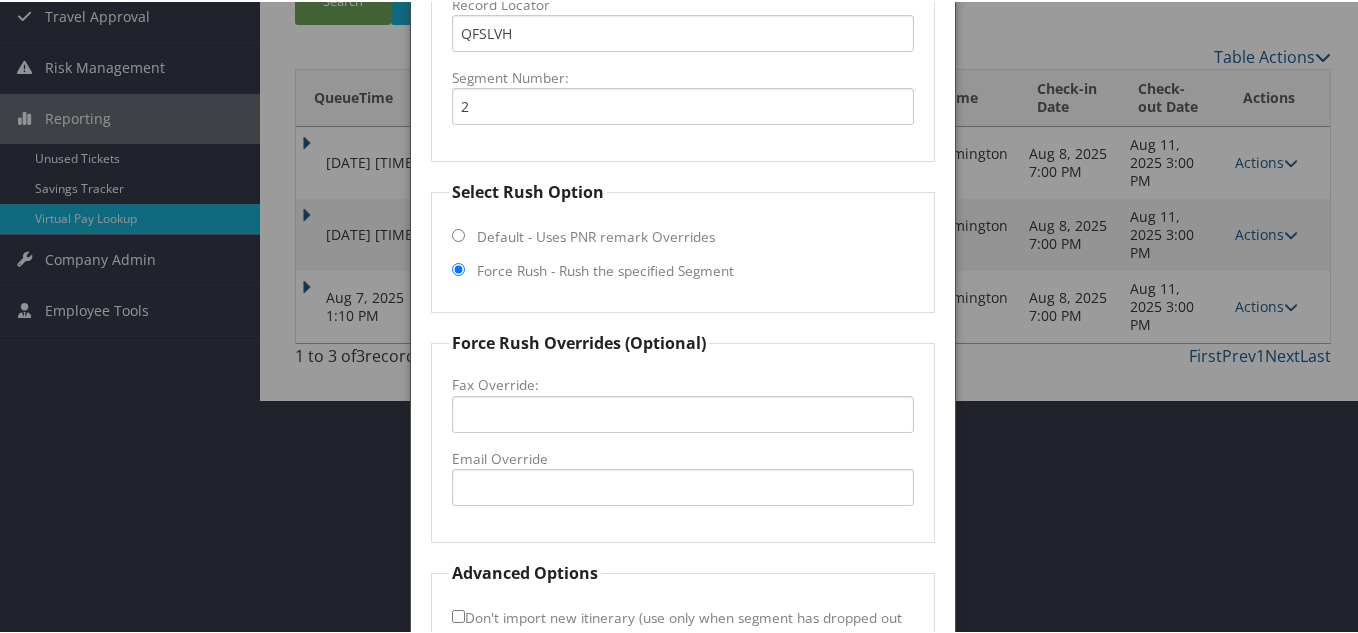 scroll, scrollTop: 344, scrollLeft: 0, axis: vertical 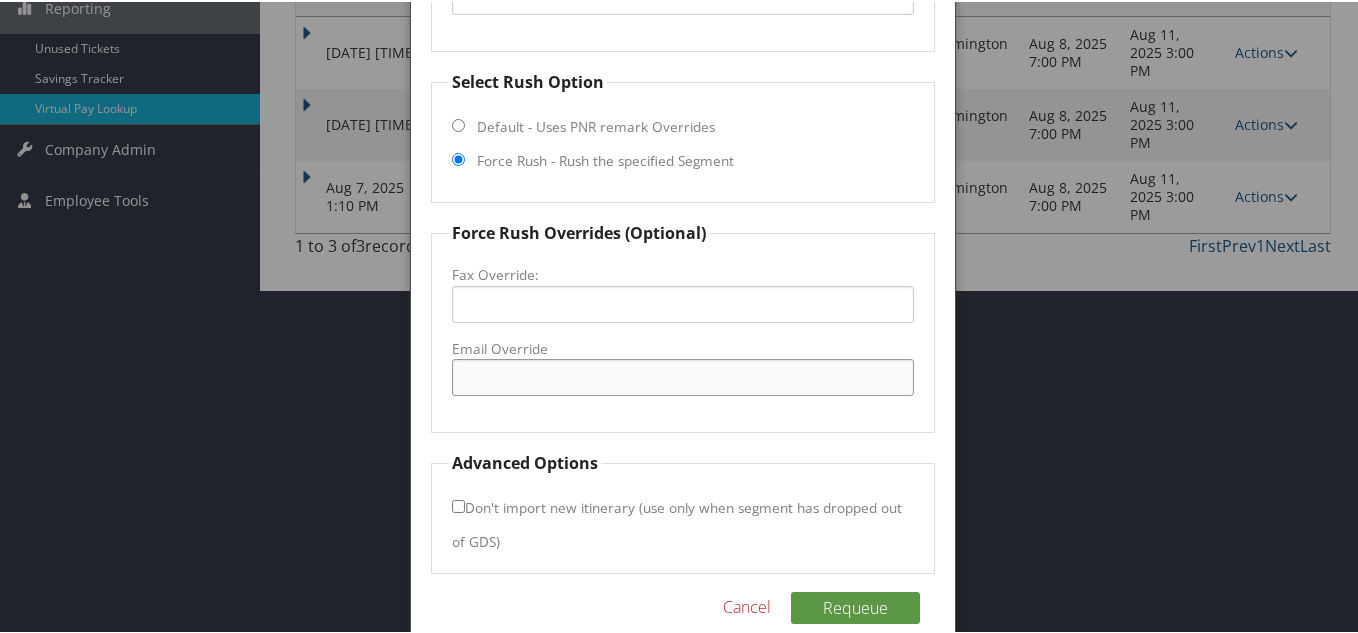 click on "Email Override" at bounding box center [683, 375] 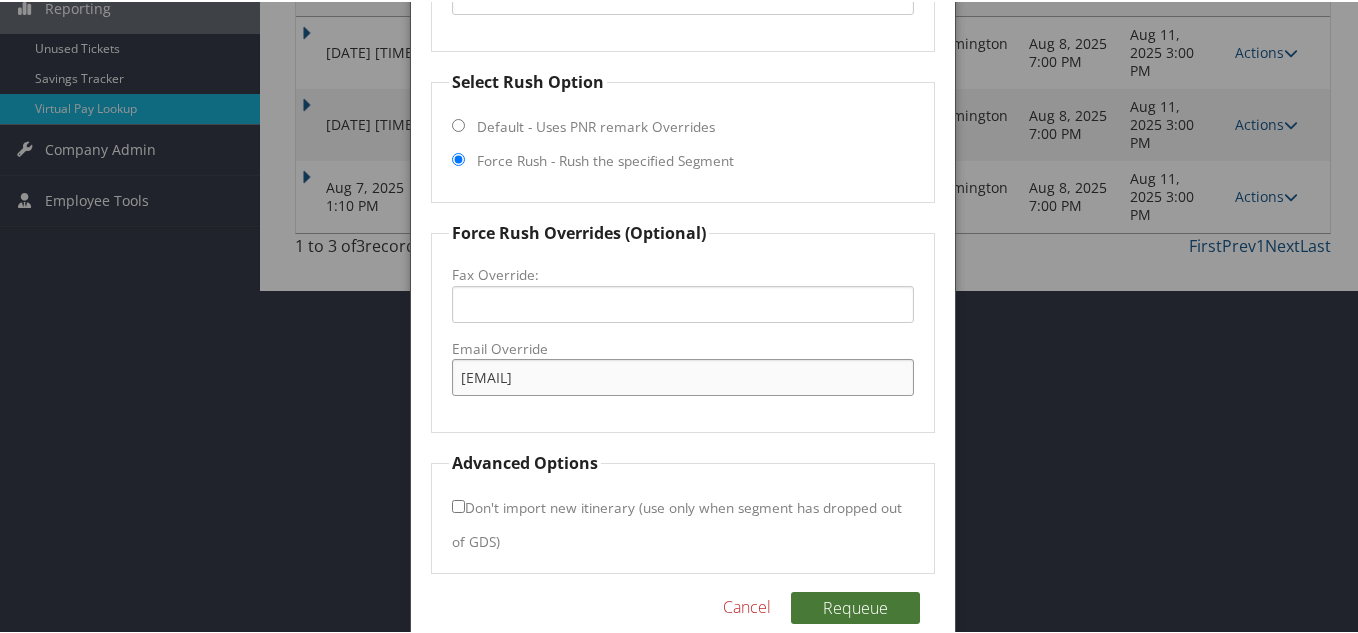 type on "[EMAIL]" 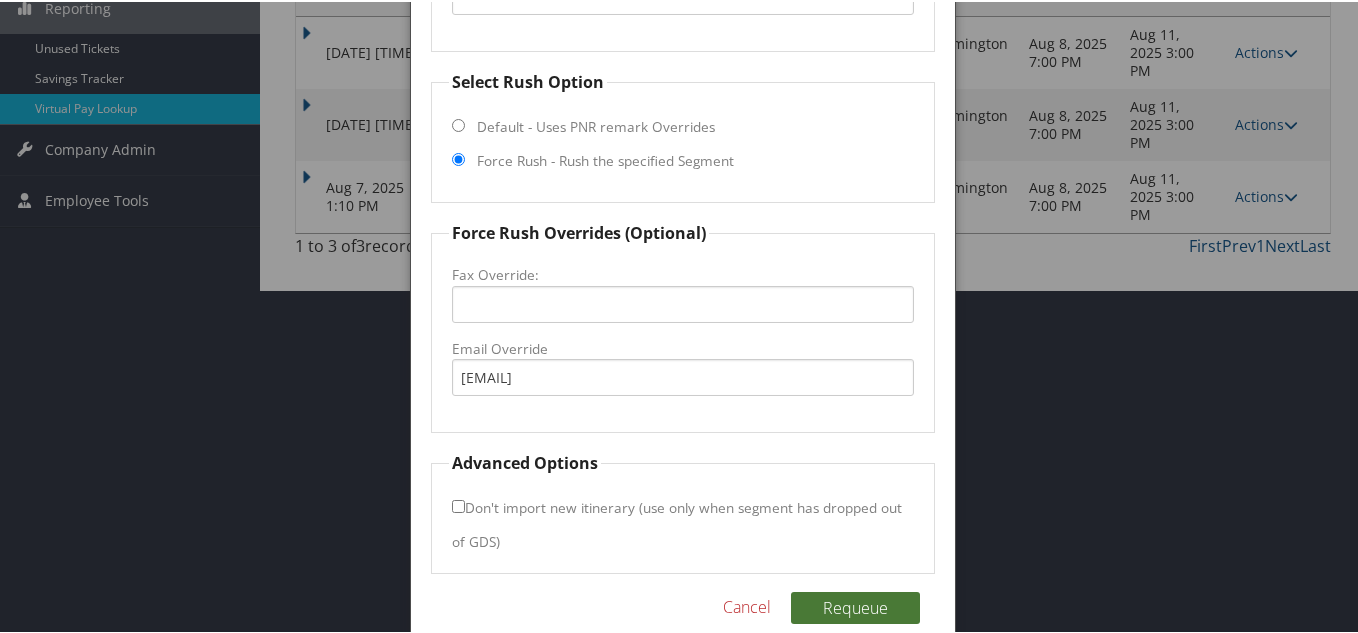 click on "Requeue" at bounding box center (855, 606) 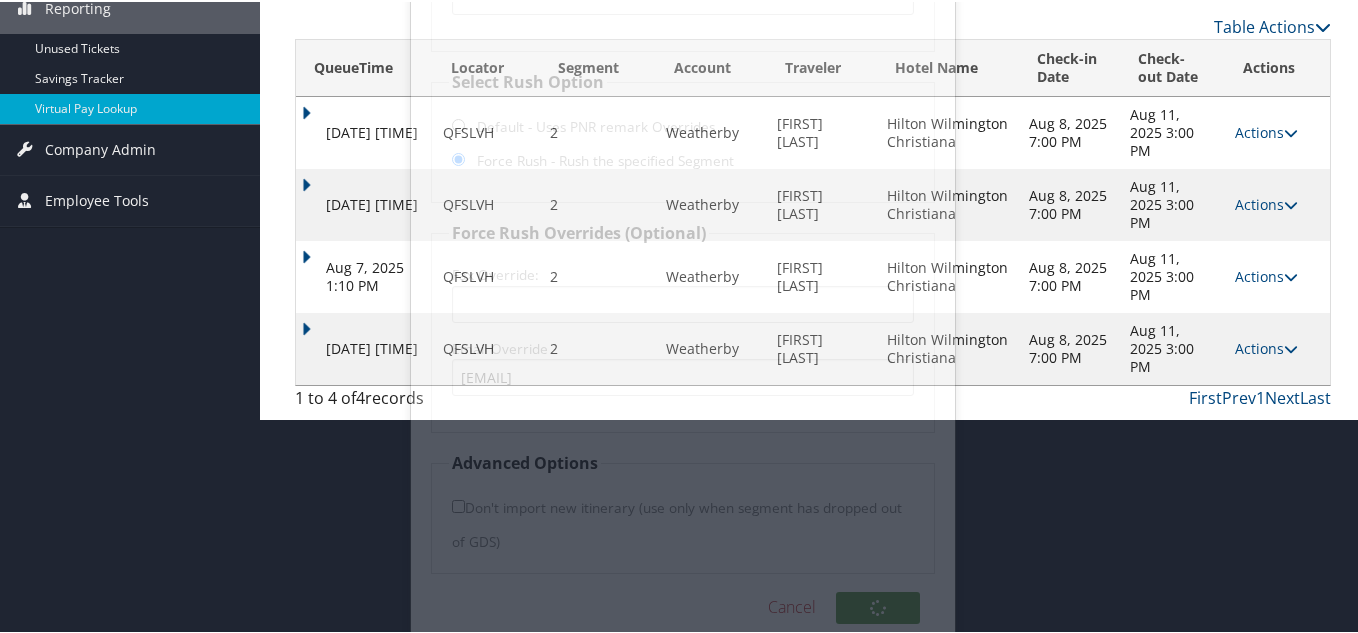 scroll, scrollTop: 129, scrollLeft: 0, axis: vertical 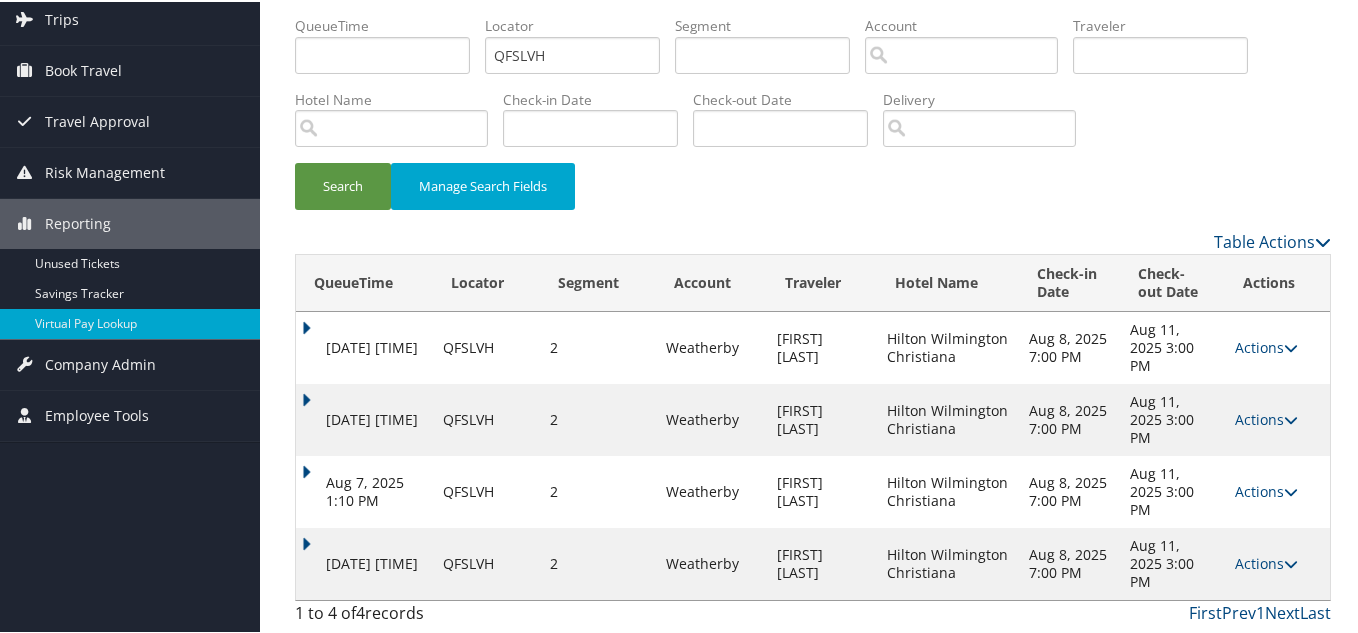 click on "Aug 7, 2025 1:10 PM" at bounding box center (364, 490) 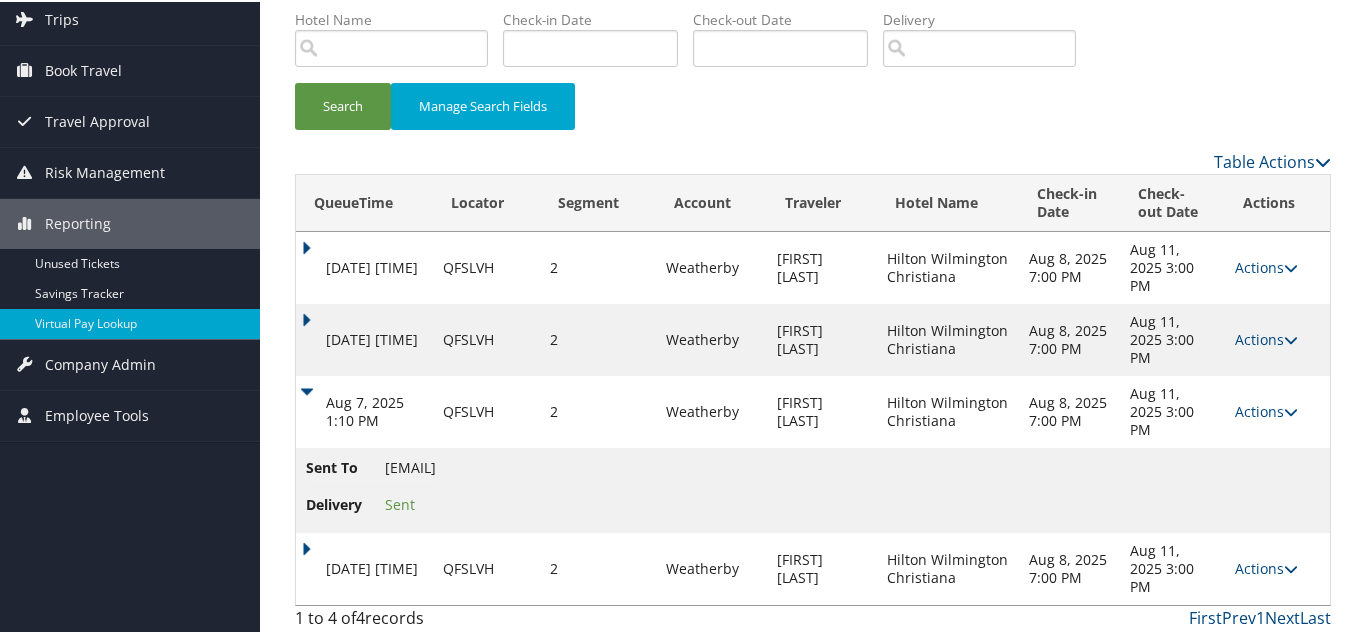 scroll, scrollTop: 134, scrollLeft: 0, axis: vertical 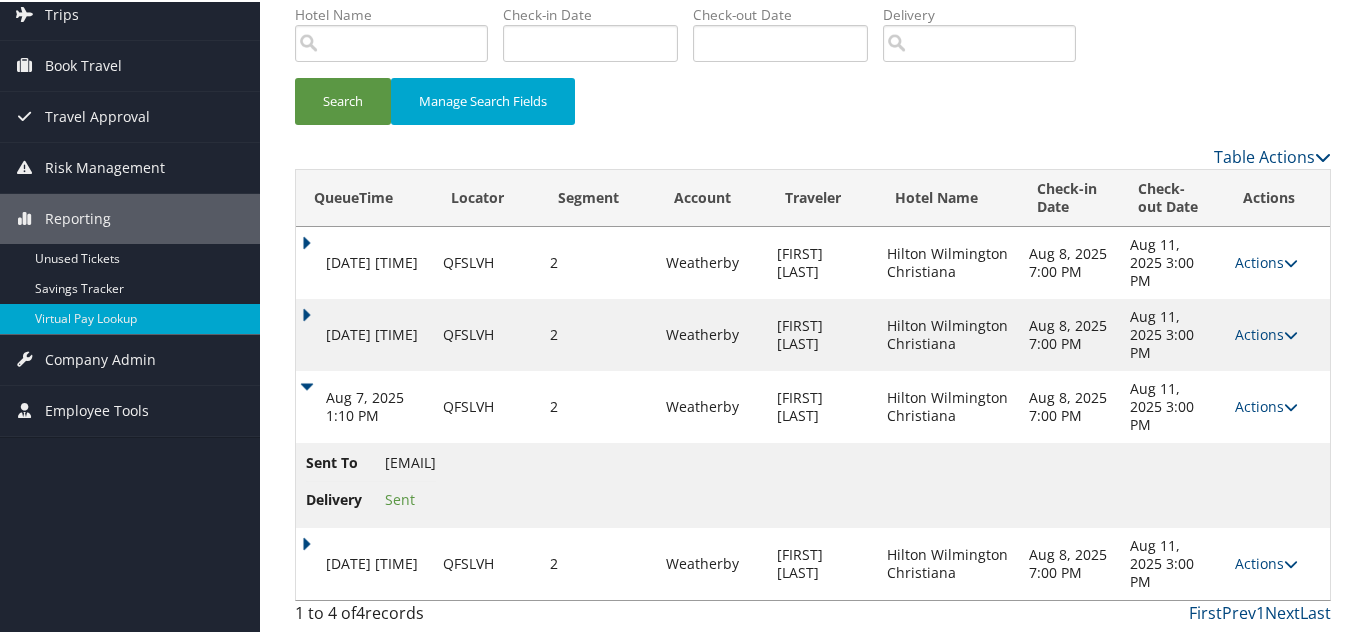 click on "Aug 7, 2025 1:10 PM" at bounding box center (364, 405) 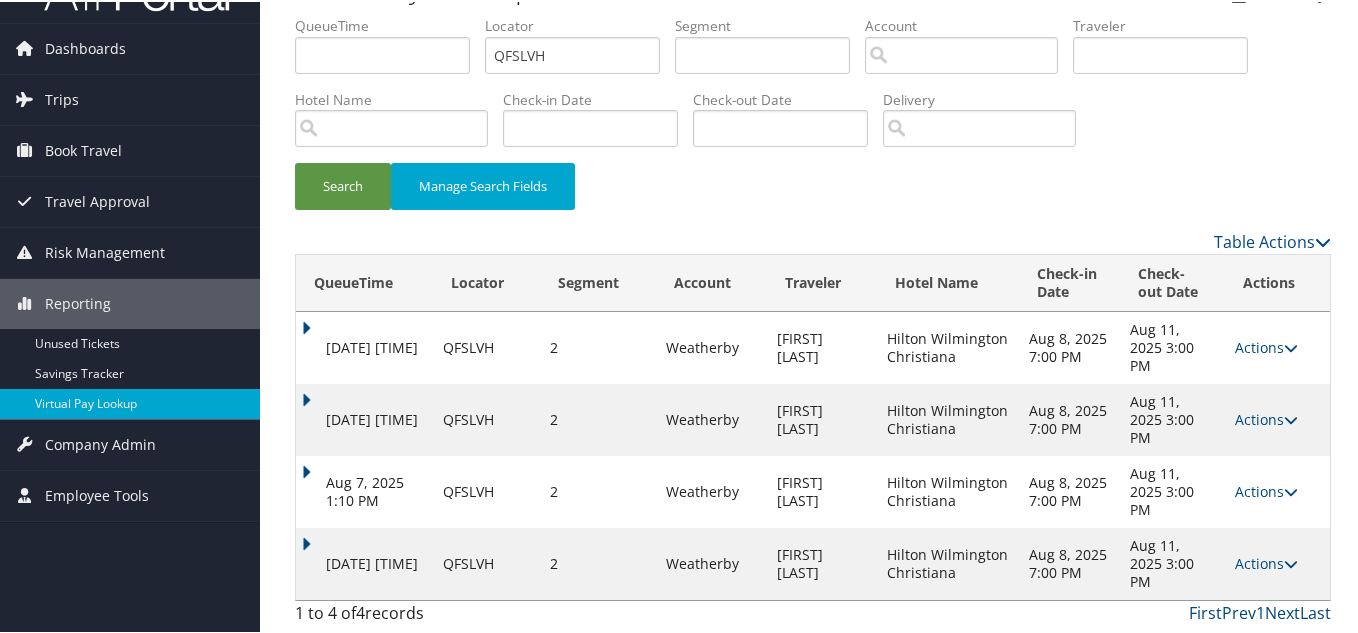 scroll, scrollTop: 49, scrollLeft: 0, axis: vertical 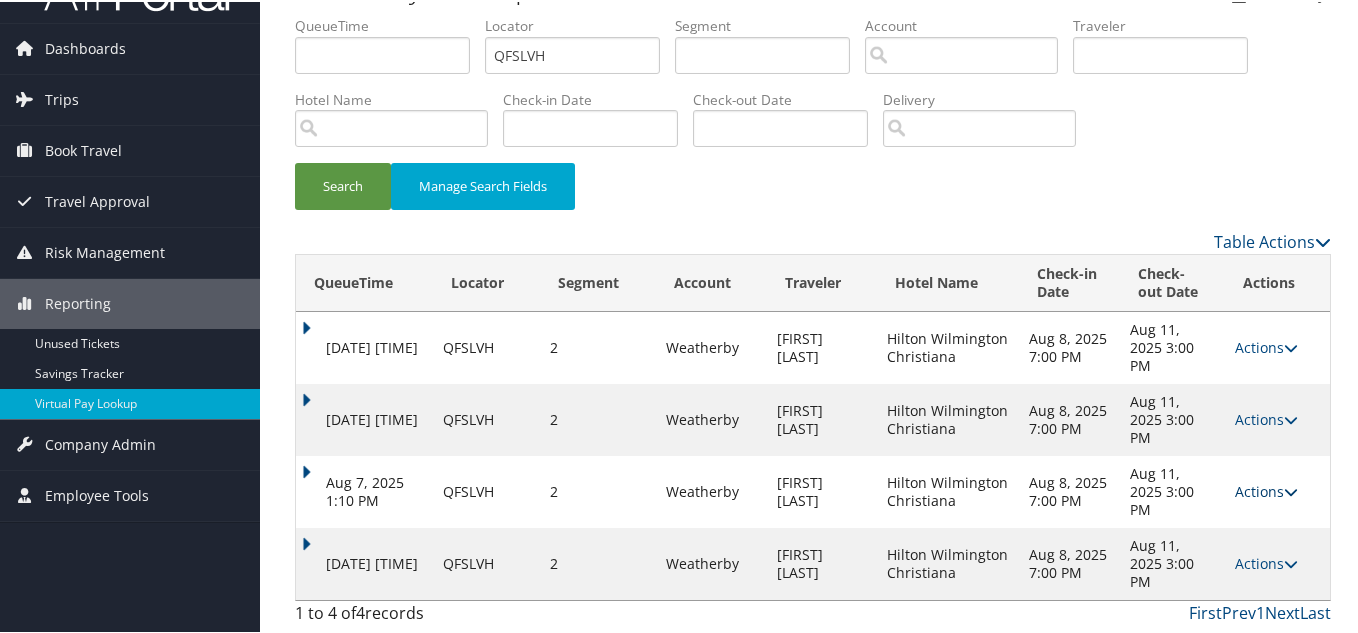 click at bounding box center [1291, 490] 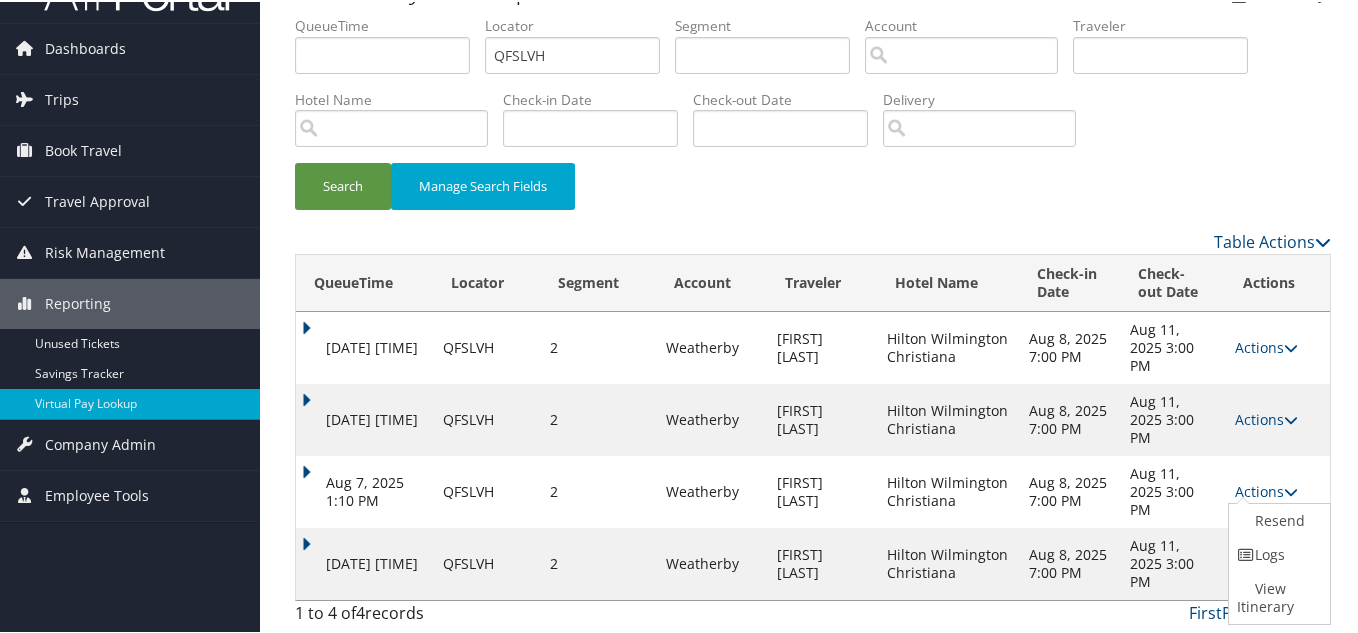 click on "Search Manage Search Fields" at bounding box center (813, 194) 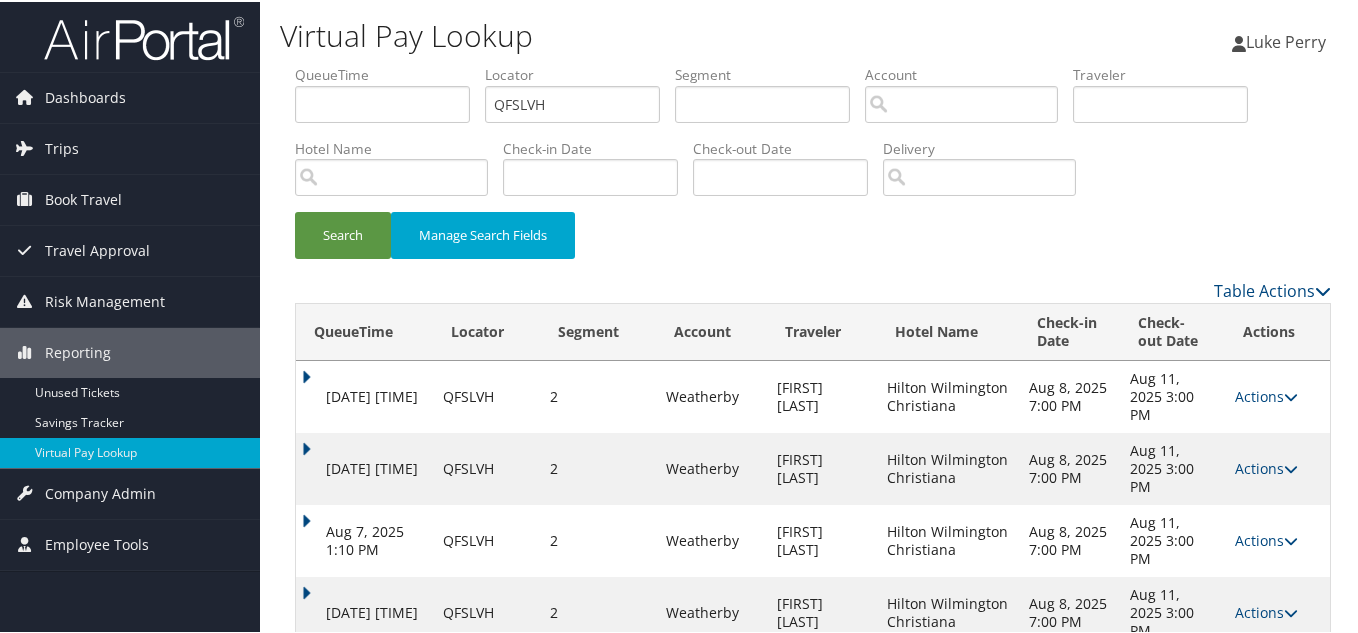 scroll, scrollTop: 49, scrollLeft: 0, axis: vertical 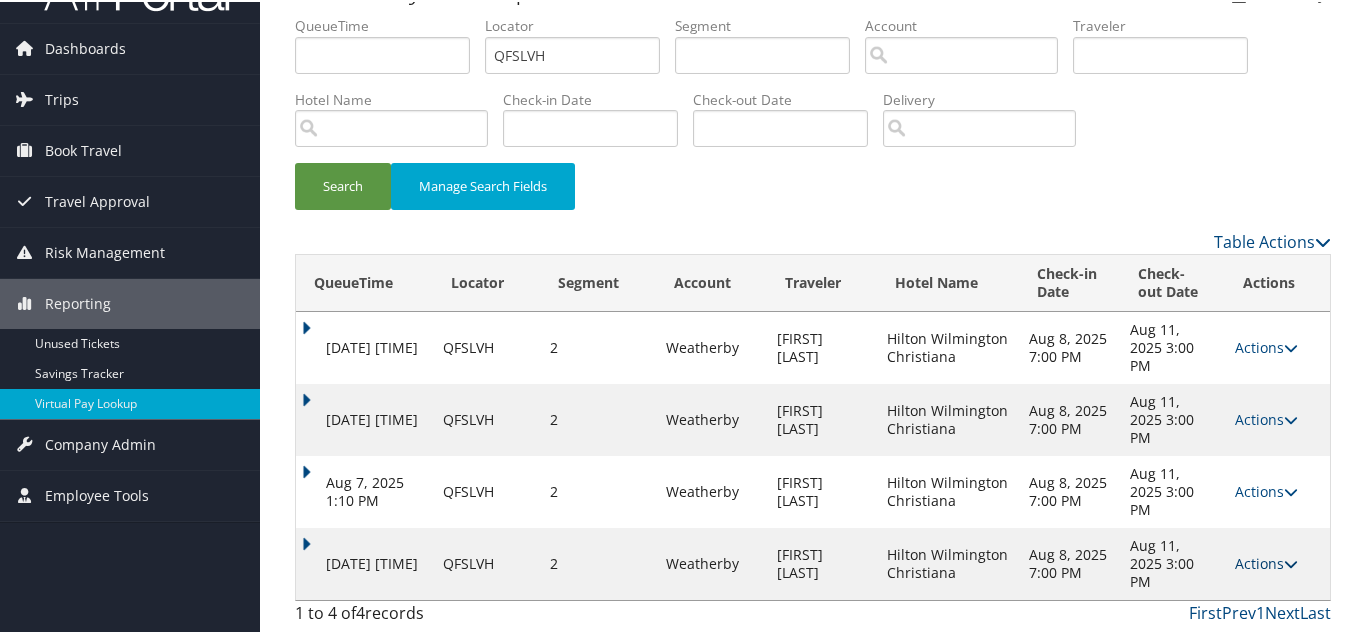click on "Actions" at bounding box center (1266, 561) 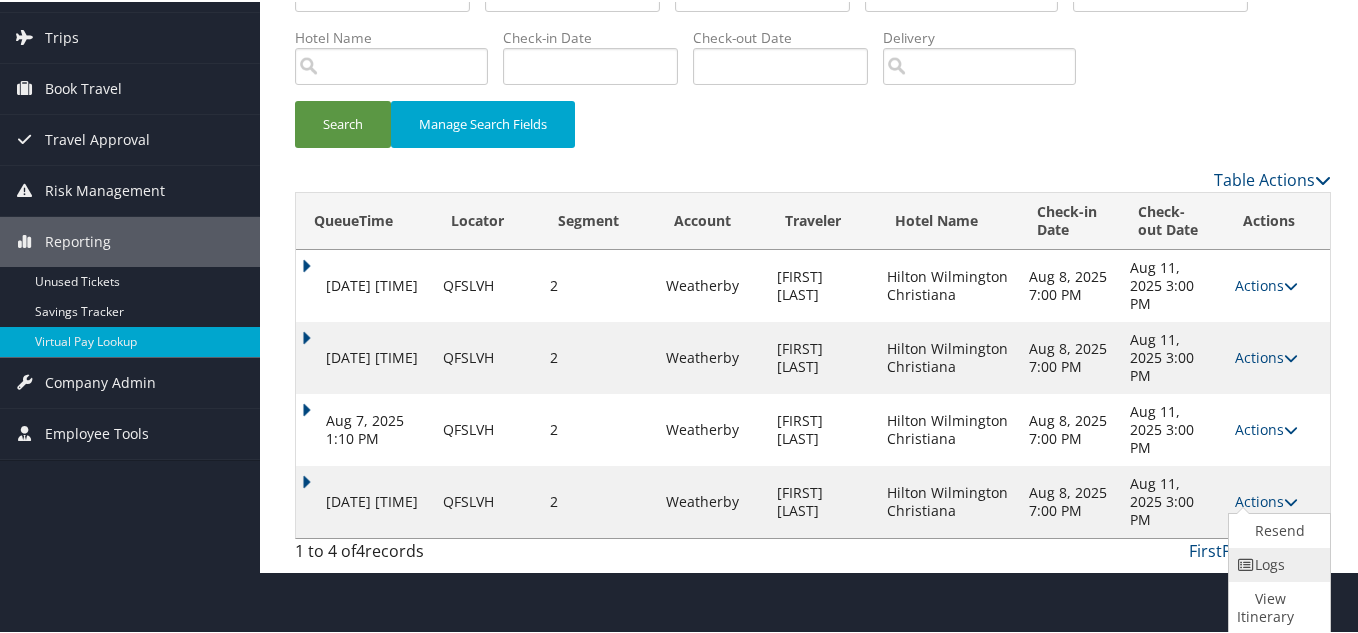 click on "Logs" at bounding box center [1277, 563] 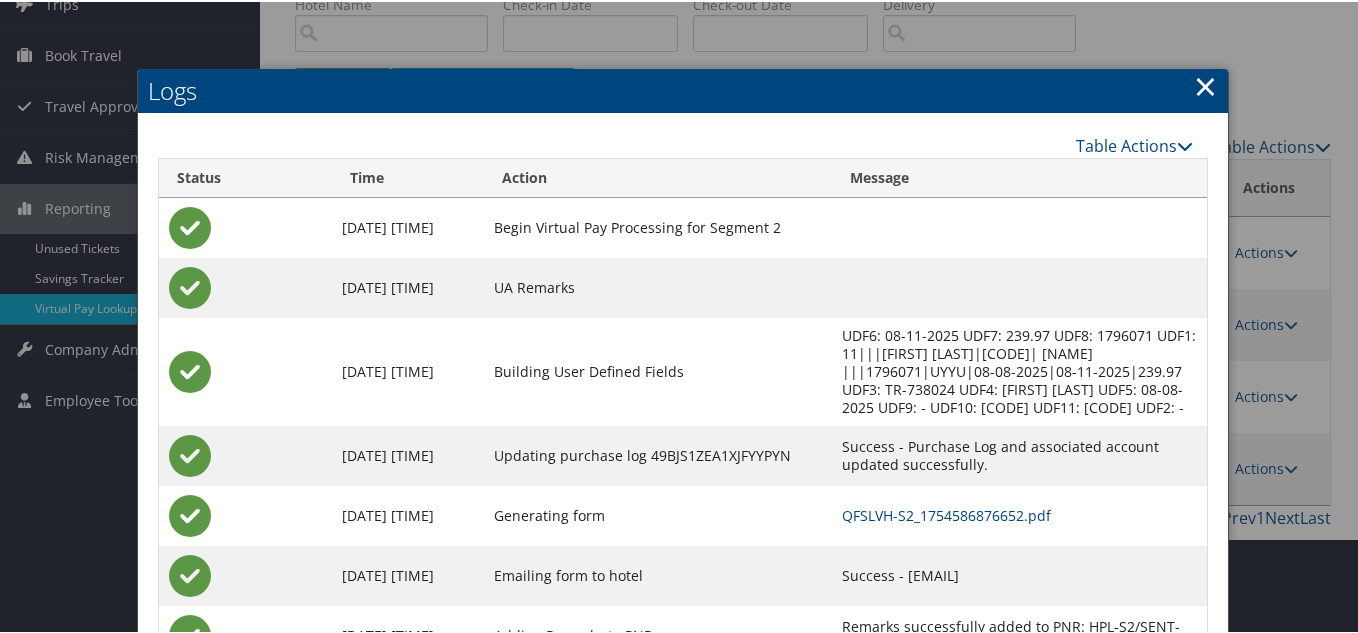 scroll, scrollTop: 231, scrollLeft: 0, axis: vertical 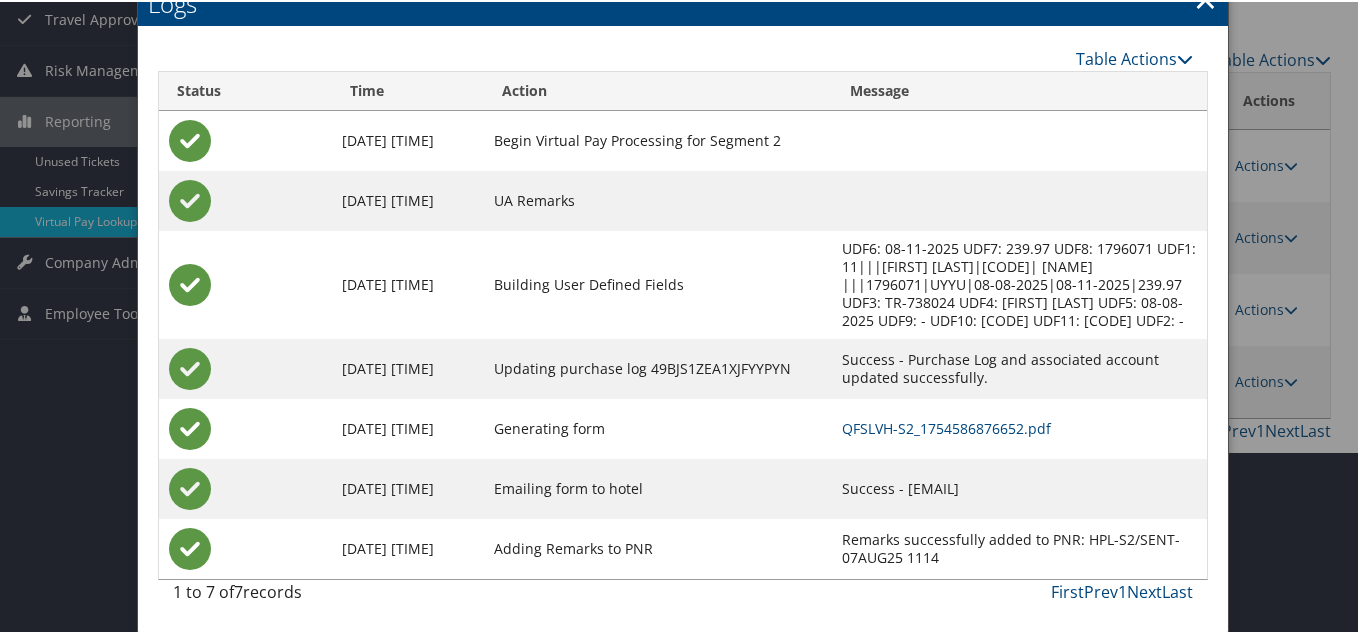 drag, startPoint x: 1027, startPoint y: 483, endPoint x: 824, endPoint y: 488, distance: 203.06157 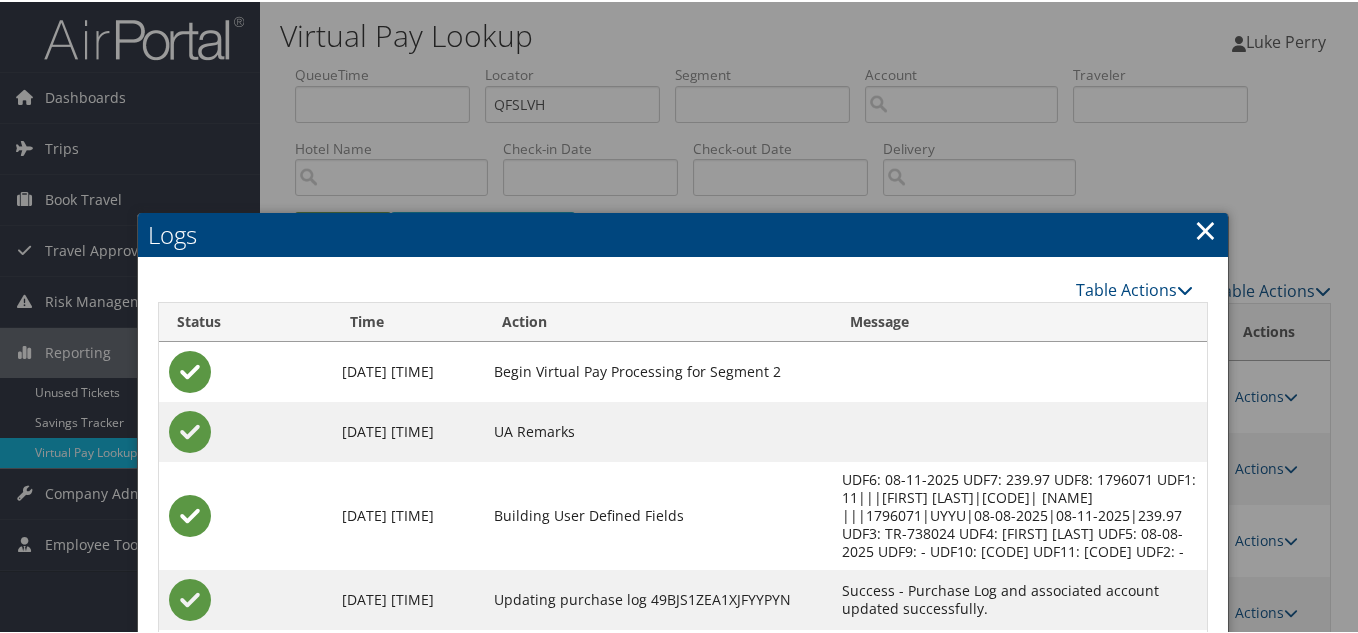 click on "×" at bounding box center (1205, 228) 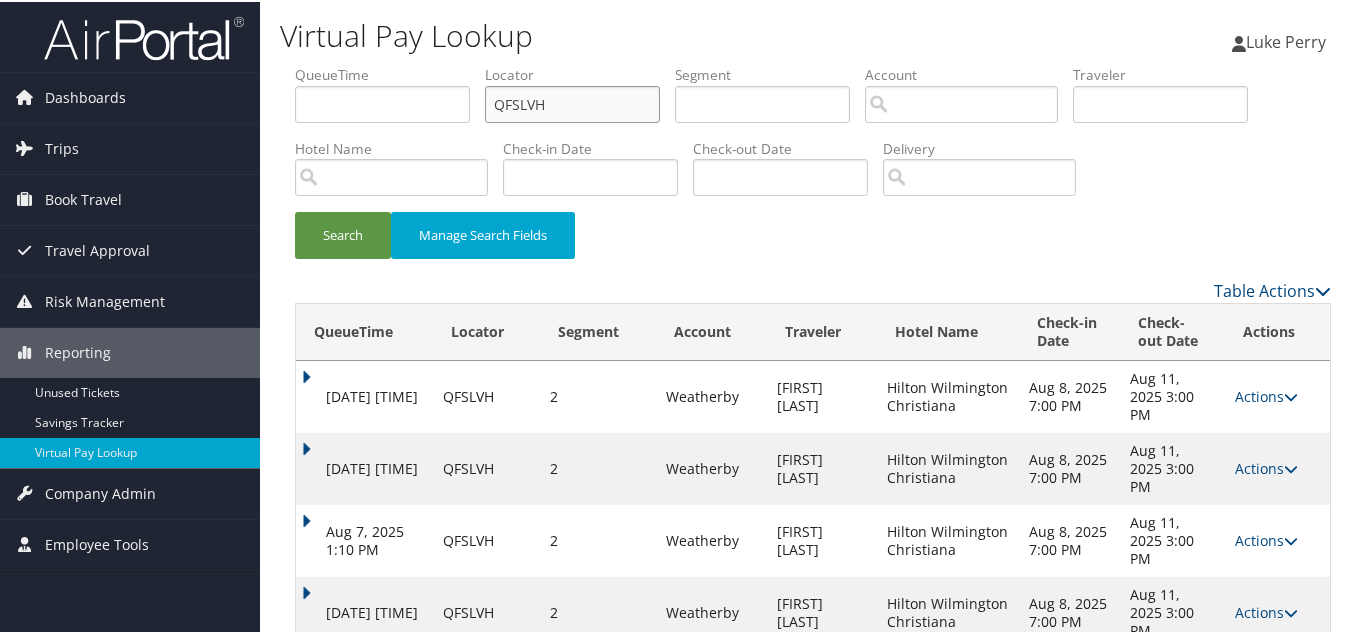 drag, startPoint x: 323, startPoint y: 94, endPoint x: 104, endPoint y: 62, distance: 221.32555 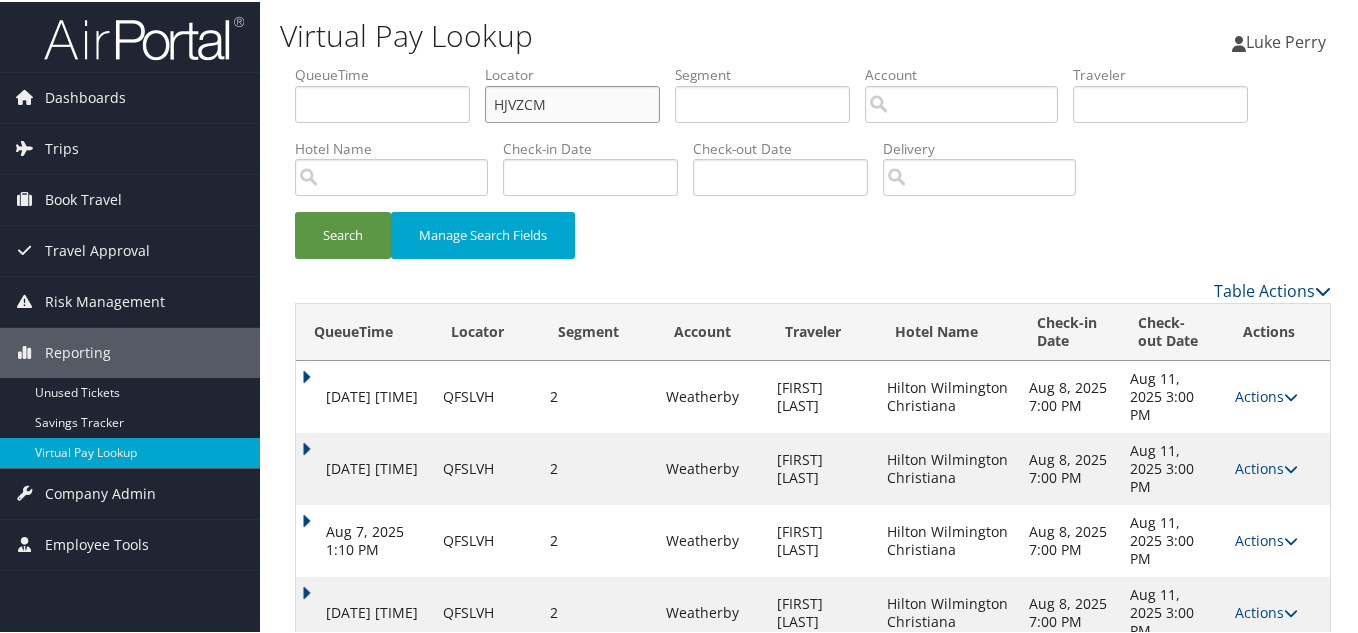 click on "Search" at bounding box center [343, 233] 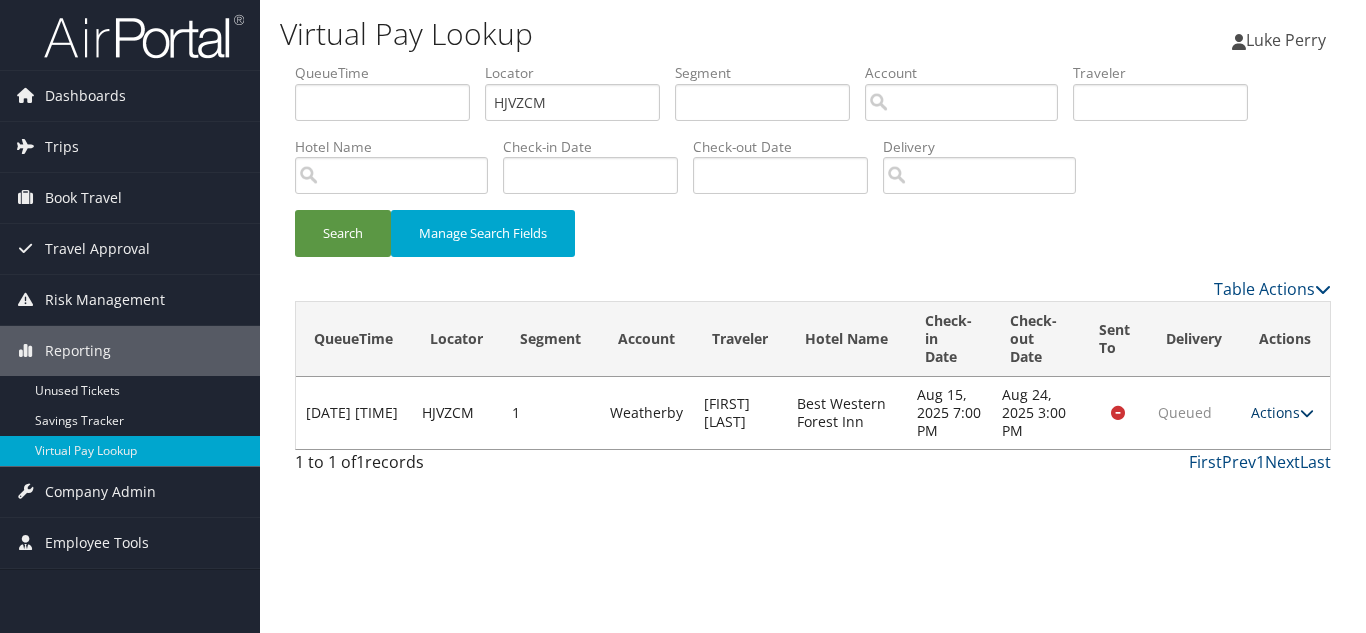 click on "Actions" at bounding box center (1282, 412) 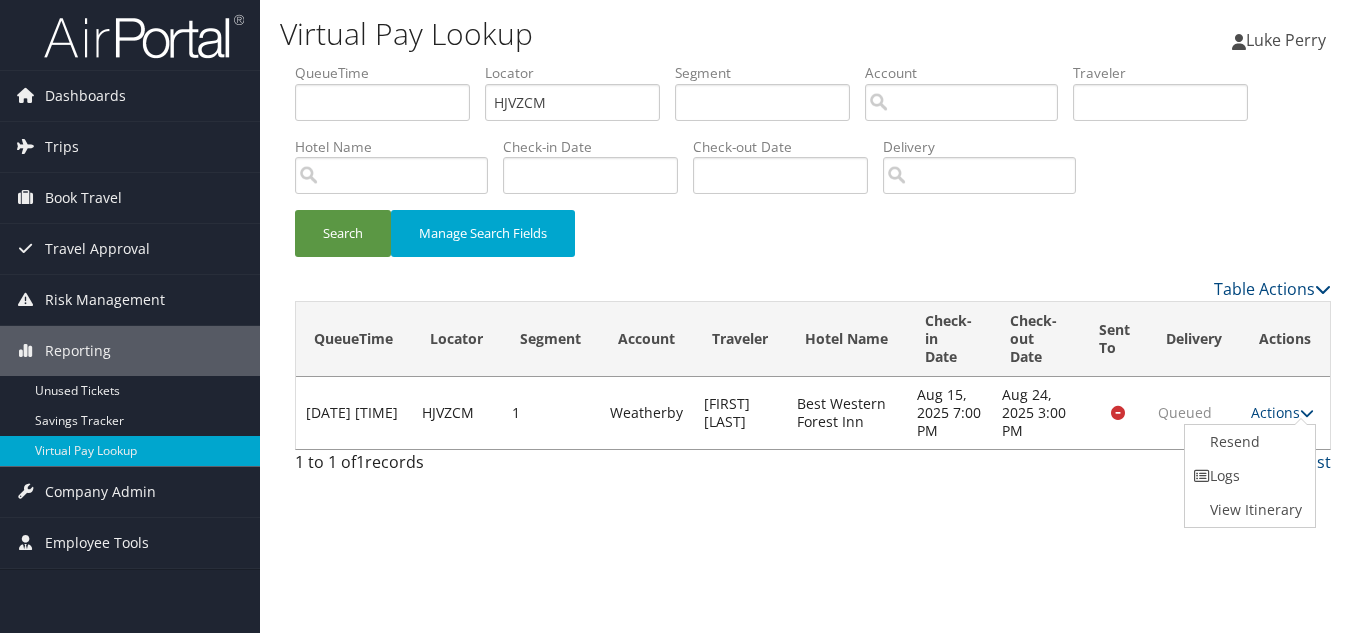 click on "Logs" at bounding box center (1248, 476) 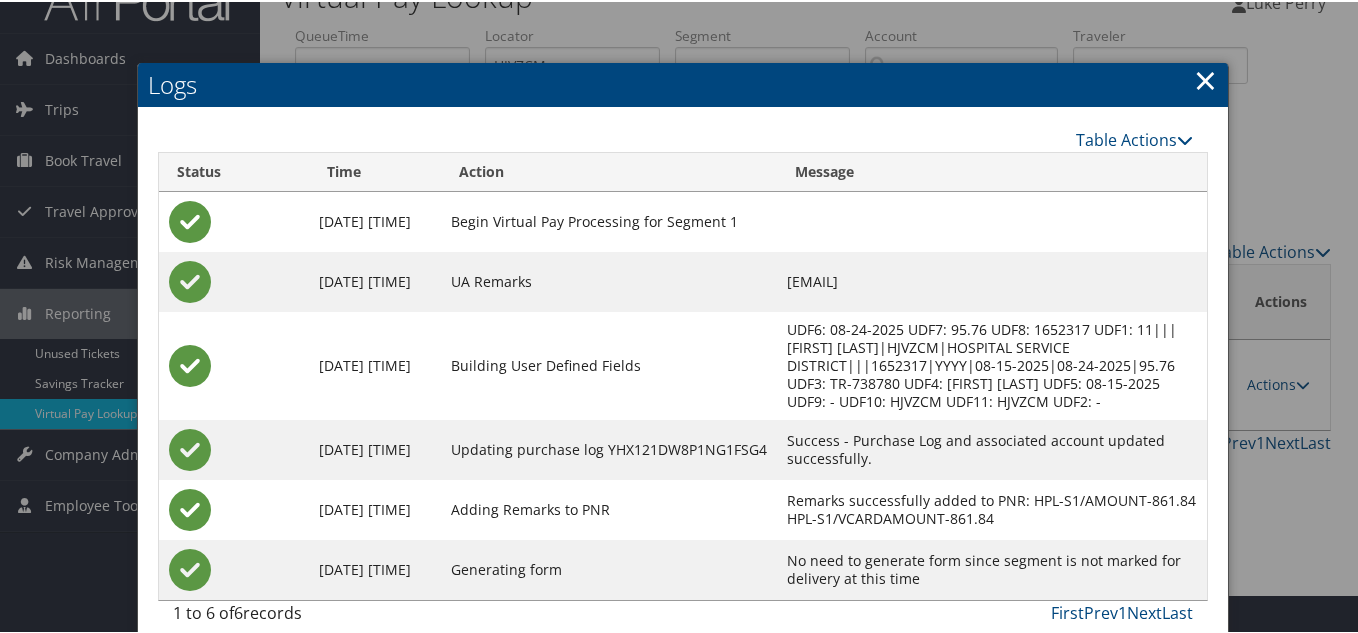 scroll, scrollTop: 60, scrollLeft: 0, axis: vertical 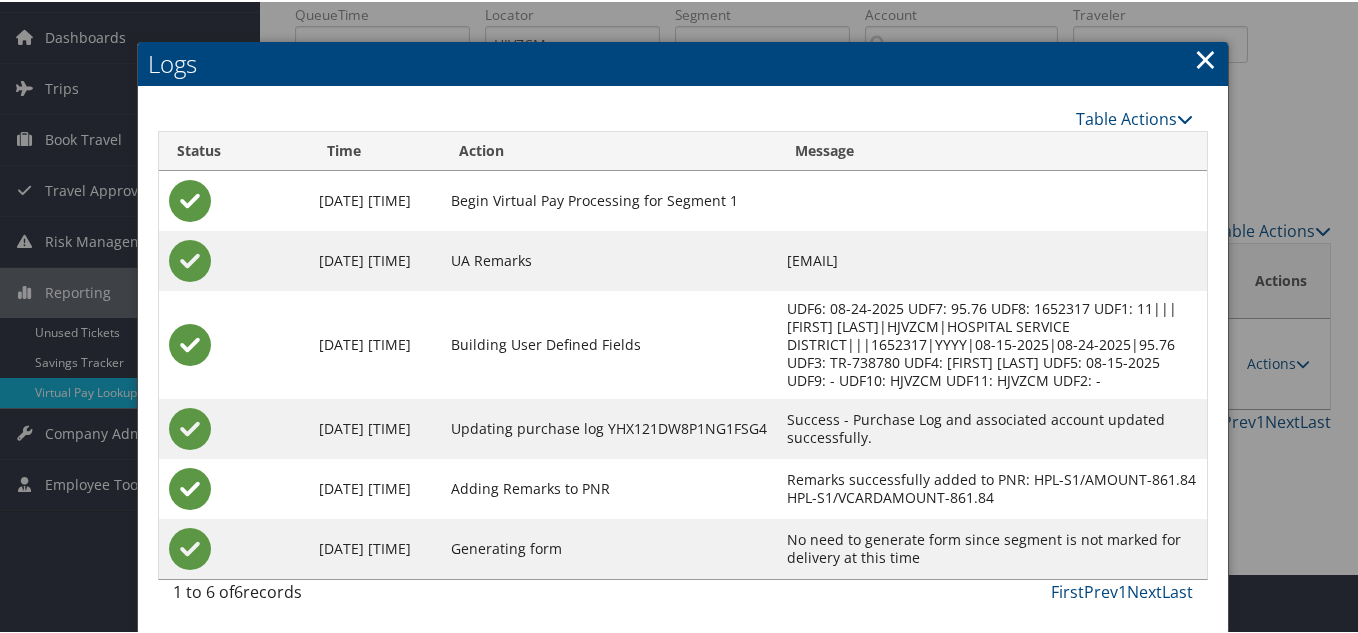 click on "×" at bounding box center (1205, 57) 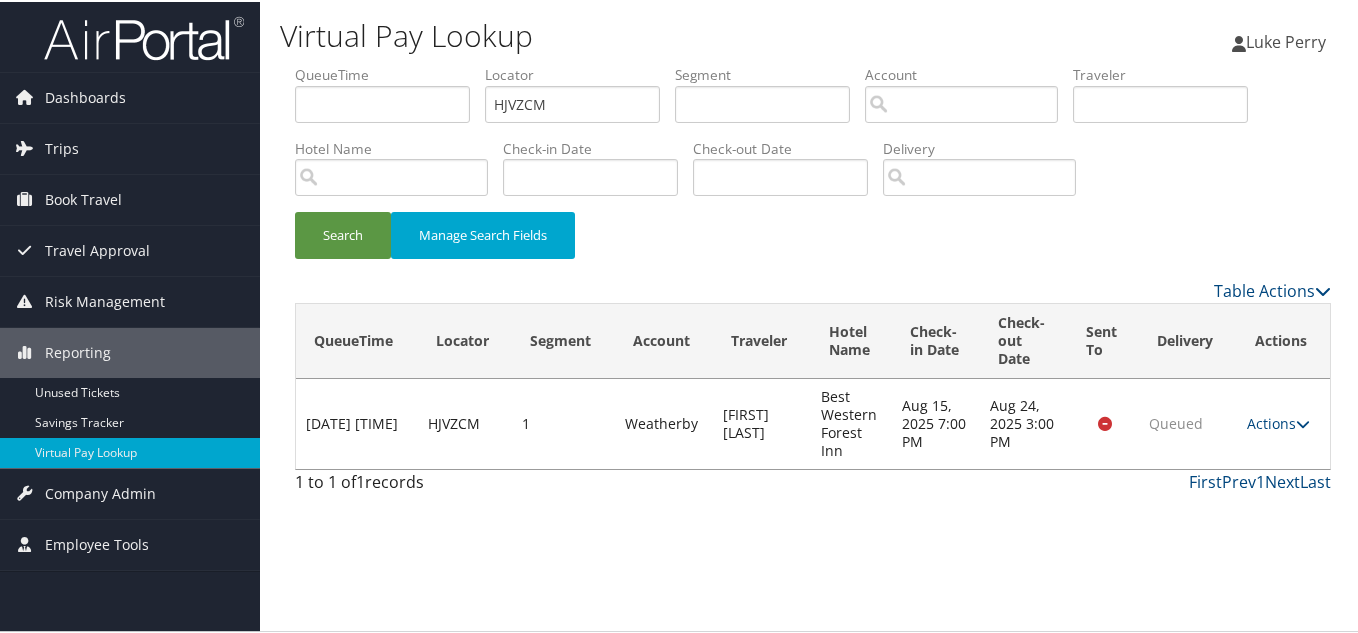 scroll, scrollTop: 0, scrollLeft: 0, axis: both 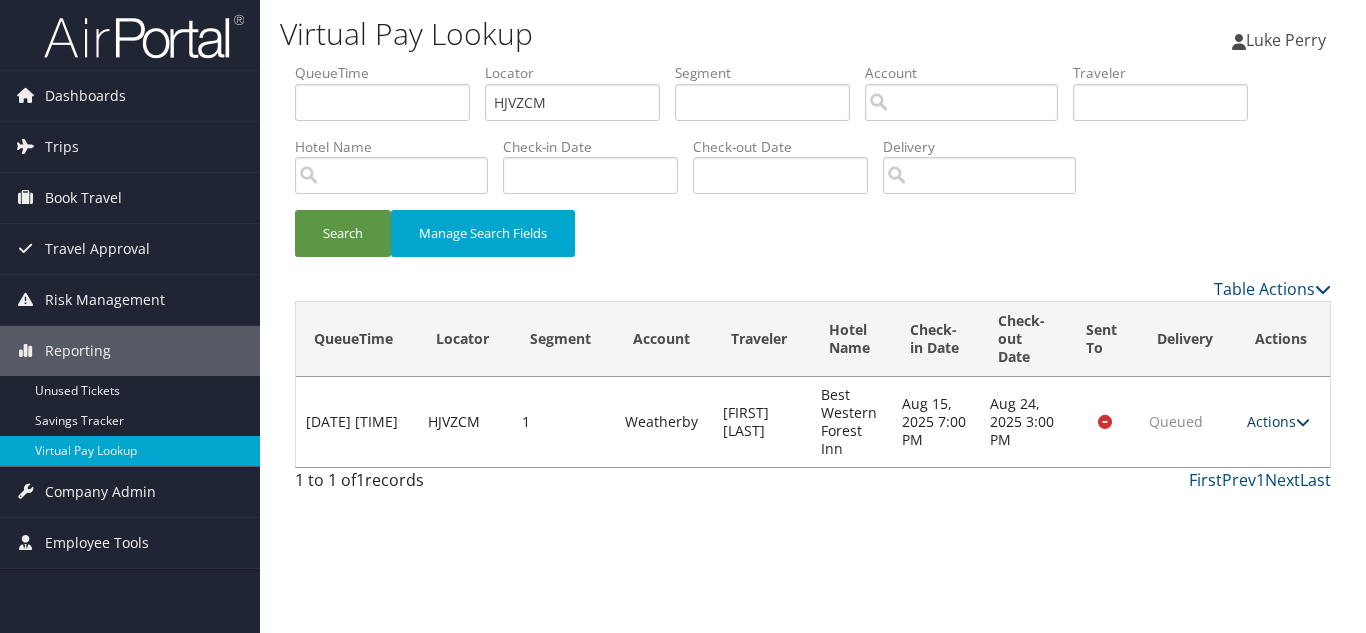 click at bounding box center [1303, 422] 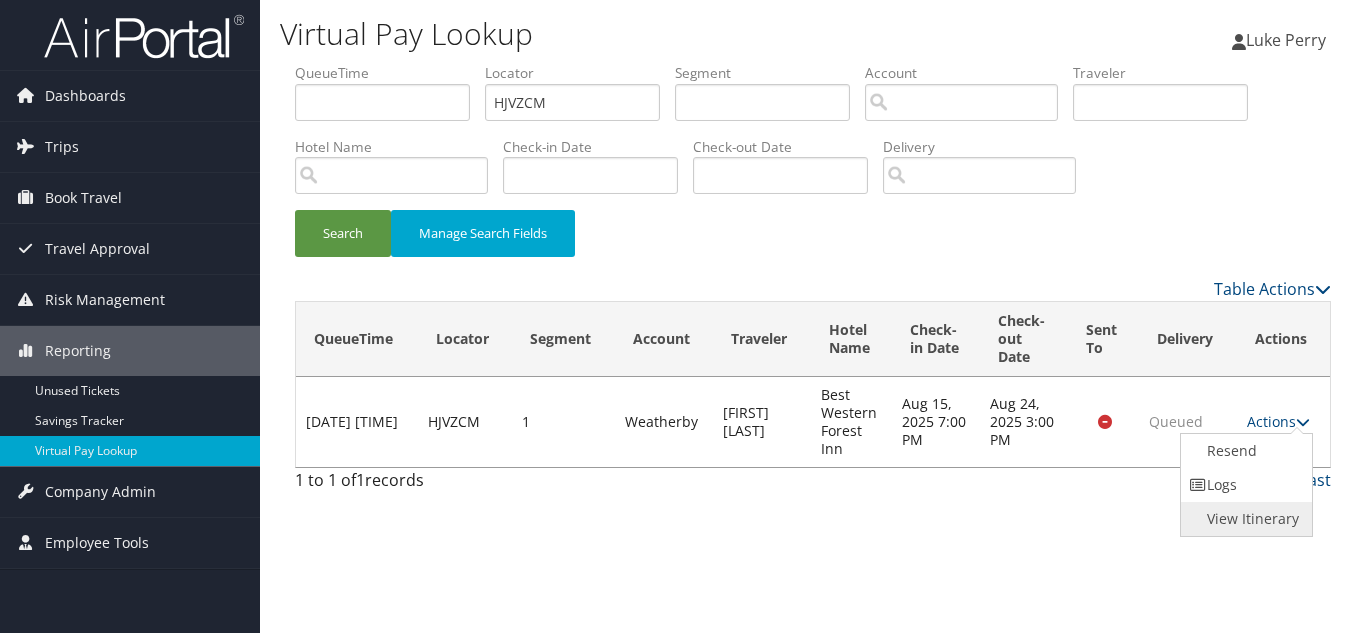 click on "View Itinerary" at bounding box center (1244, 519) 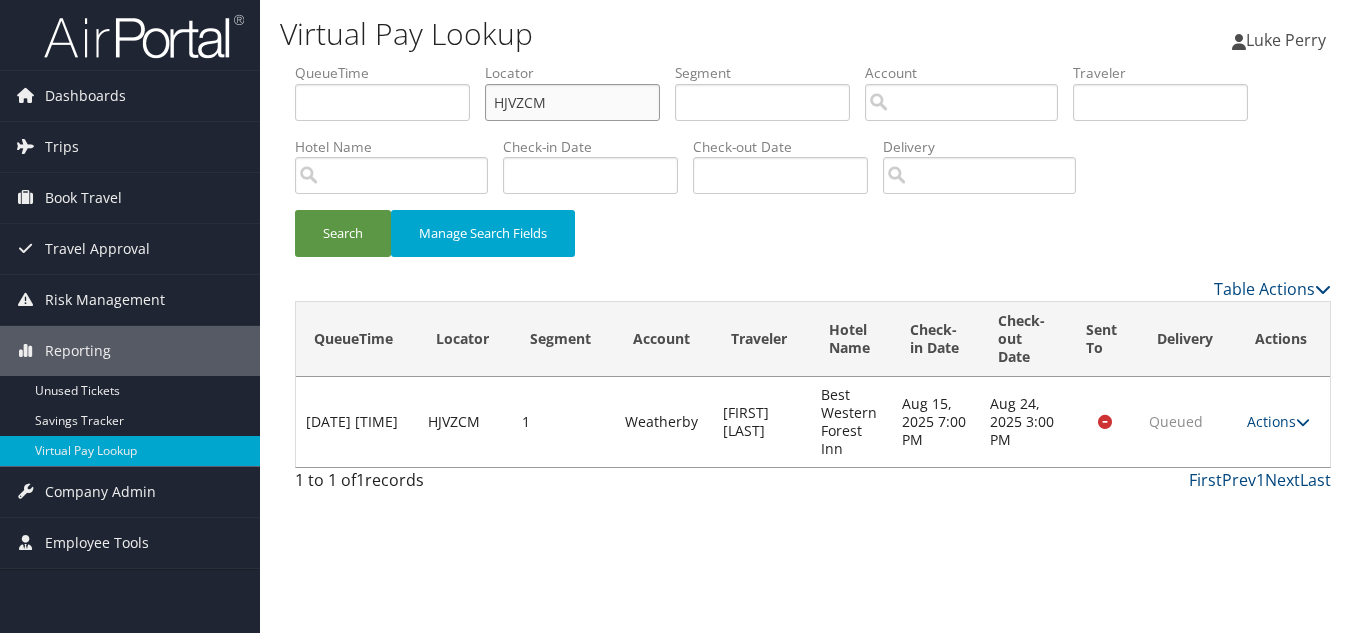 drag, startPoint x: 563, startPoint y: 111, endPoint x: 264, endPoint y: 106, distance: 299.0418 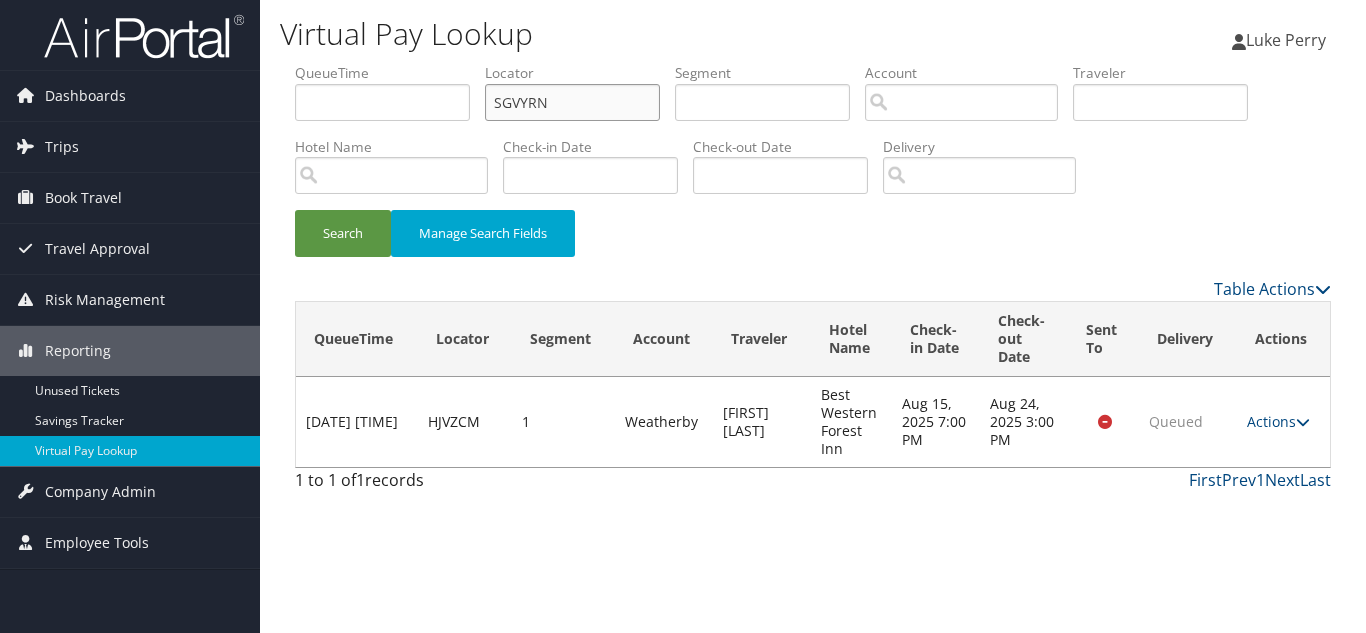 type on "SGVYRN" 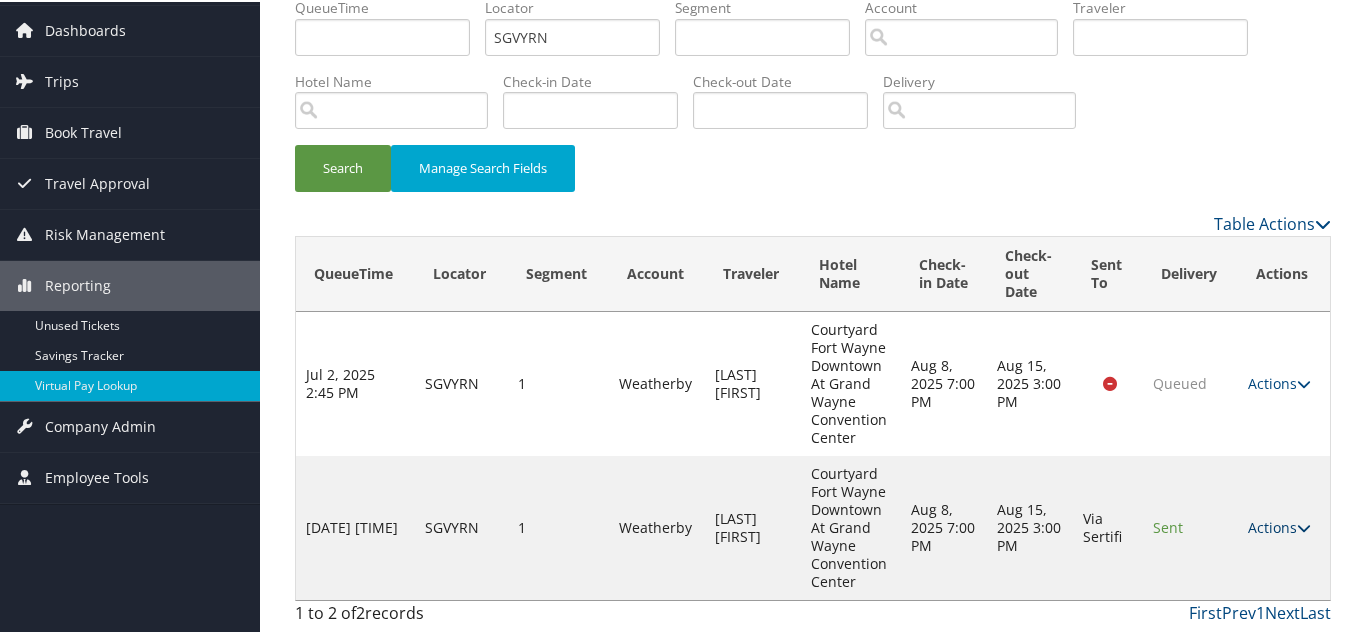 click on "Actions" at bounding box center [1279, 525] 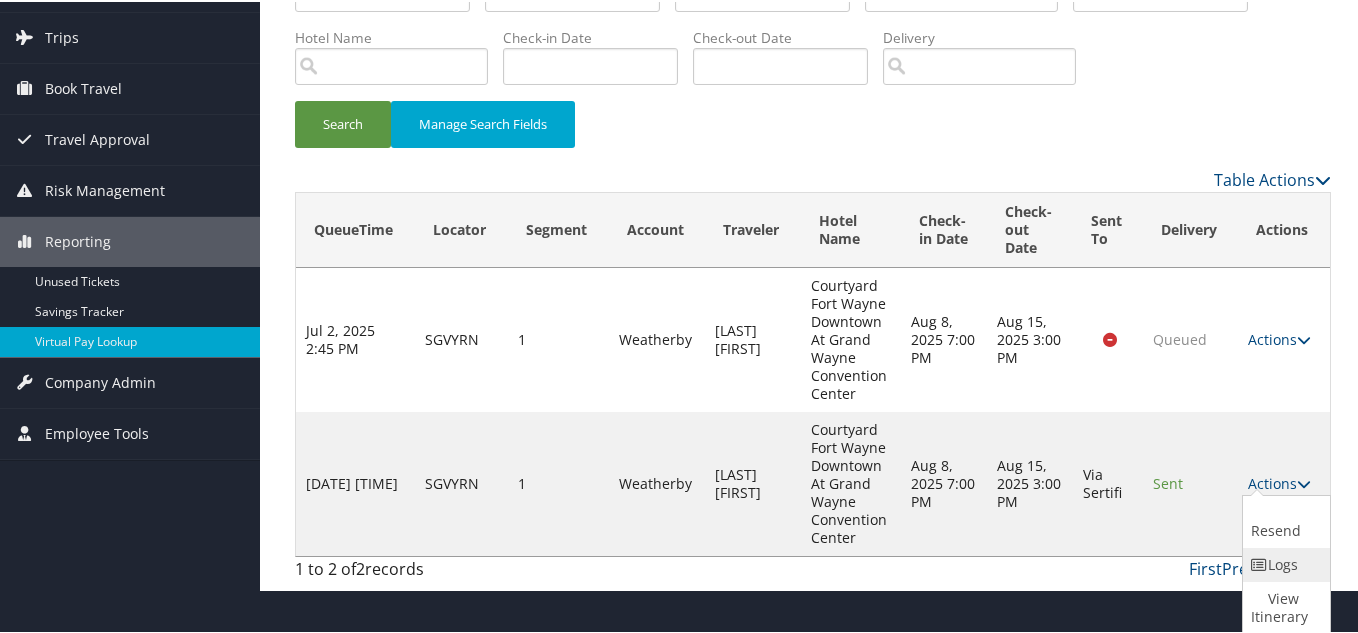 click on "Logs" at bounding box center (1284, 563) 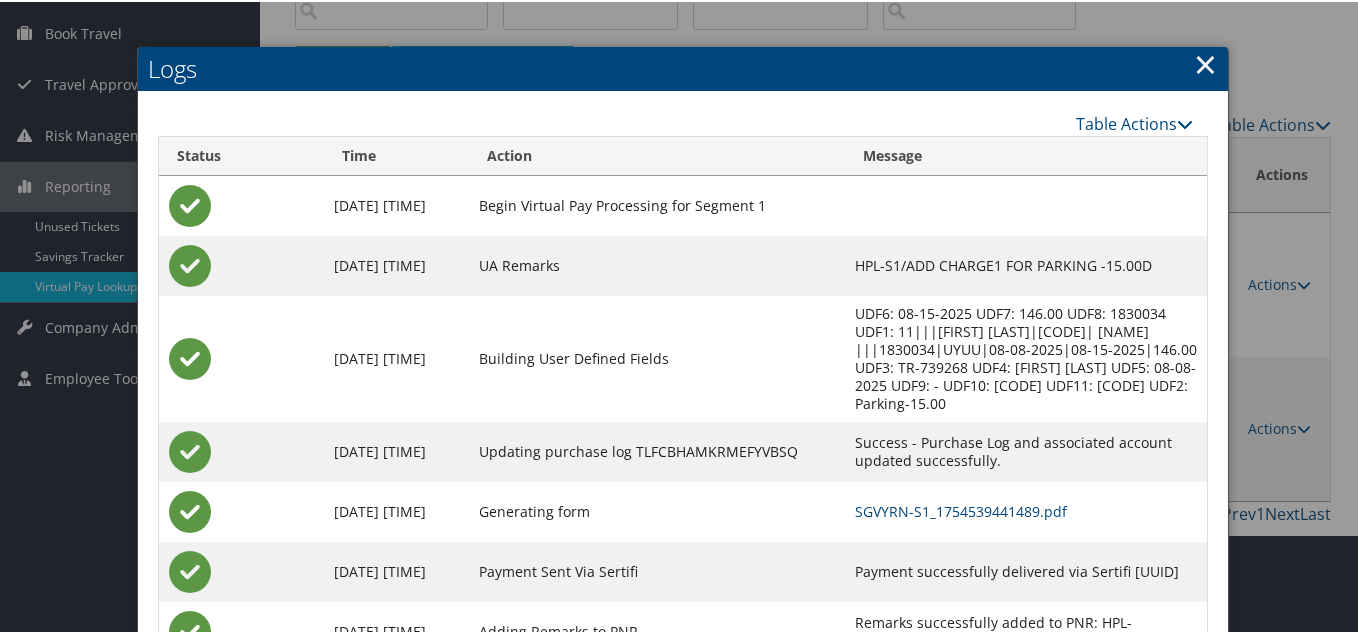 scroll, scrollTop: 131, scrollLeft: 0, axis: vertical 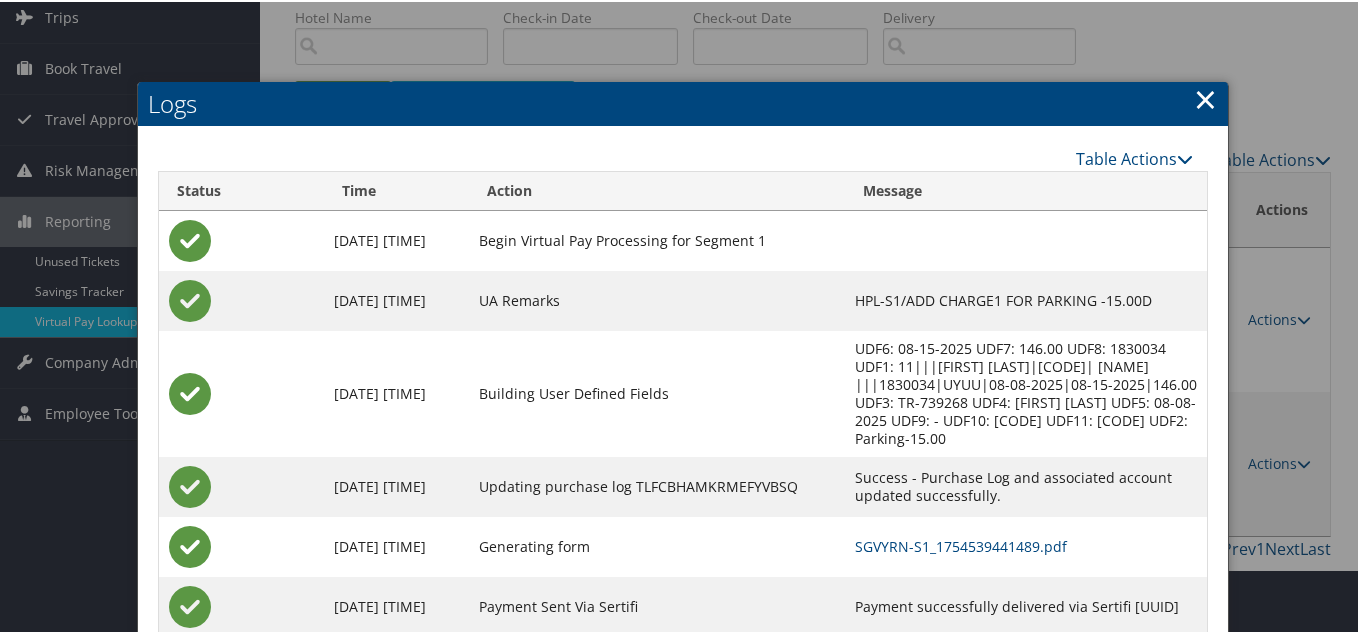 click on "×" at bounding box center [1205, 97] 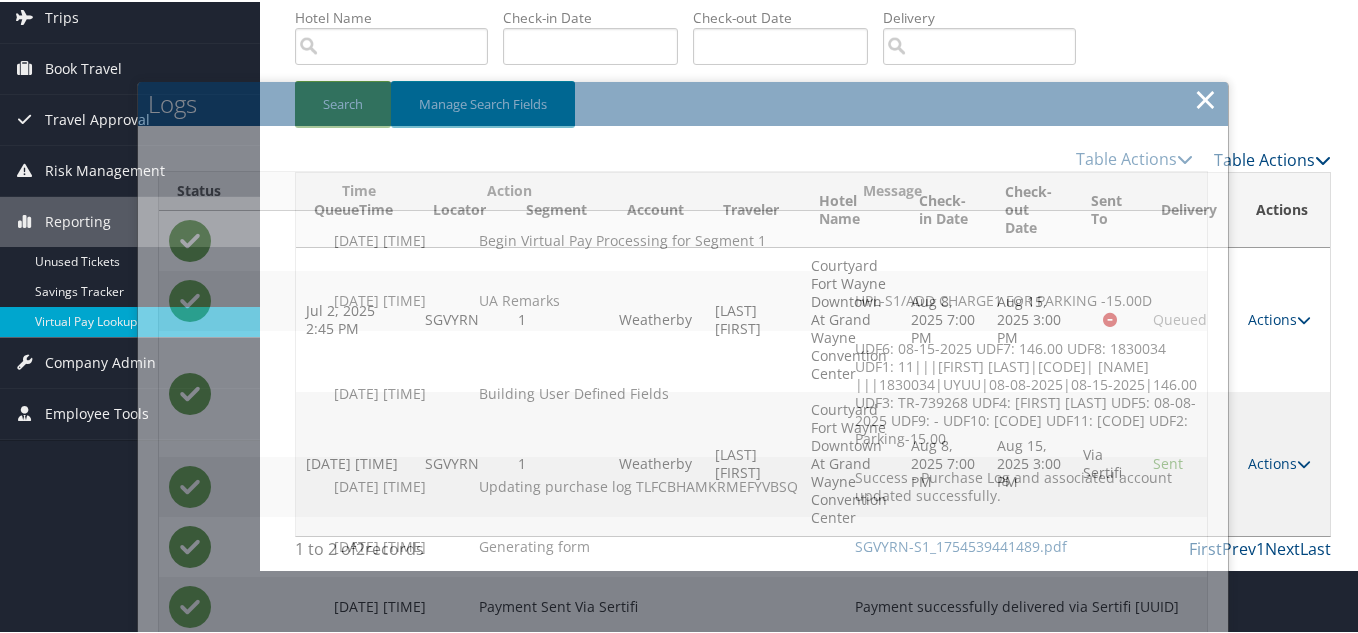 scroll, scrollTop: 67, scrollLeft: 0, axis: vertical 